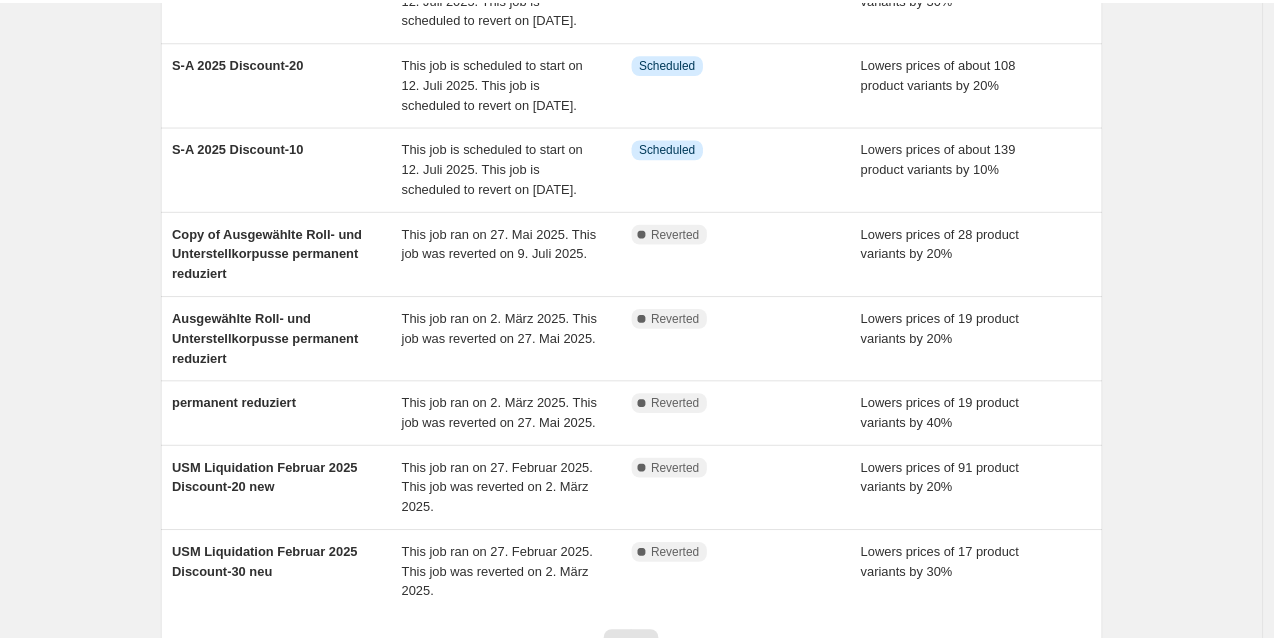 scroll, scrollTop: 0, scrollLeft: 0, axis: both 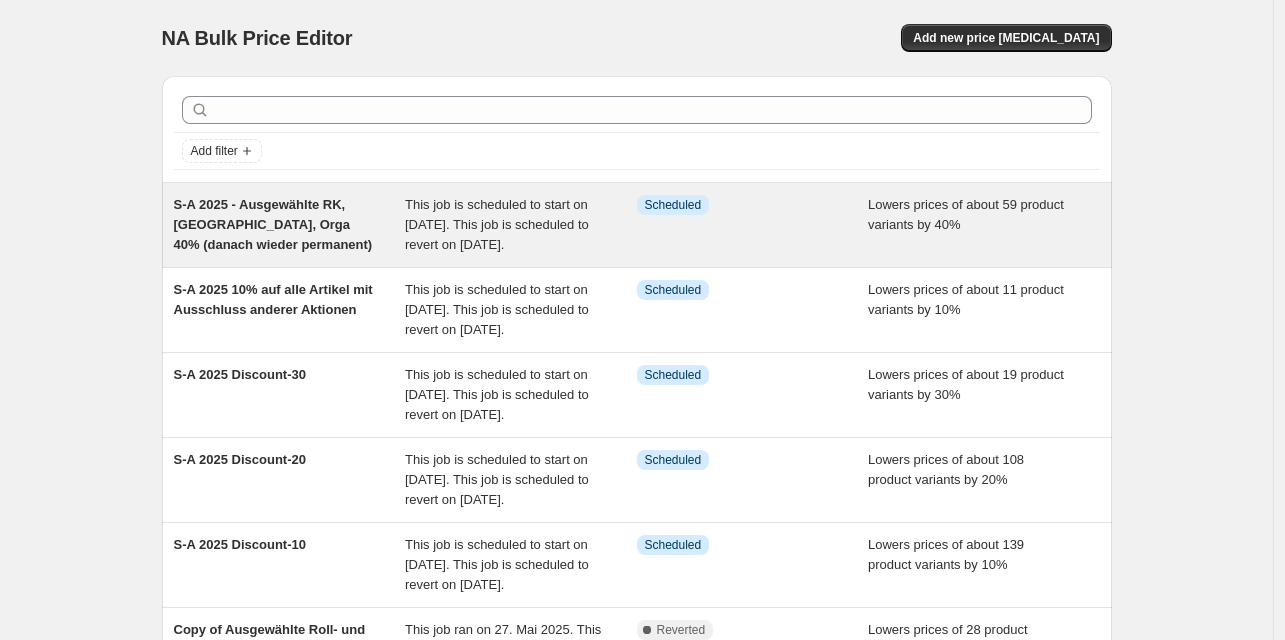 click on "S-A 2025 - Ausgewählte RK, [GEOGRAPHIC_DATA], Orga 40% (danach wieder permanent)" at bounding box center [273, 224] 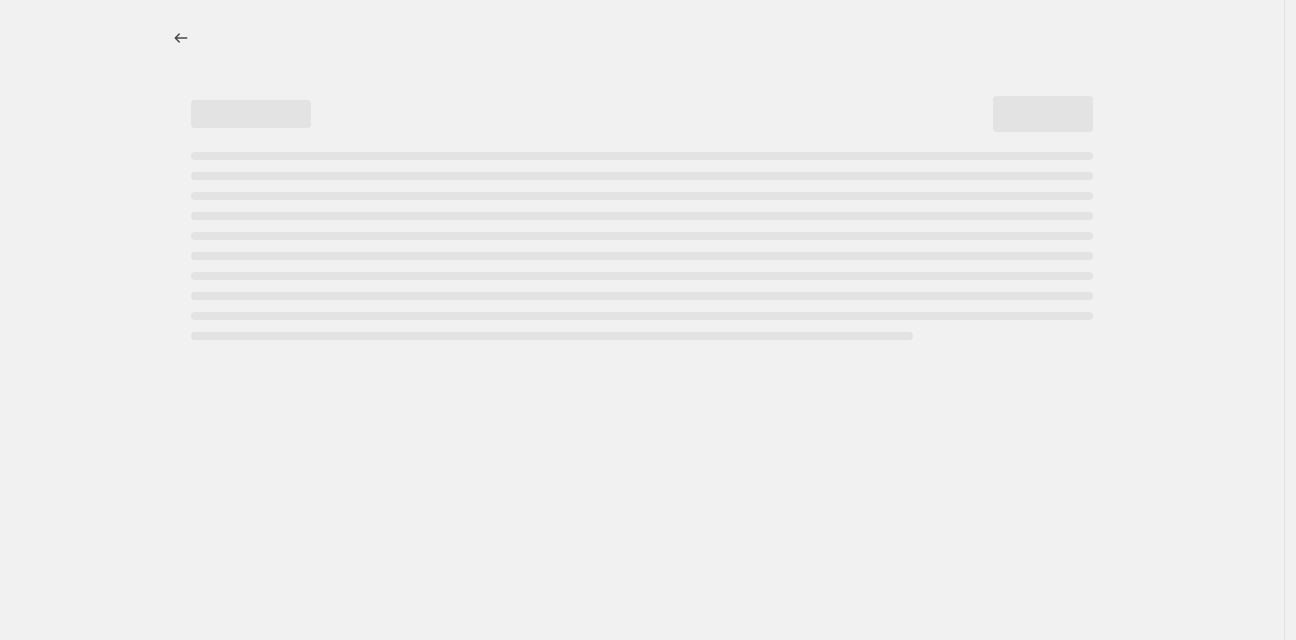 select on "percentage" 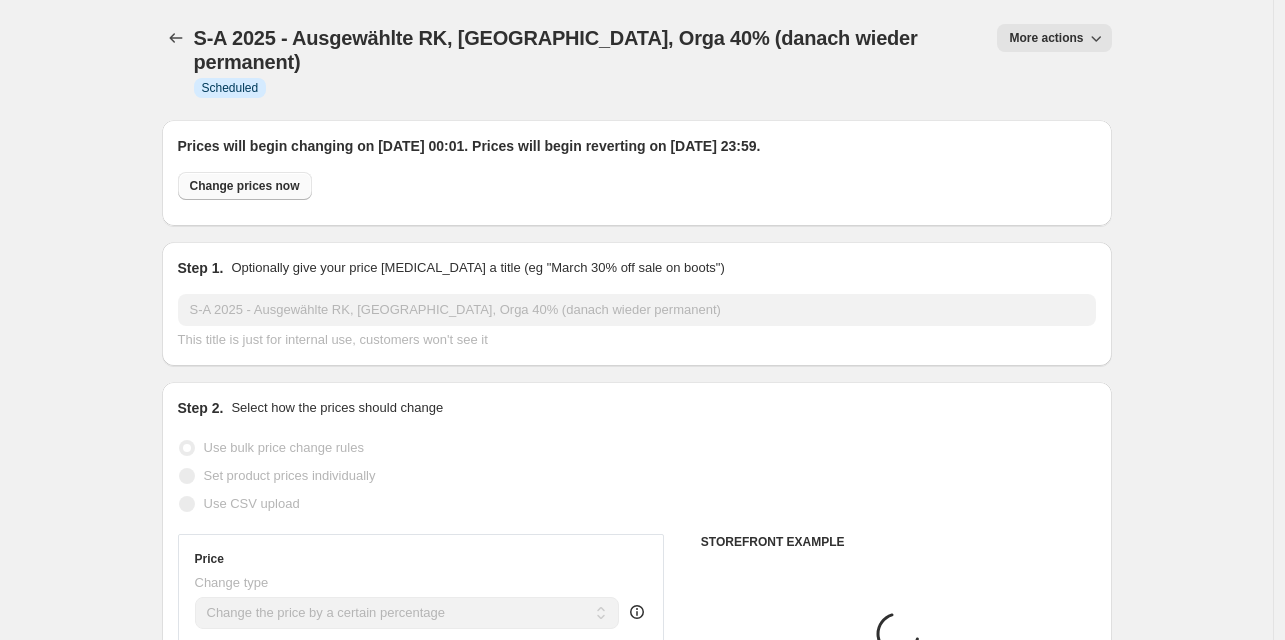 select on "tag" 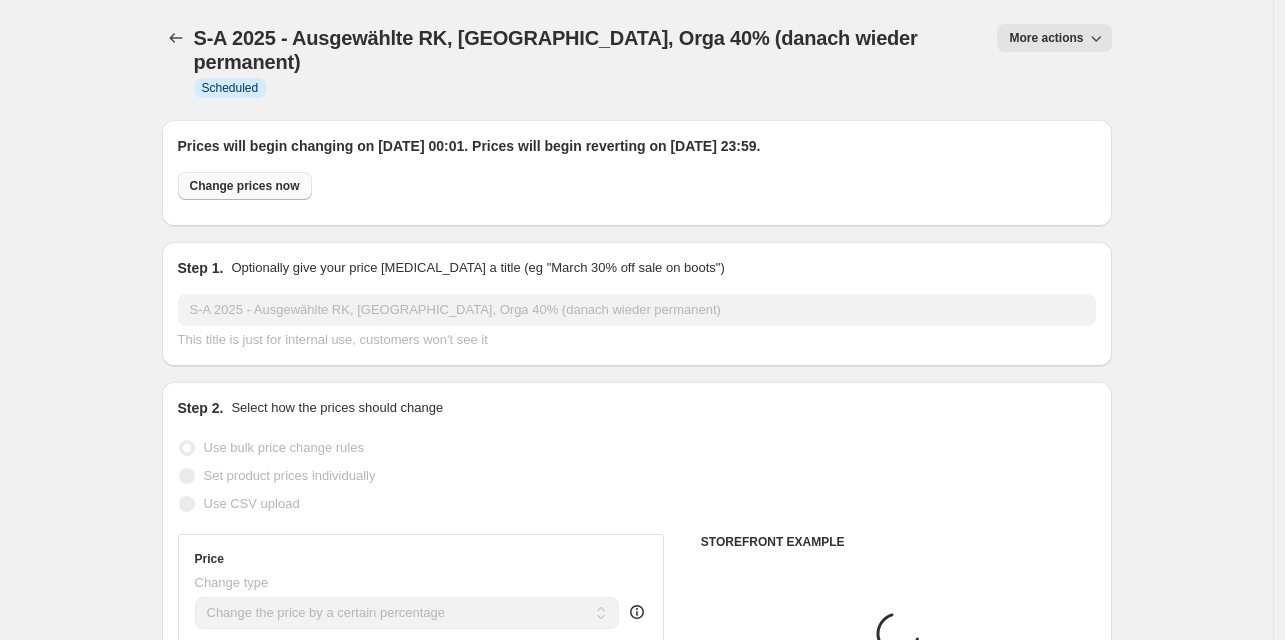 select on "tag" 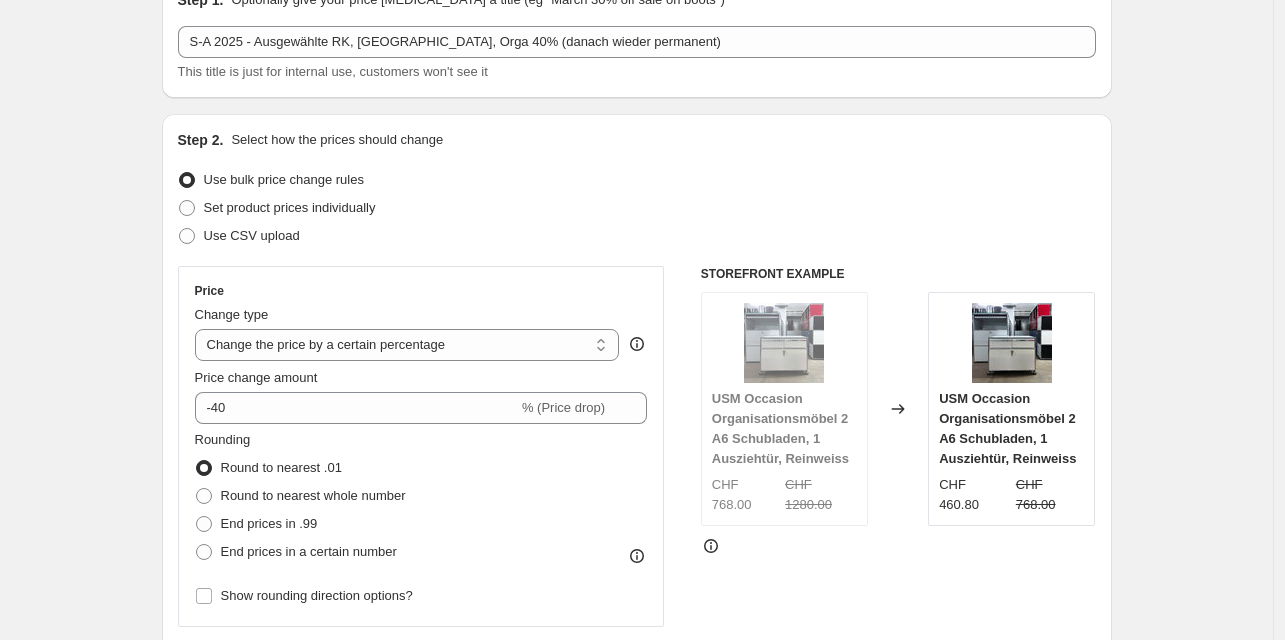 scroll, scrollTop: 0, scrollLeft: 0, axis: both 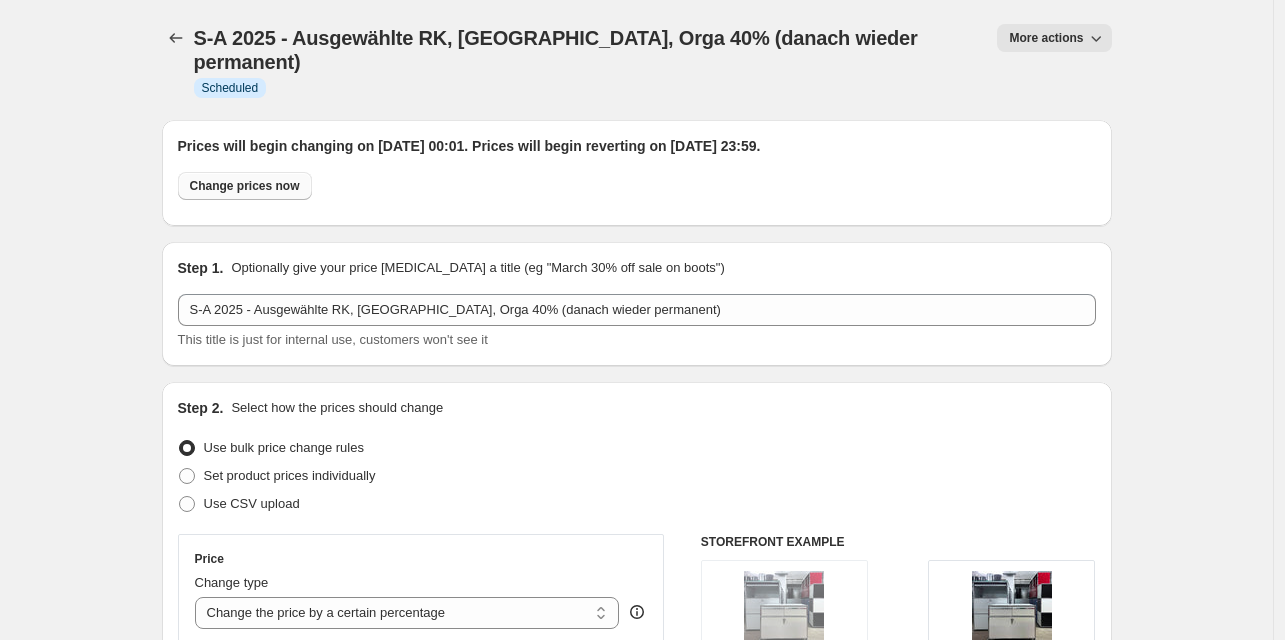 click on "Change prices now" at bounding box center [245, 186] 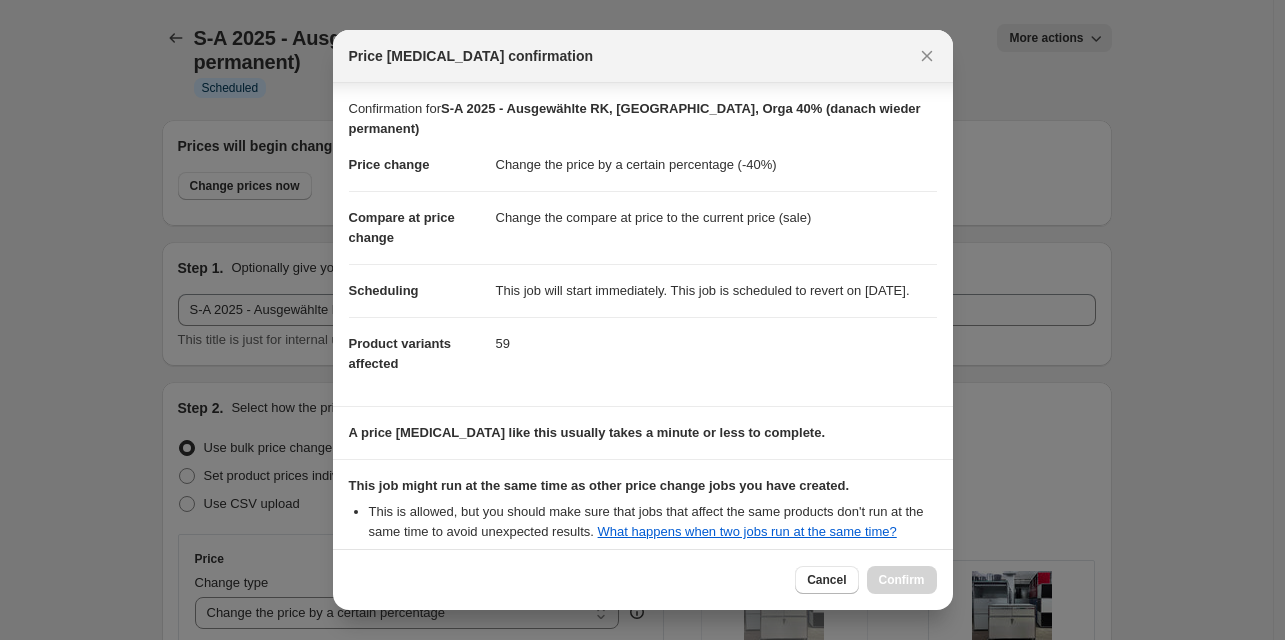 scroll, scrollTop: 365, scrollLeft: 0, axis: vertical 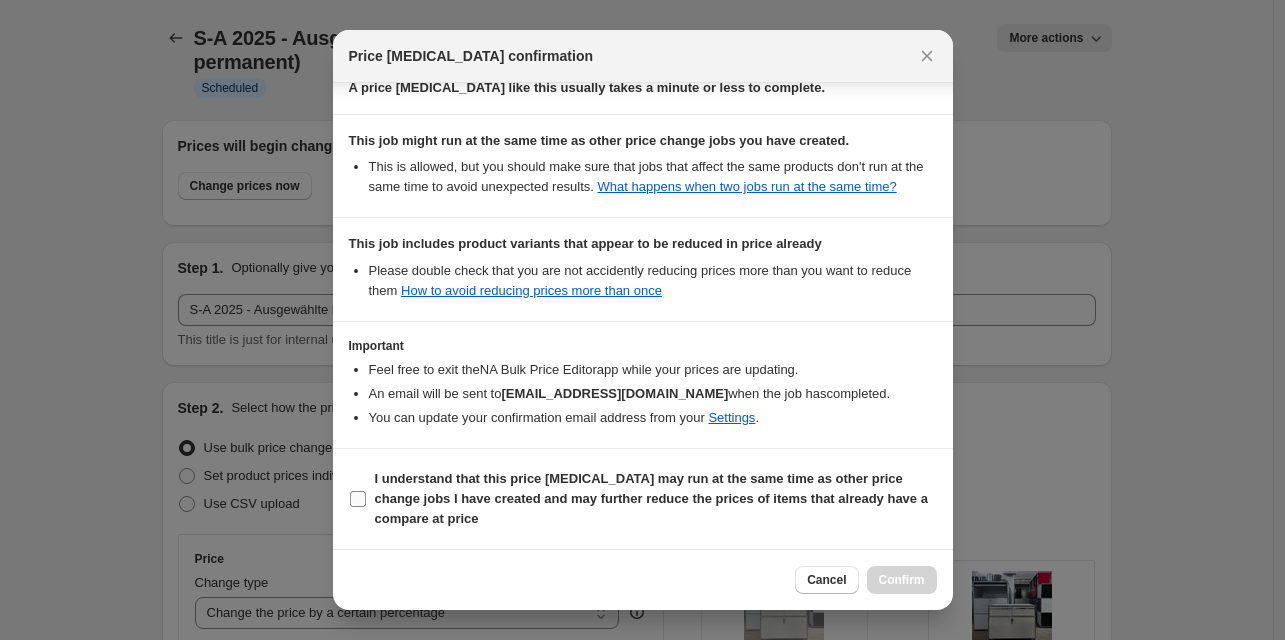 click on "I understand that this price [MEDICAL_DATA] may run at the same time as other price change jobs I have created and may further reduce the prices of items that already have a compare at price" at bounding box center (358, 499) 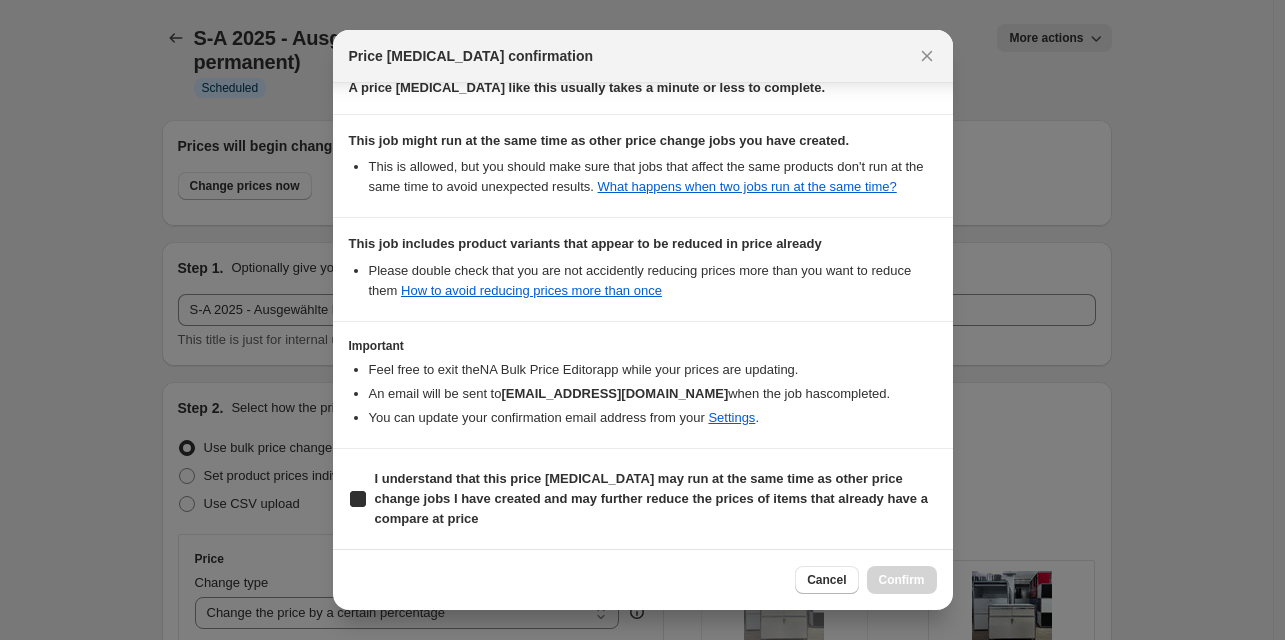 checkbox on "true" 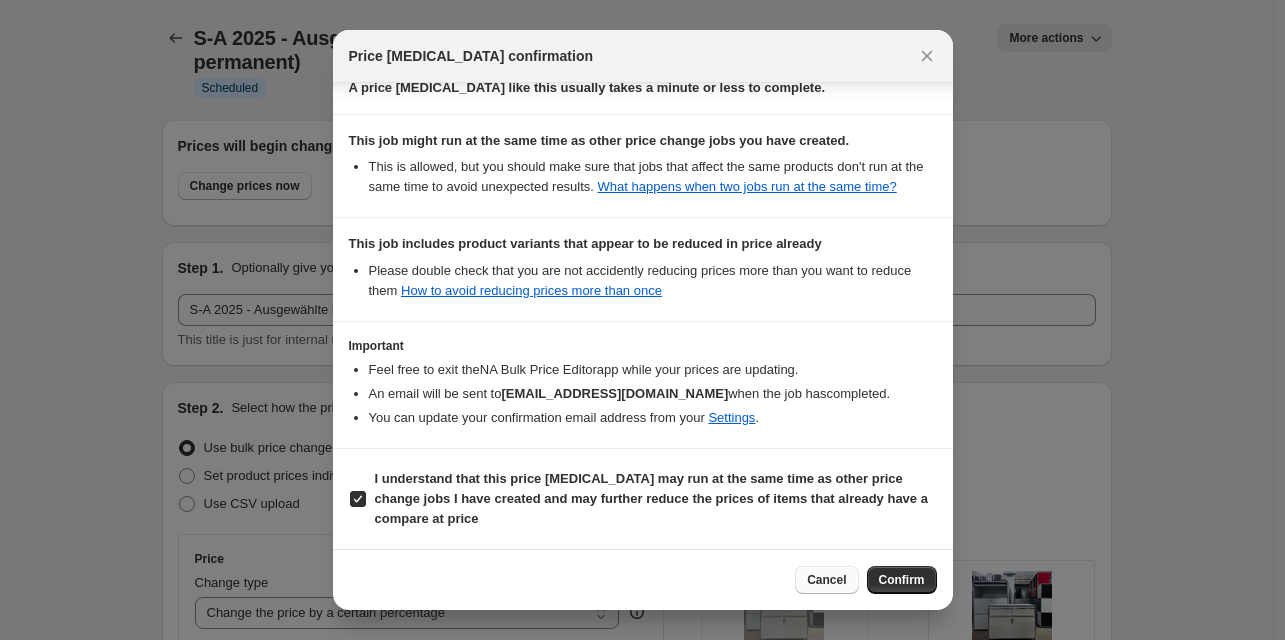 click on "Cancel" at bounding box center (826, 580) 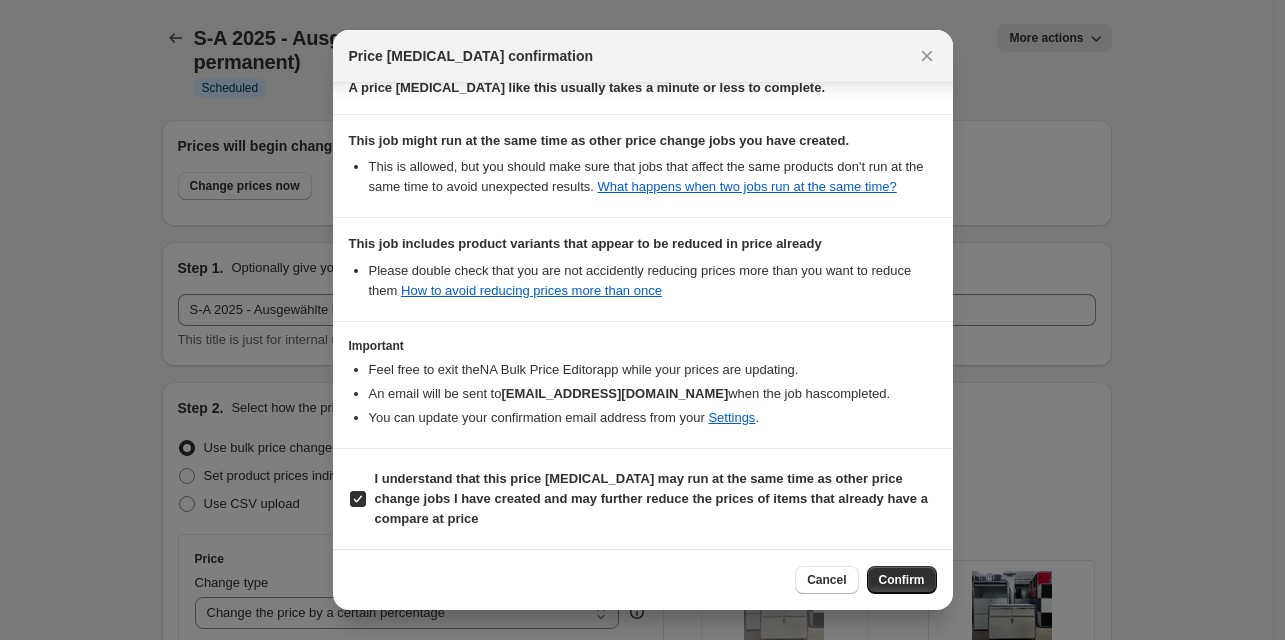 radio on "false" 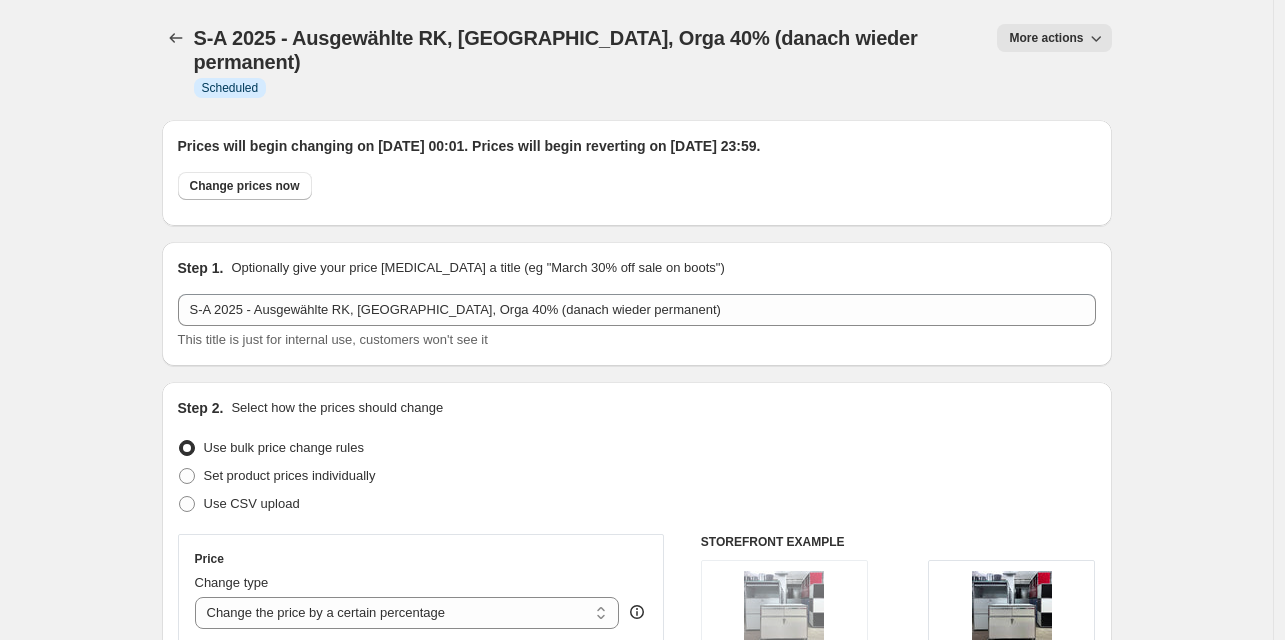 click on "More actions" at bounding box center (1046, 38) 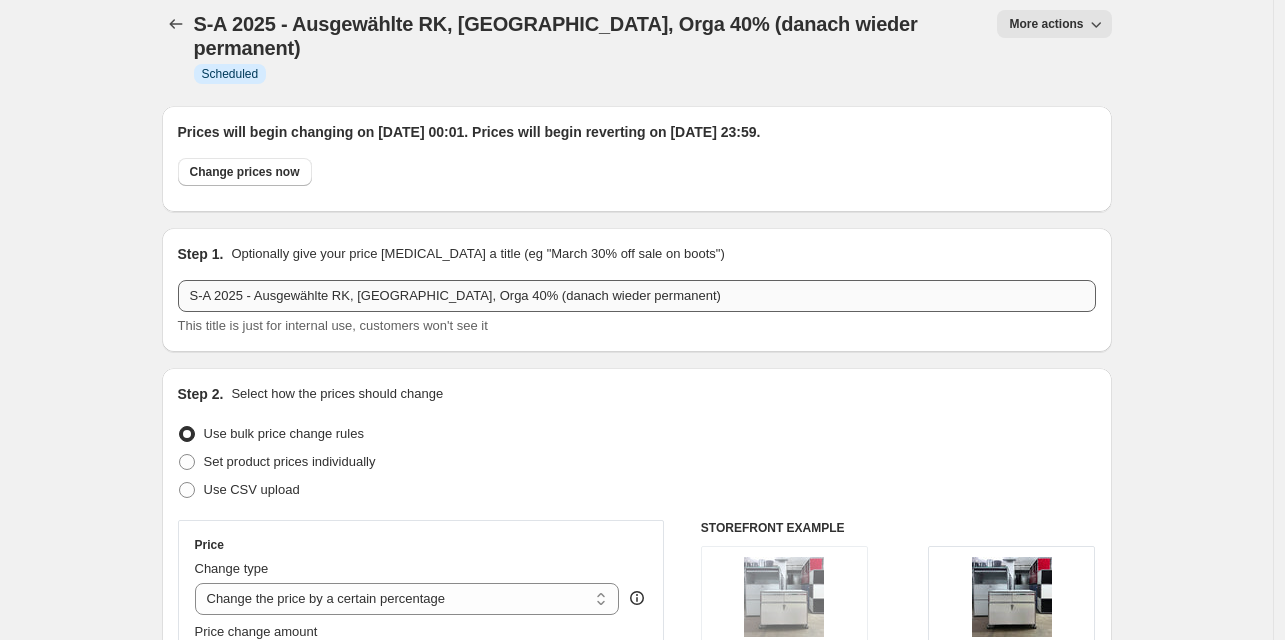 scroll, scrollTop: 0, scrollLeft: 0, axis: both 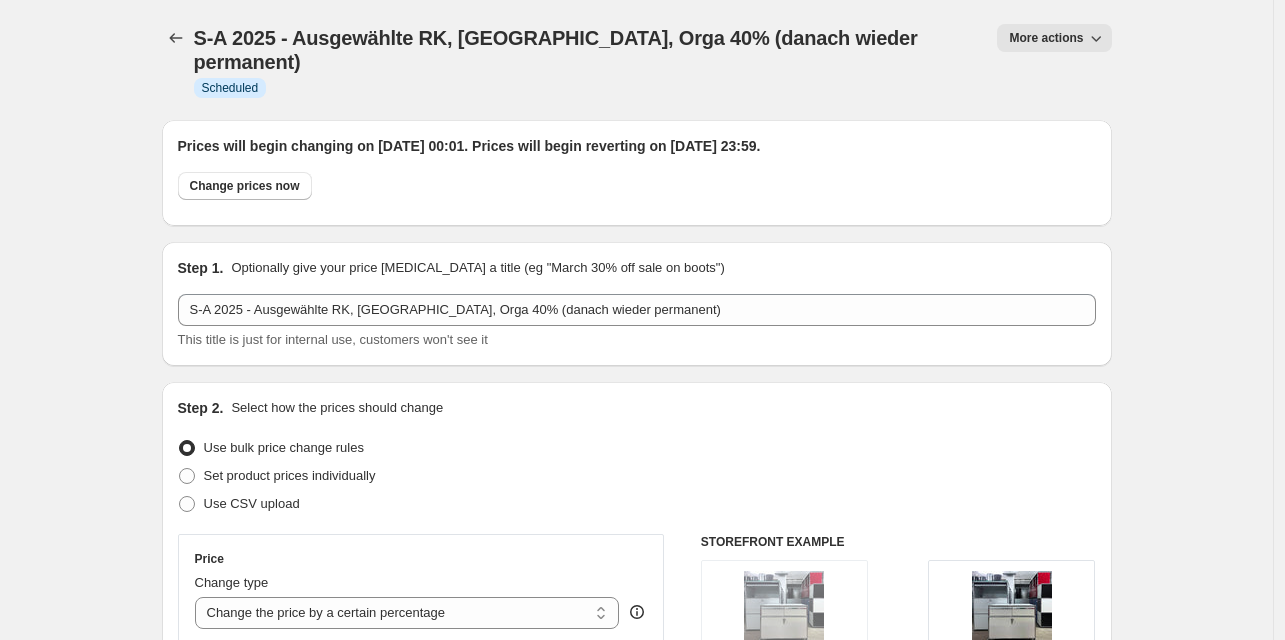 click on "More actions" at bounding box center (1046, 38) 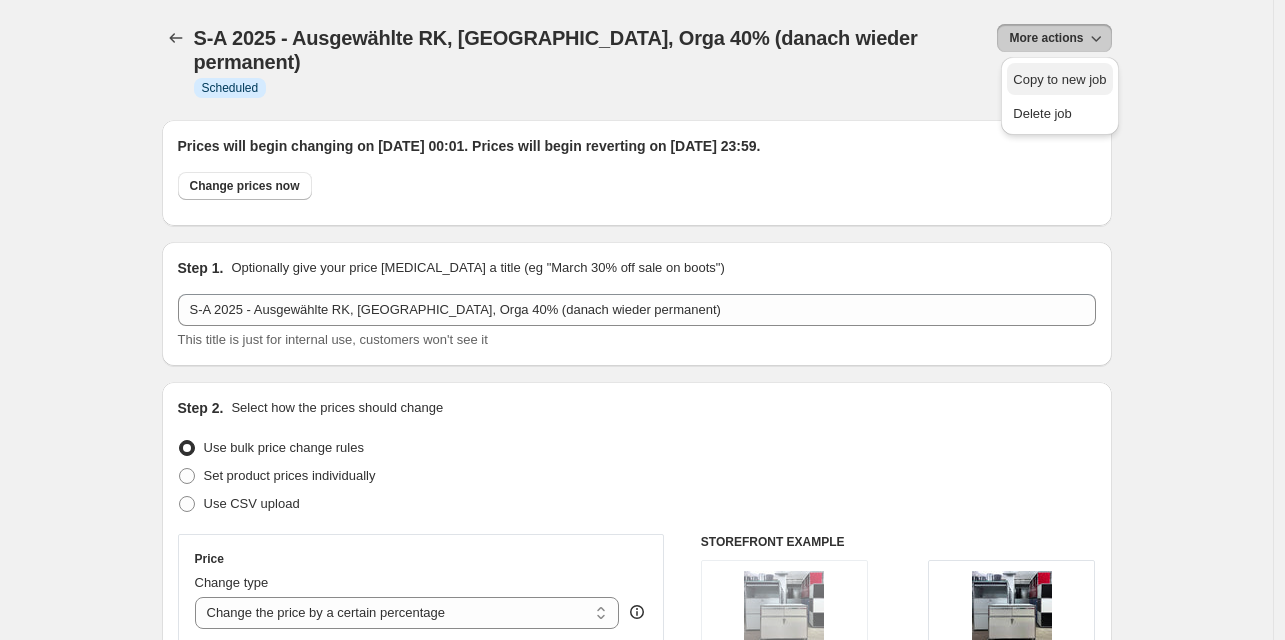 click on "Copy to new job" at bounding box center (1059, 79) 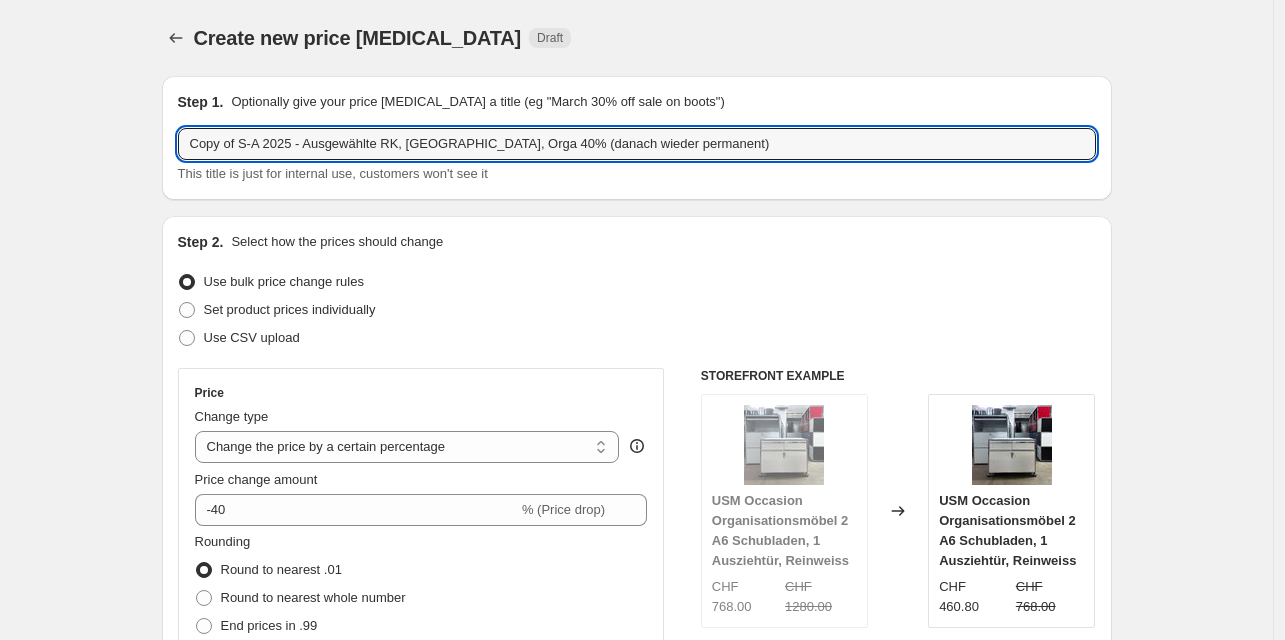 drag, startPoint x: 249, startPoint y: 146, endPoint x: 169, endPoint y: 143, distance: 80.05623 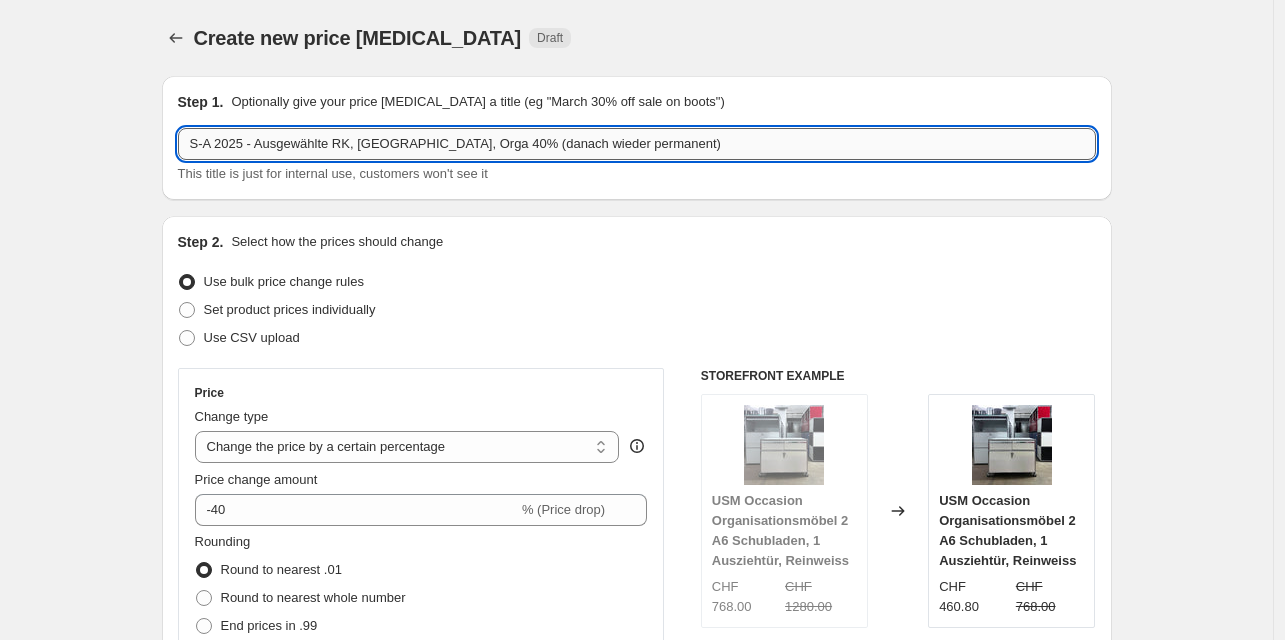 click on "S-A 2025 - Ausgewählte RK, [GEOGRAPHIC_DATA], Orga 40% (danach wieder permanent)" at bounding box center [637, 144] 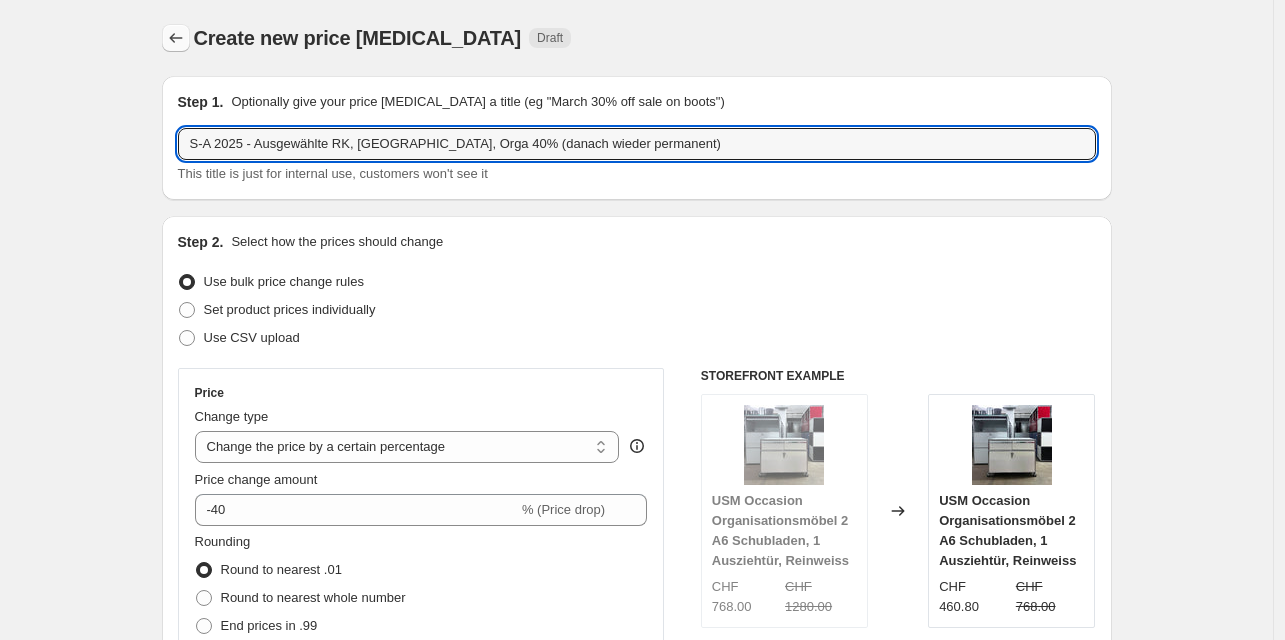 type on "S-A 2025 - Ausgewählte RK, [GEOGRAPHIC_DATA], Orga 40% (danach wieder permanent)" 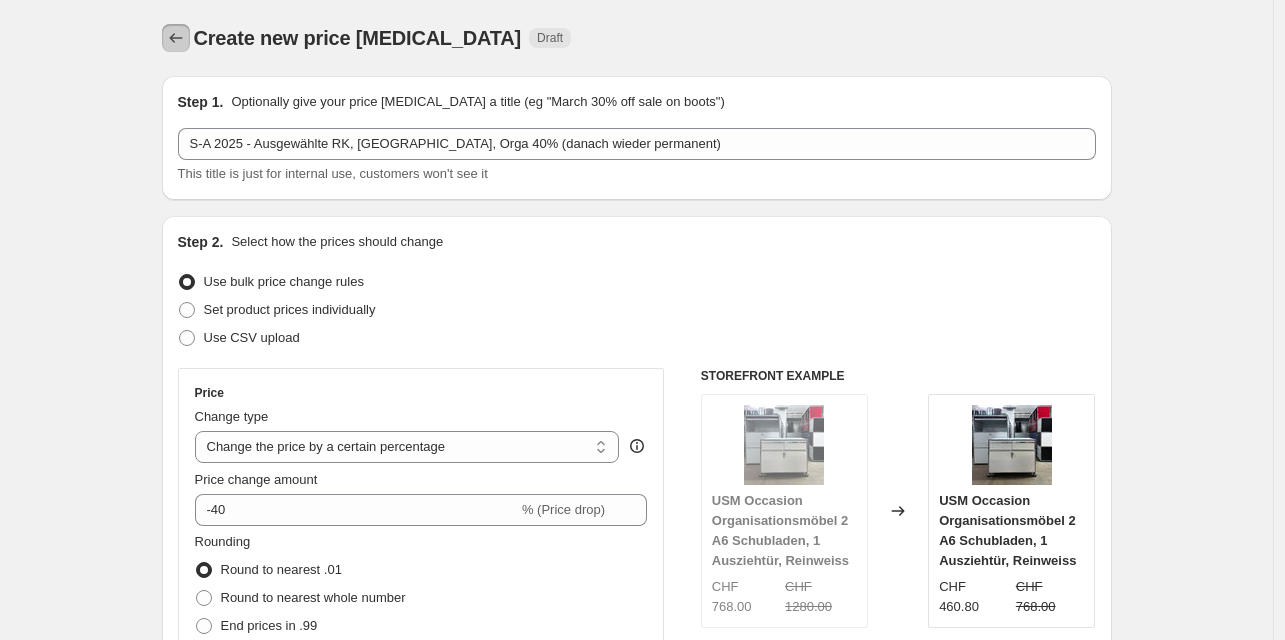 click 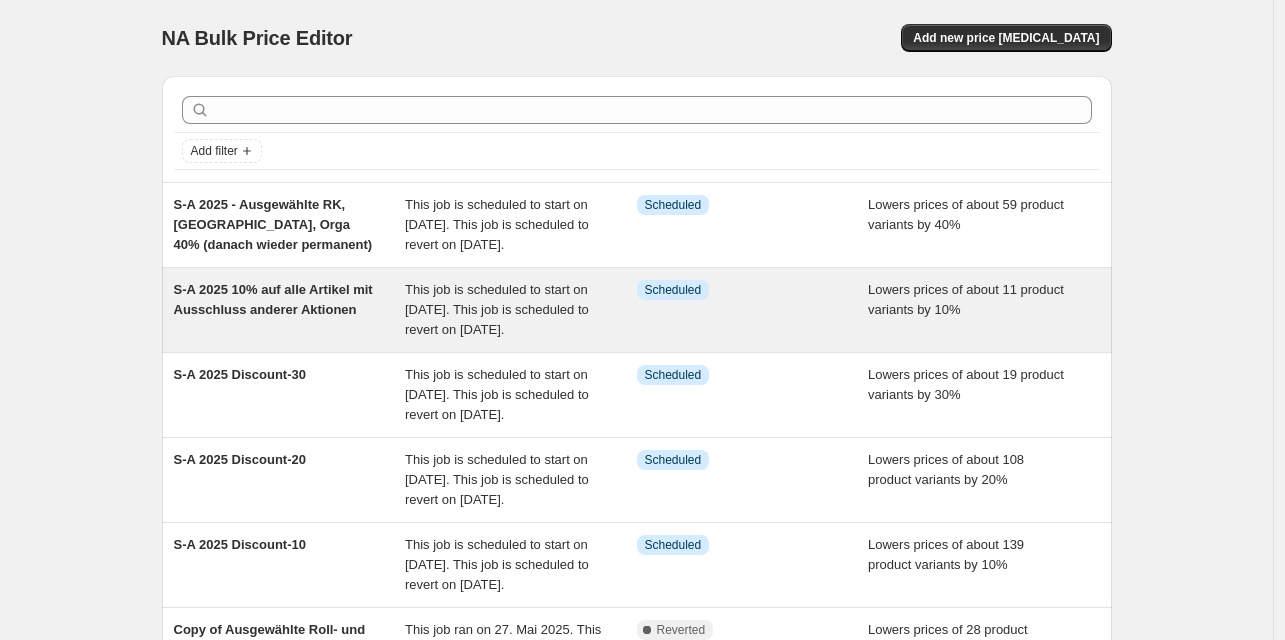 click on "S-A 2025 10% auf alle Artikel mit Ausschluss anderer Aktionen" at bounding box center [273, 299] 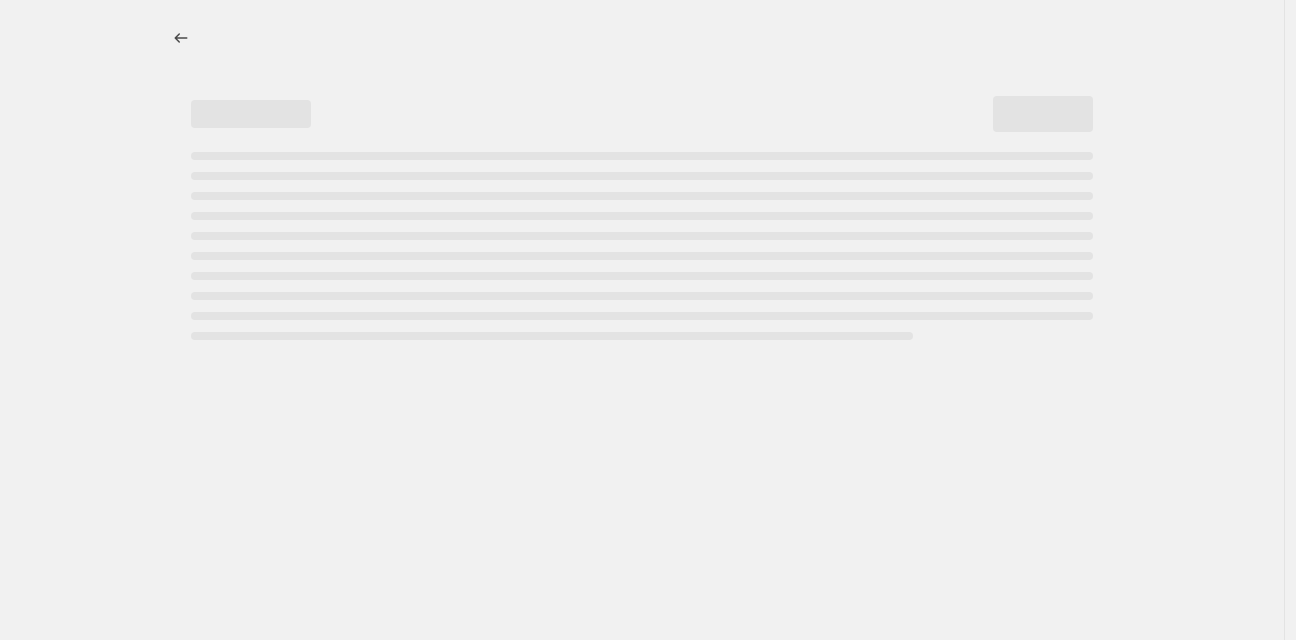 select on "percentage" 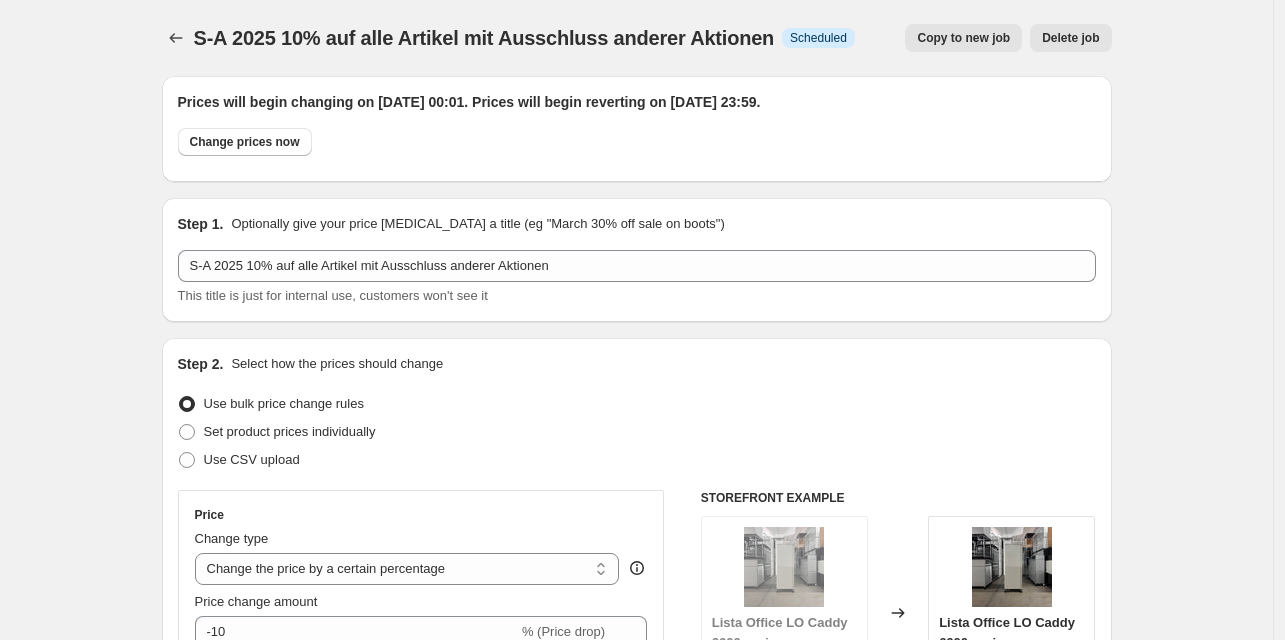 click on "Delete job" at bounding box center [1070, 38] 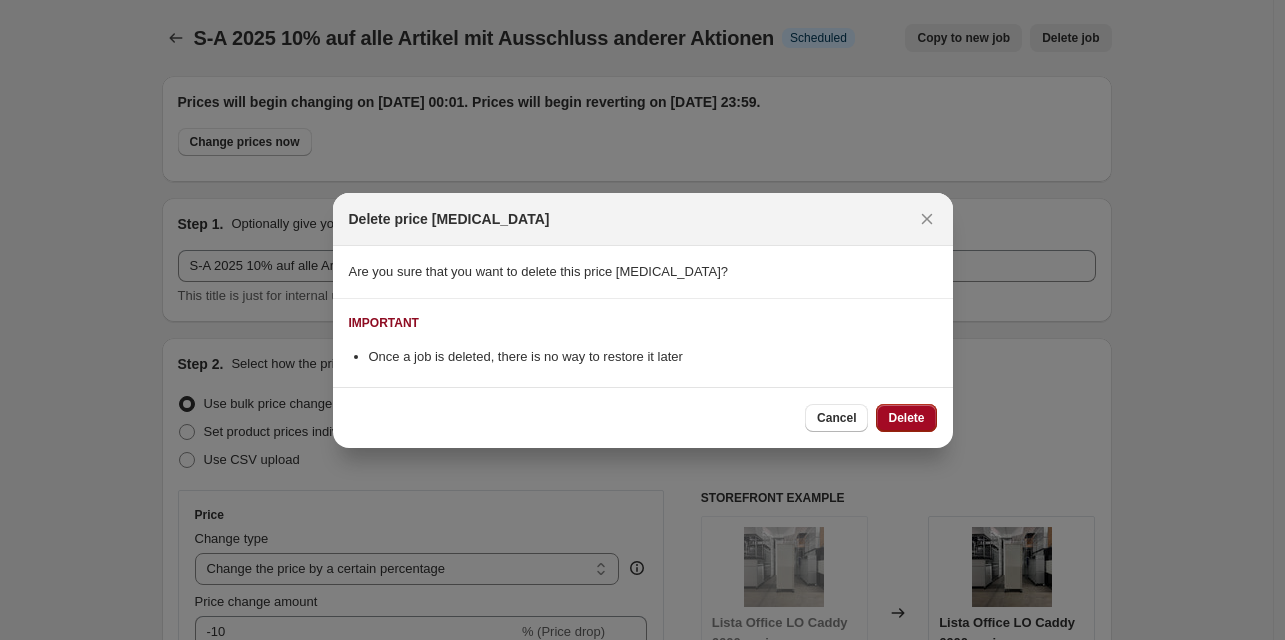 click on "Delete" at bounding box center (906, 418) 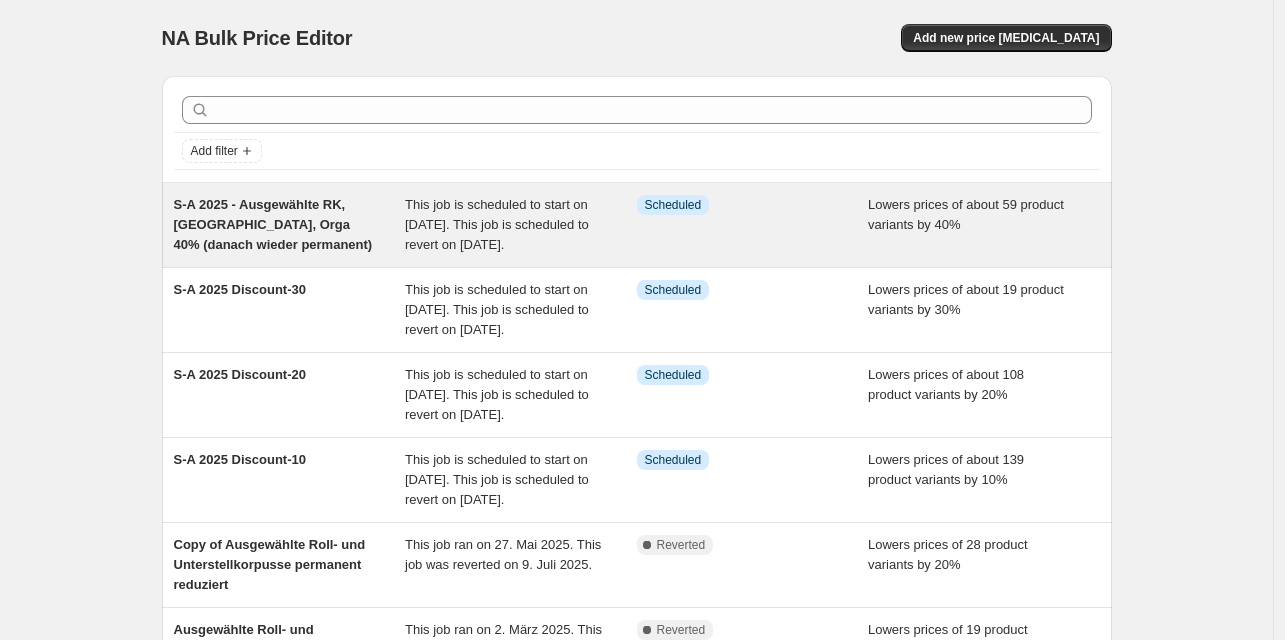 click on "S-A 2025 - Ausgewählte RK, [GEOGRAPHIC_DATA], Orga 40% (danach wieder permanent)" at bounding box center (273, 224) 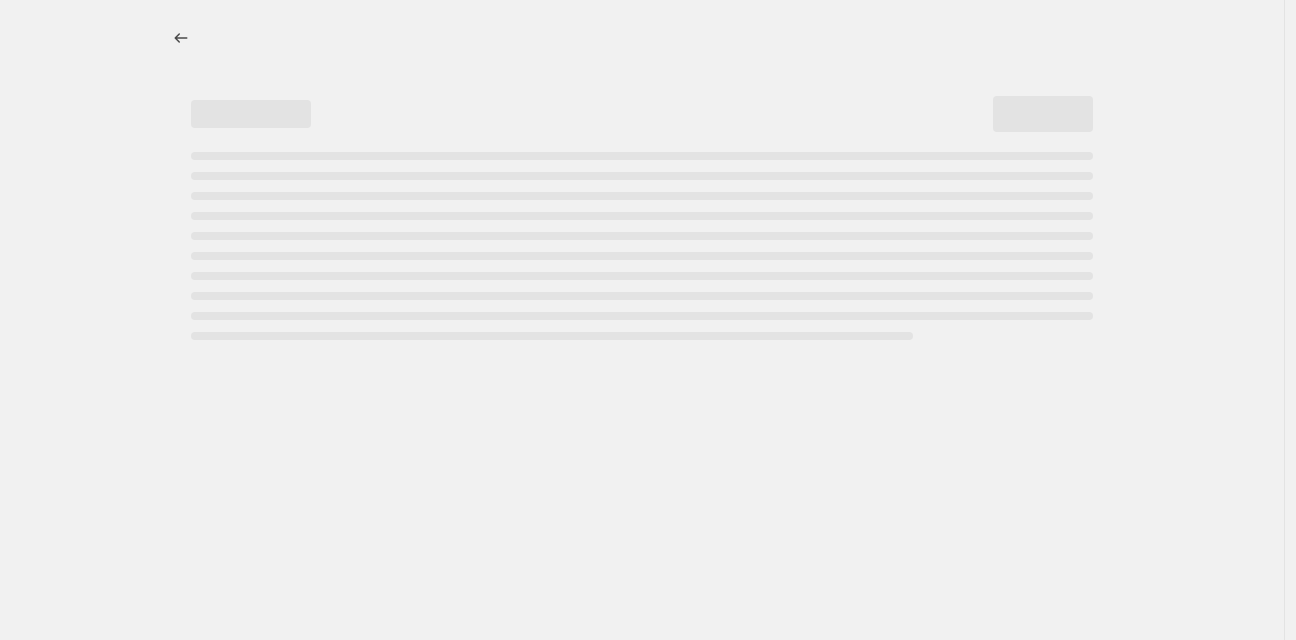 select on "percentage" 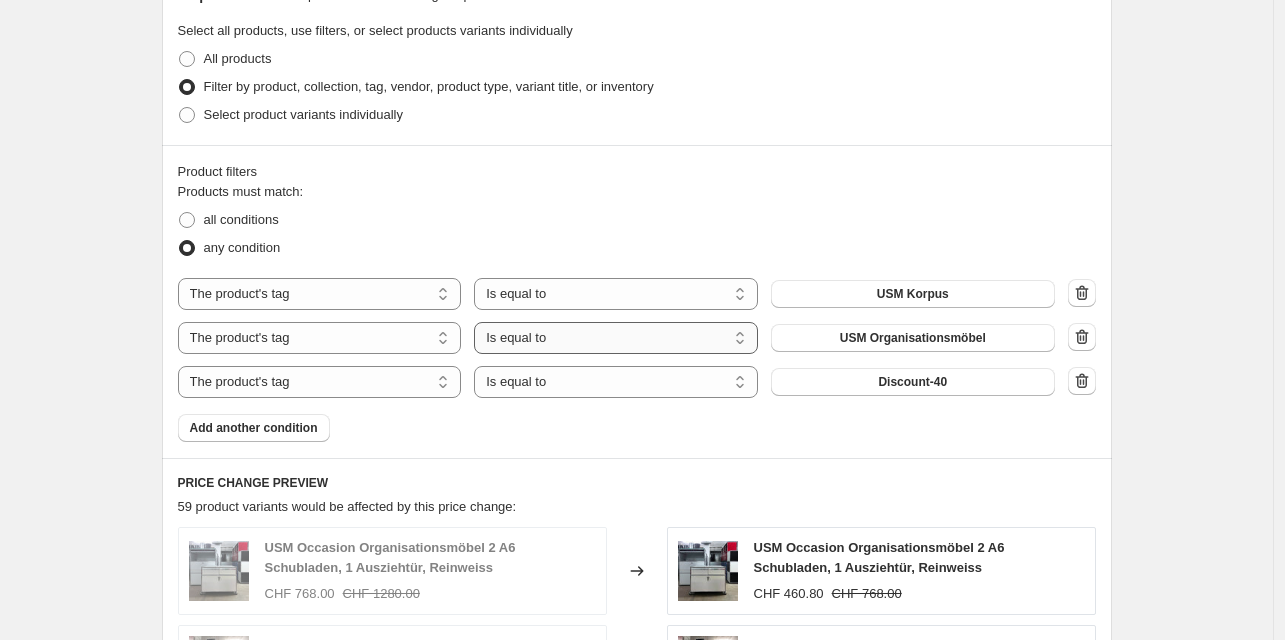 scroll, scrollTop: 1141, scrollLeft: 0, axis: vertical 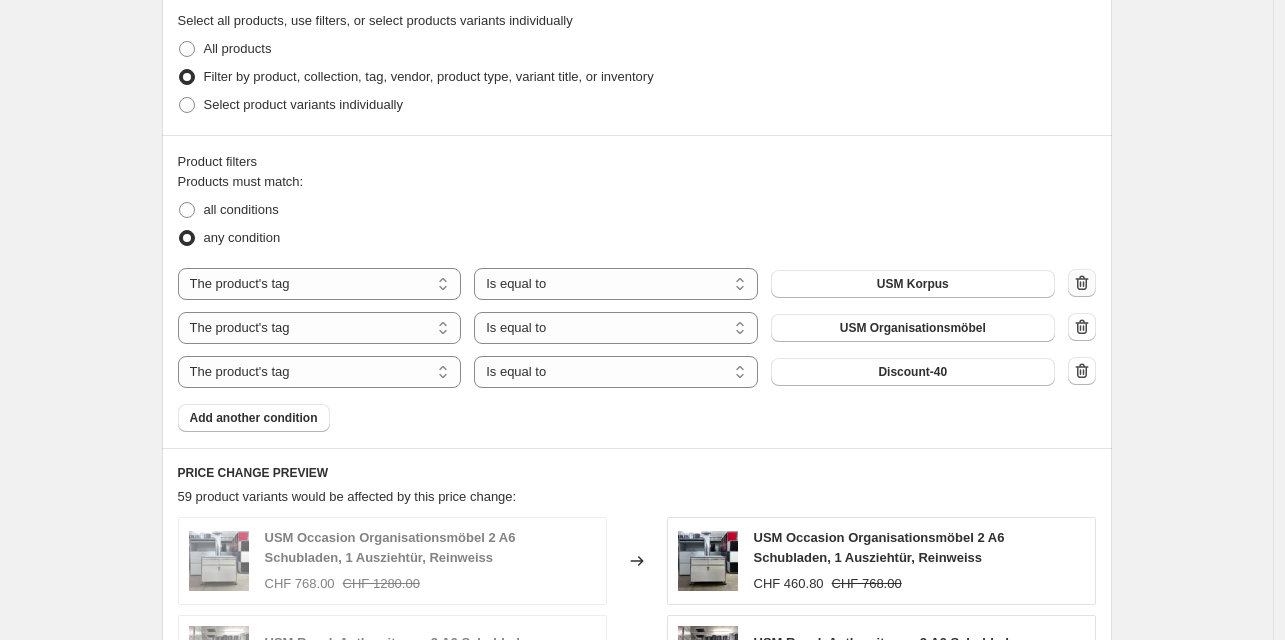 click 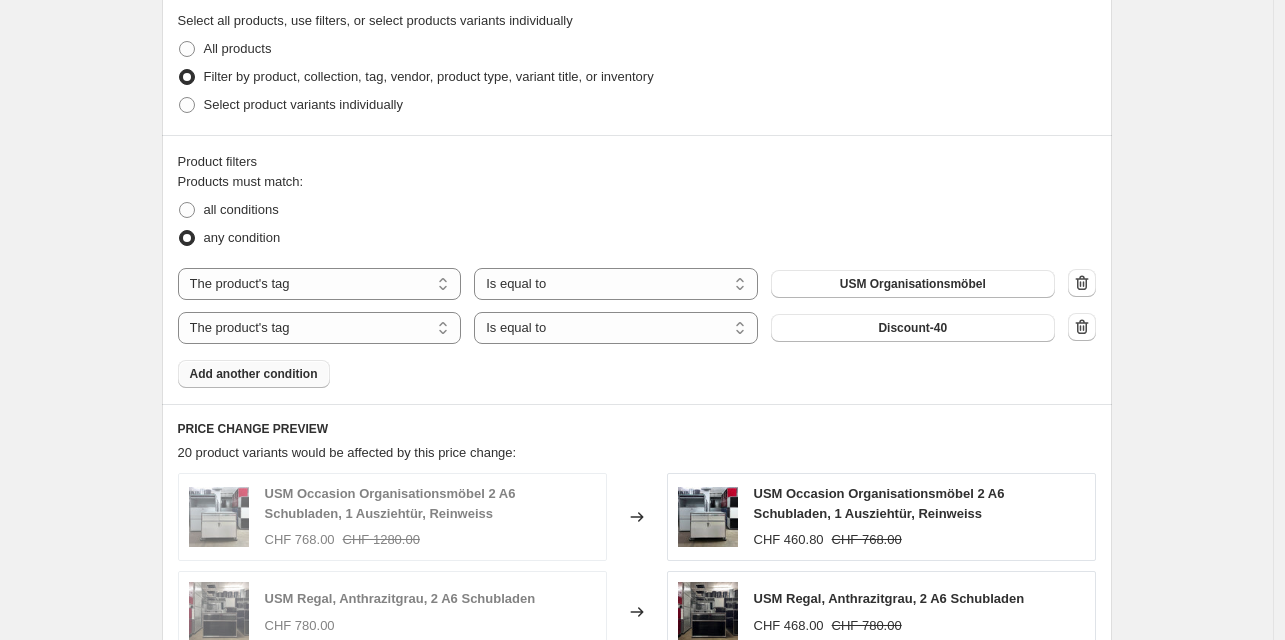 click on "Add another condition" at bounding box center (254, 374) 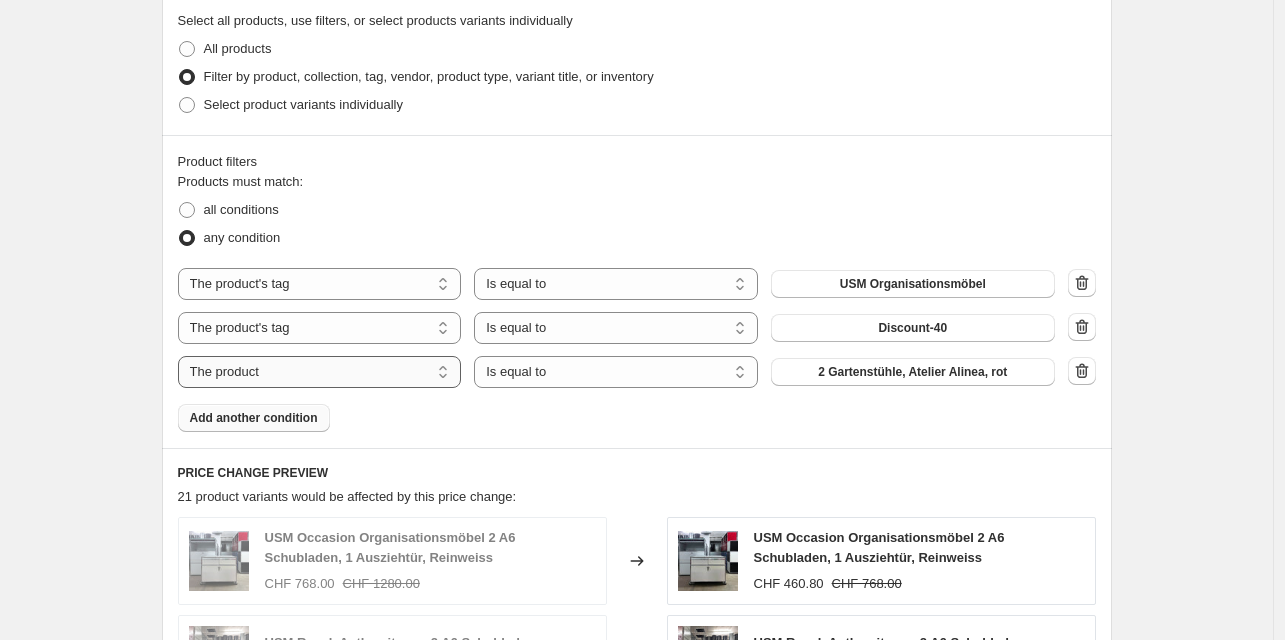 click on "The product The product's collection The product's tag The product's vendor The product's type The product's status The variant's title Inventory quantity" at bounding box center (320, 372) 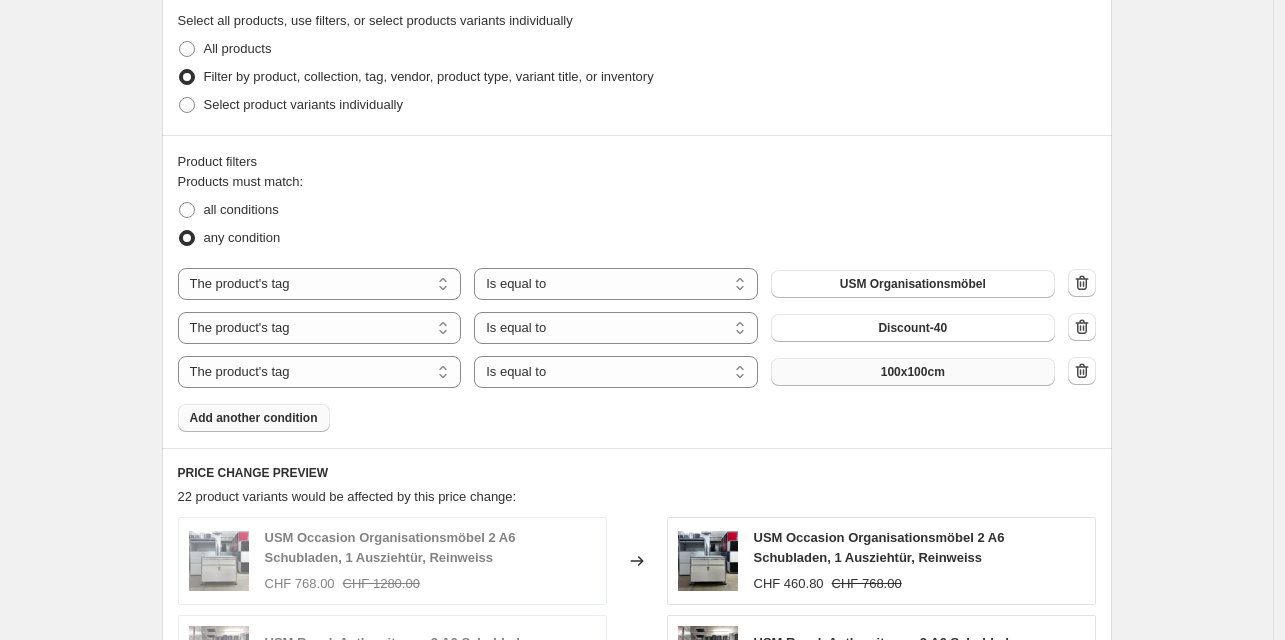 click on "100x100cm" at bounding box center [913, 372] 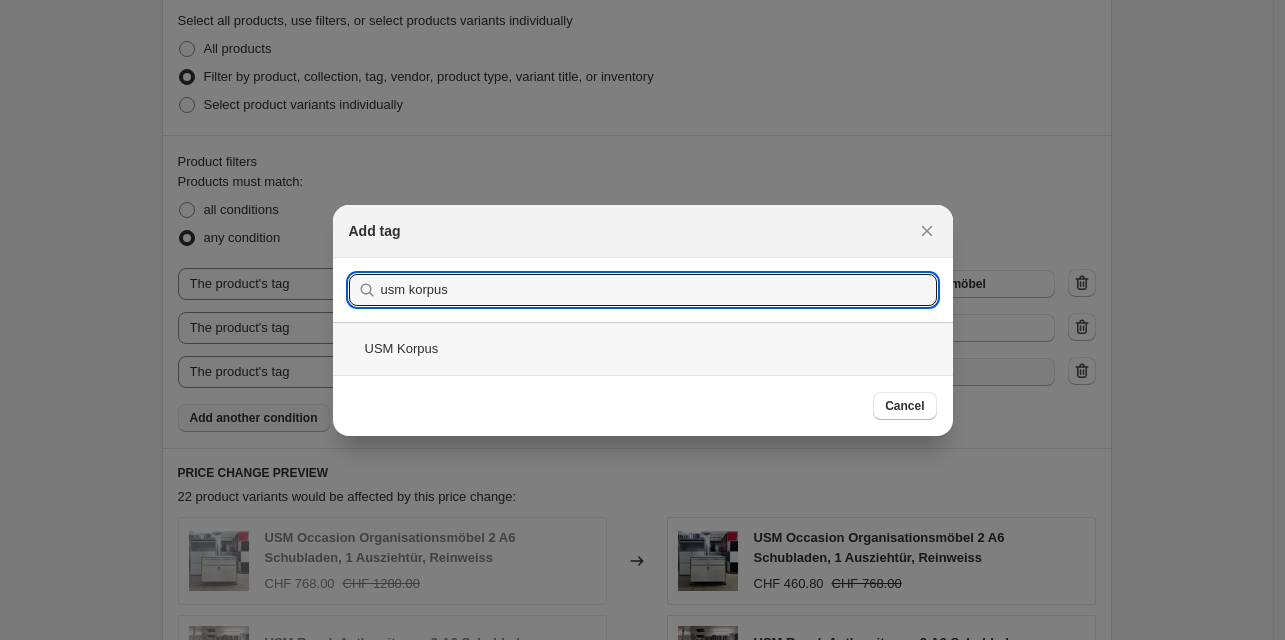 type on "usm korpus" 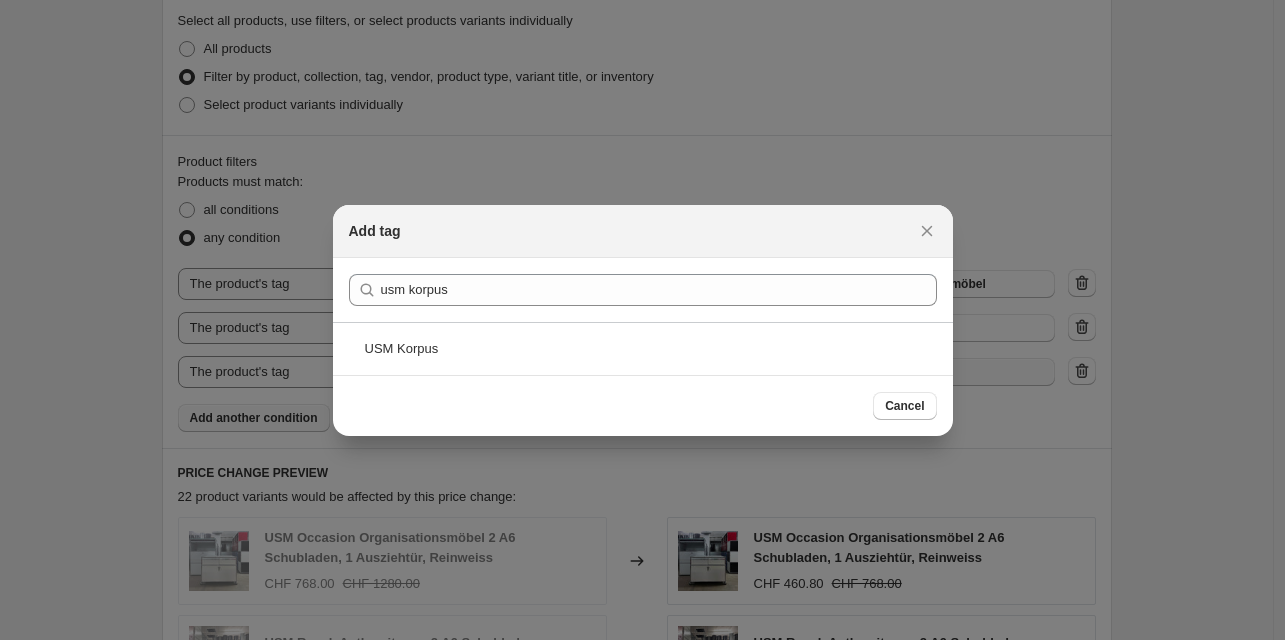 drag, startPoint x: 410, startPoint y: 351, endPoint x: 671, endPoint y: 354, distance: 261.01724 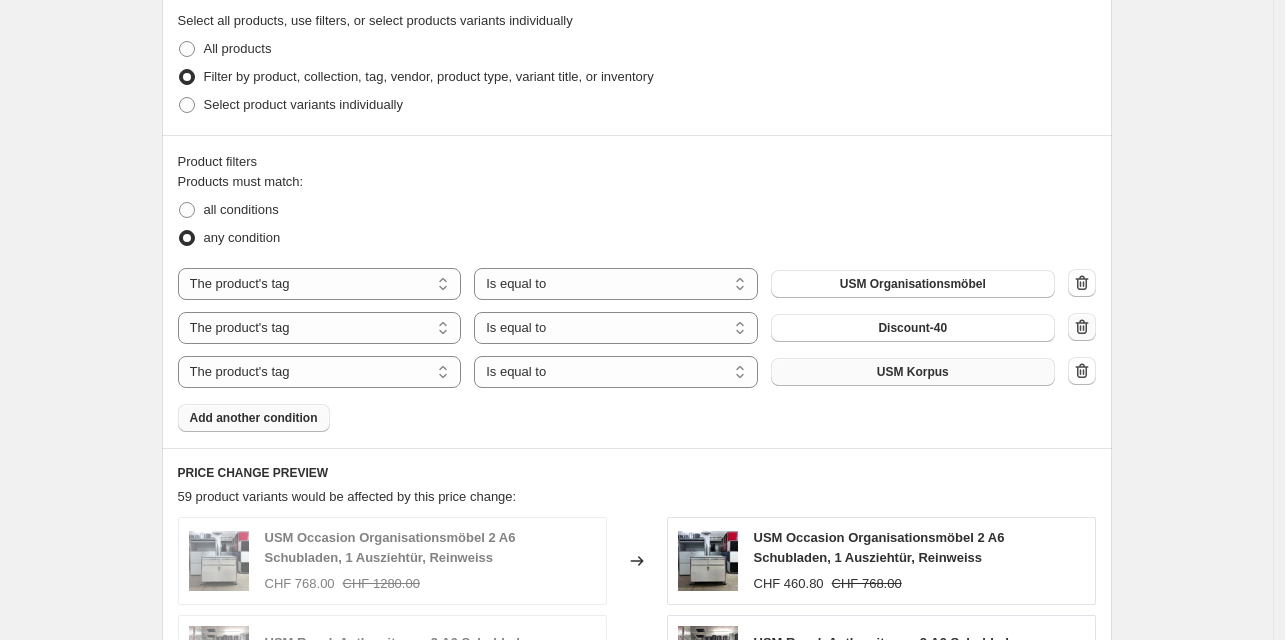 click 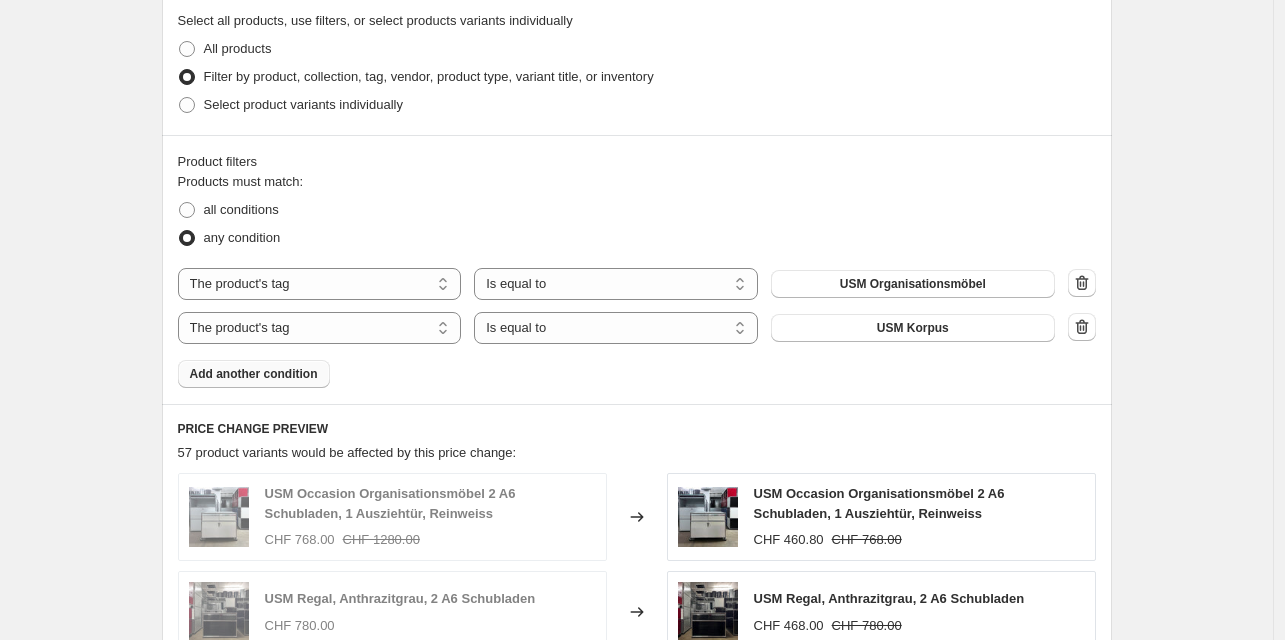 click on "Add another condition" at bounding box center [254, 374] 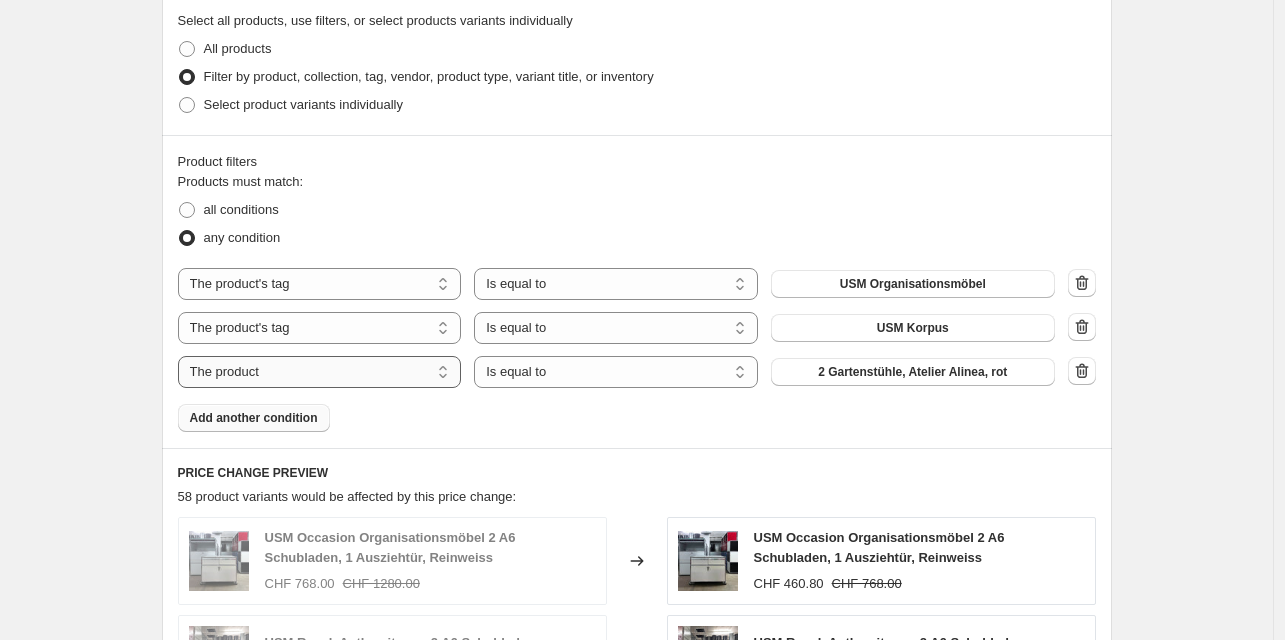 click on "The product The product's collection The product's tag The product's vendor The product's type The product's status The variant's title Inventory quantity" at bounding box center (320, 372) 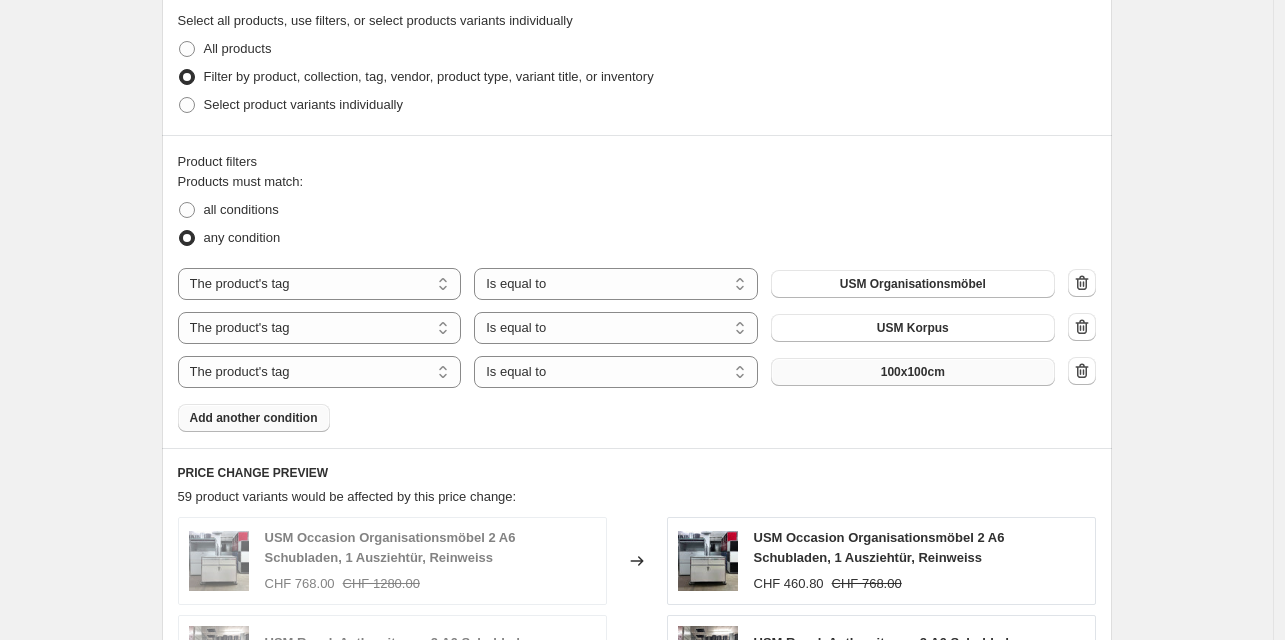 click on "100x100cm" at bounding box center [913, 372] 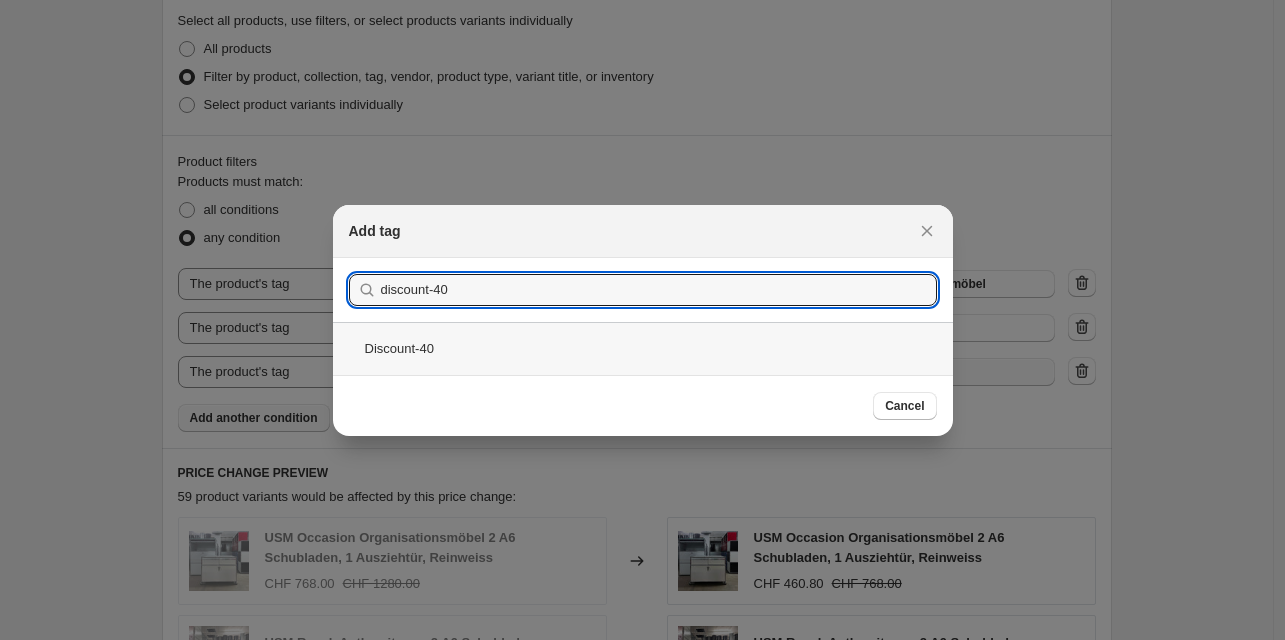 type on "discount-40" 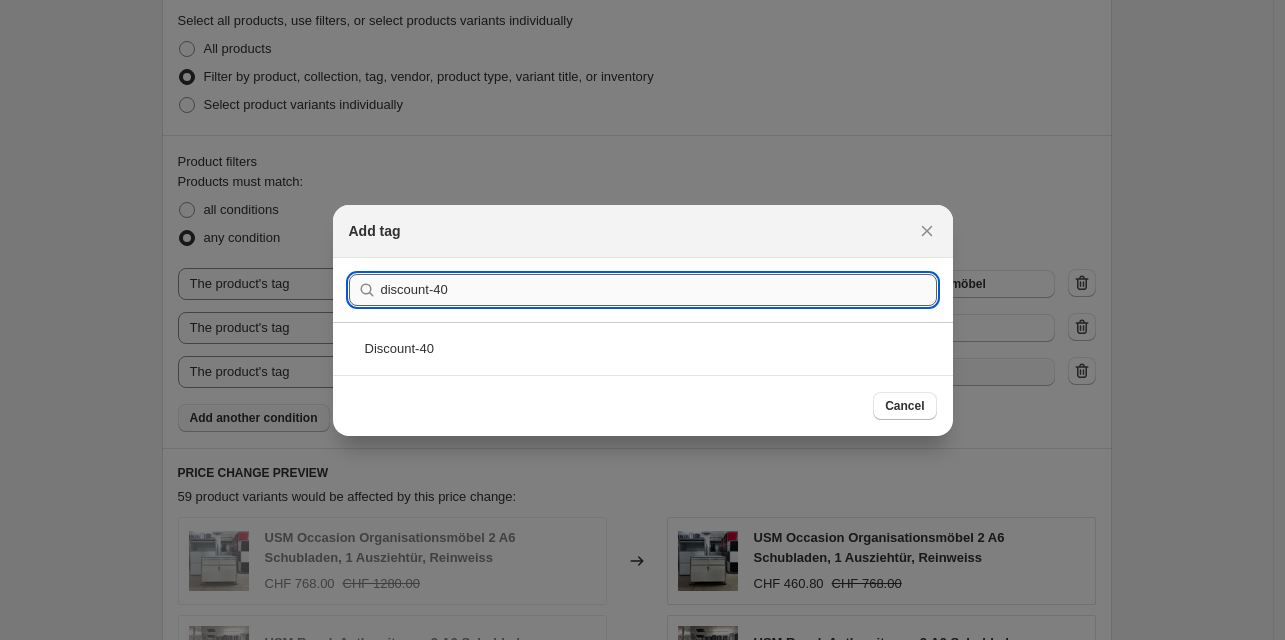 drag, startPoint x: 397, startPoint y: 344, endPoint x: 612, endPoint y: 382, distance: 218.33232 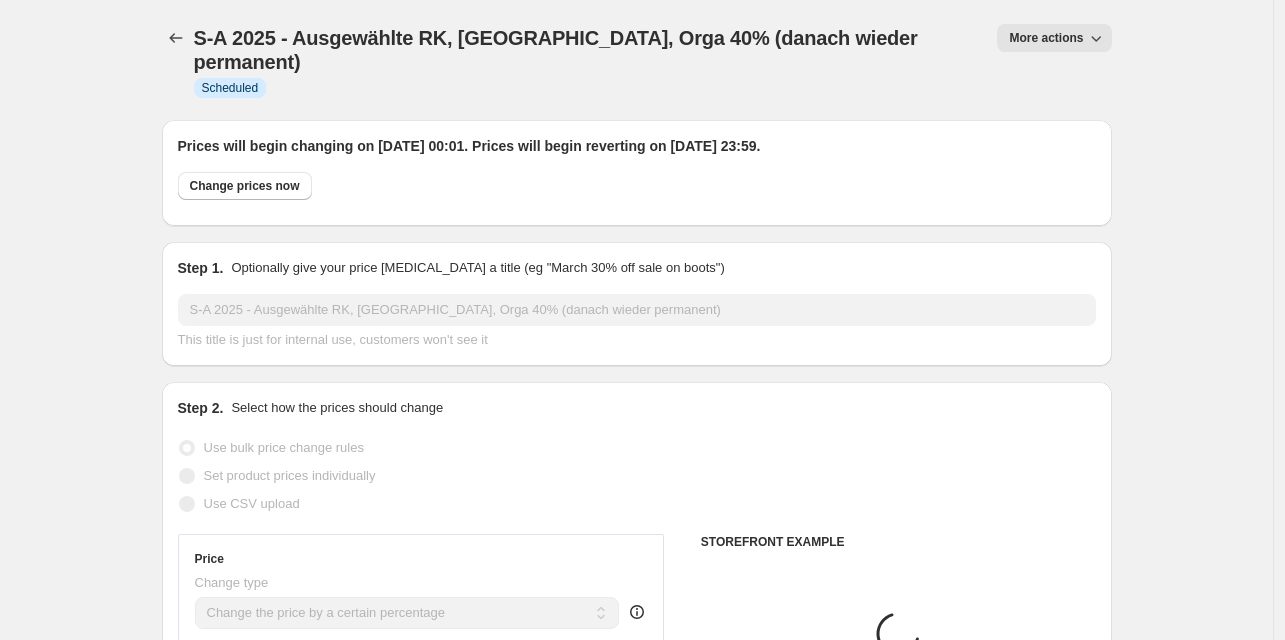 scroll, scrollTop: 1141, scrollLeft: 0, axis: vertical 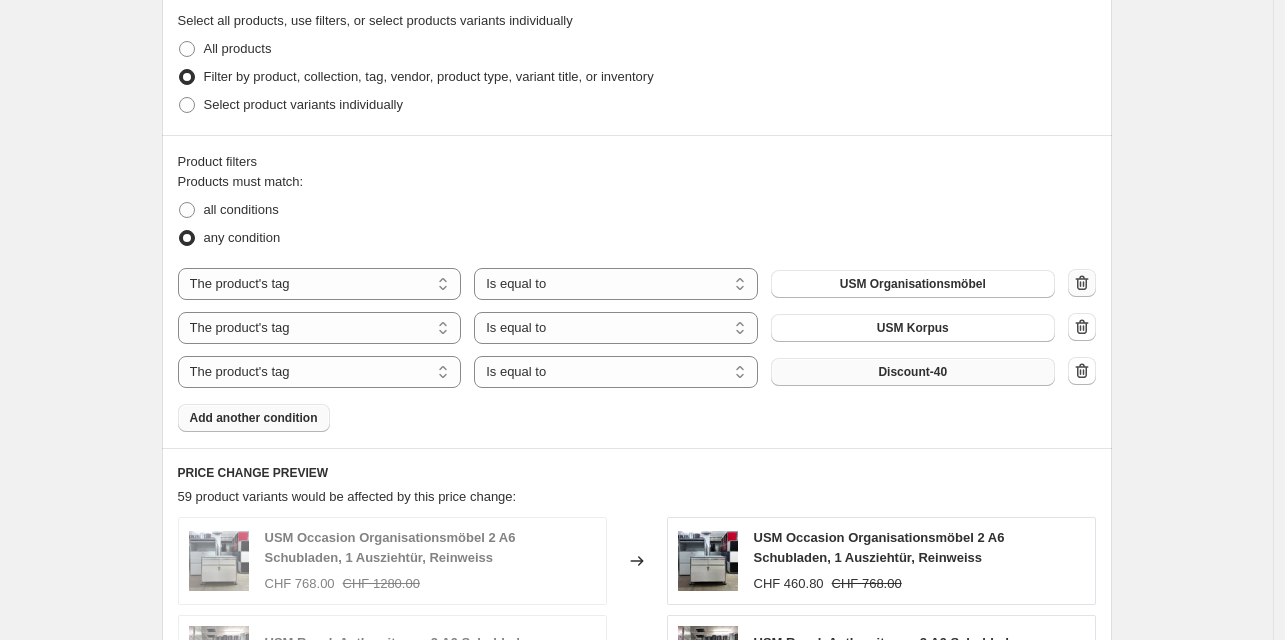 click 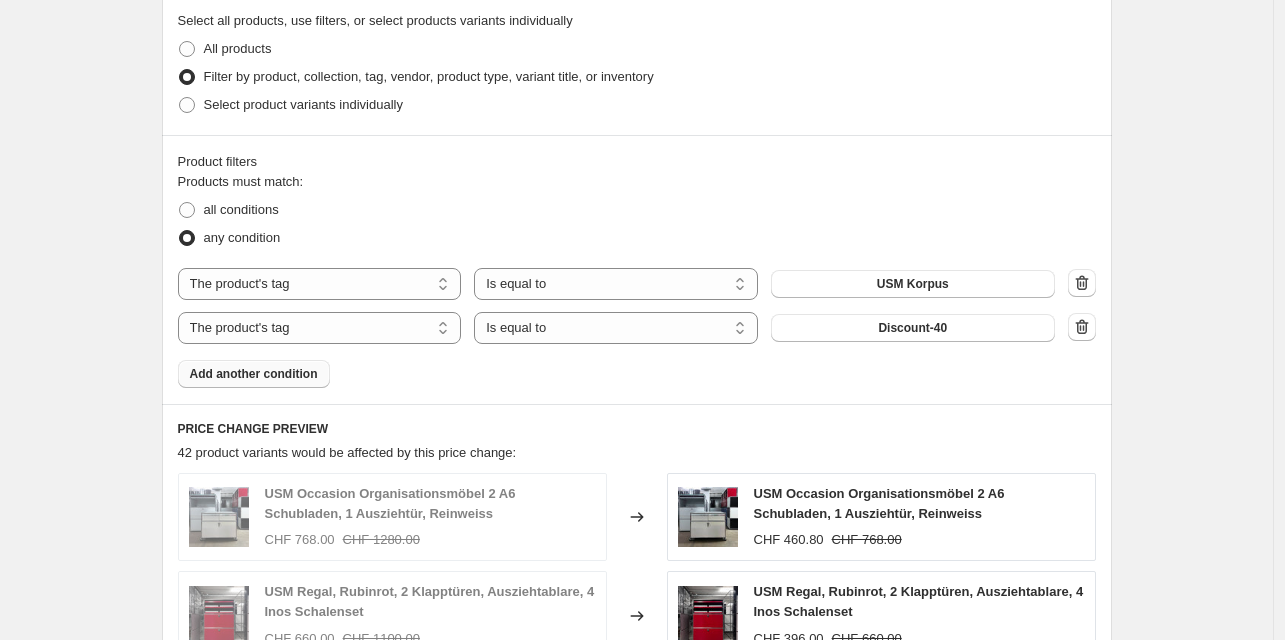 click on "Add another condition" at bounding box center [254, 374] 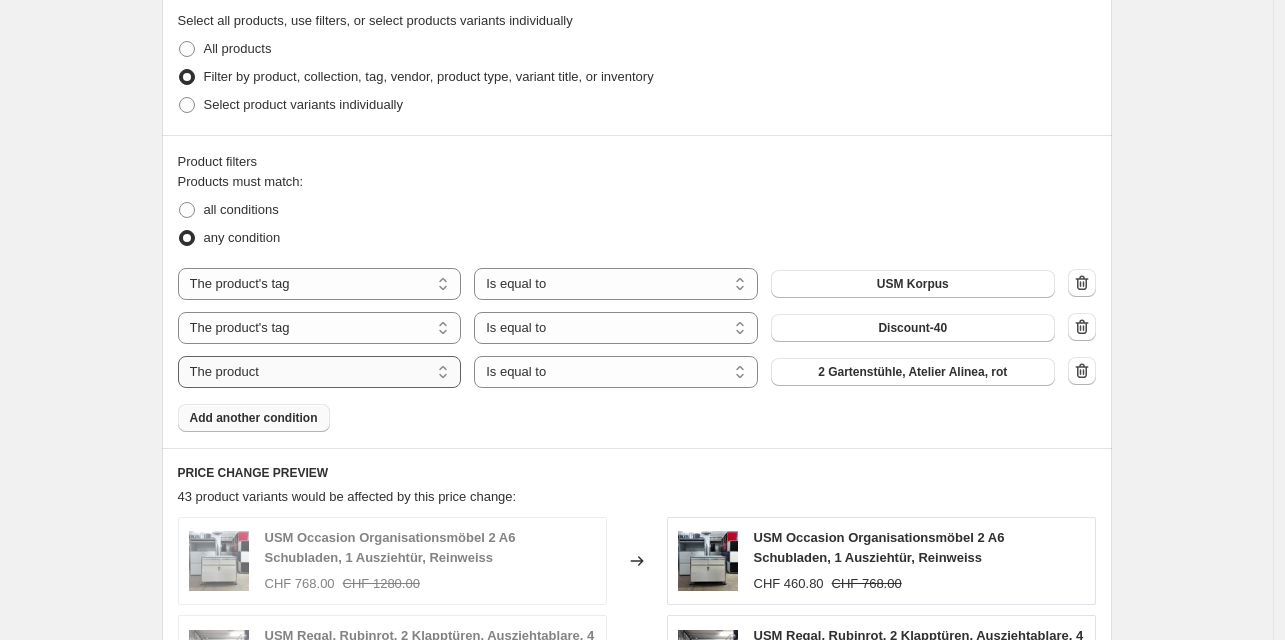 click on "The product The product's collection The product's tag The product's vendor The product's type The product's status The variant's title Inventory quantity" at bounding box center (320, 372) 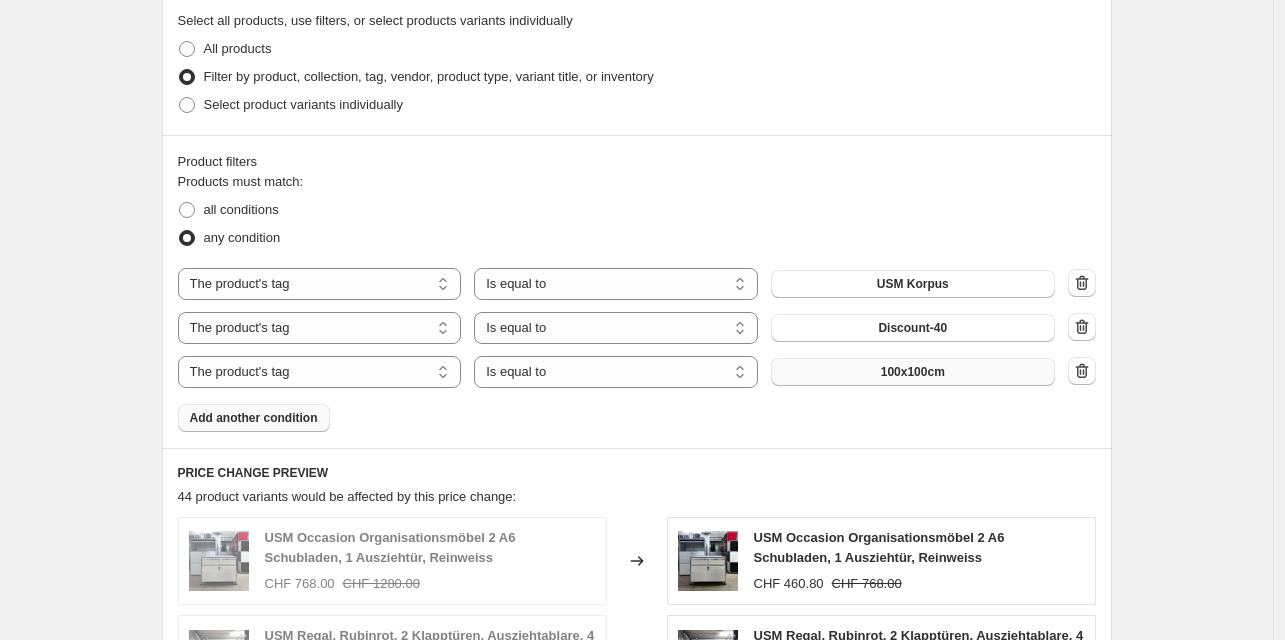 click on "100x100cm" at bounding box center [913, 372] 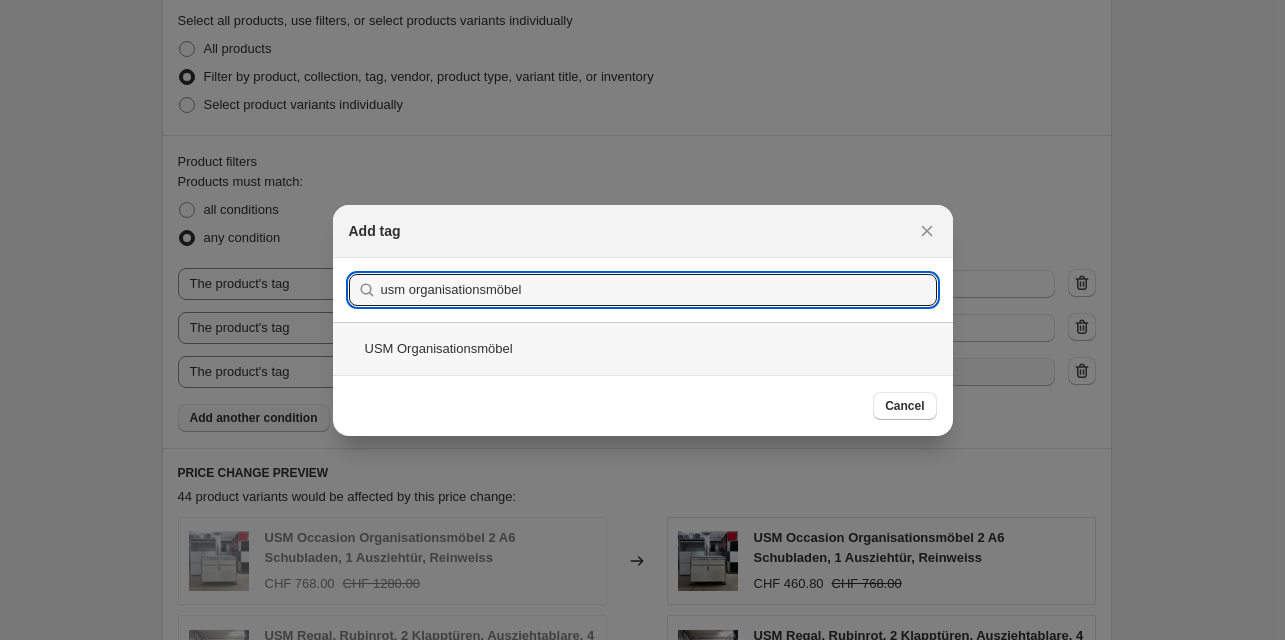 type on "usm organisationsmöbel" 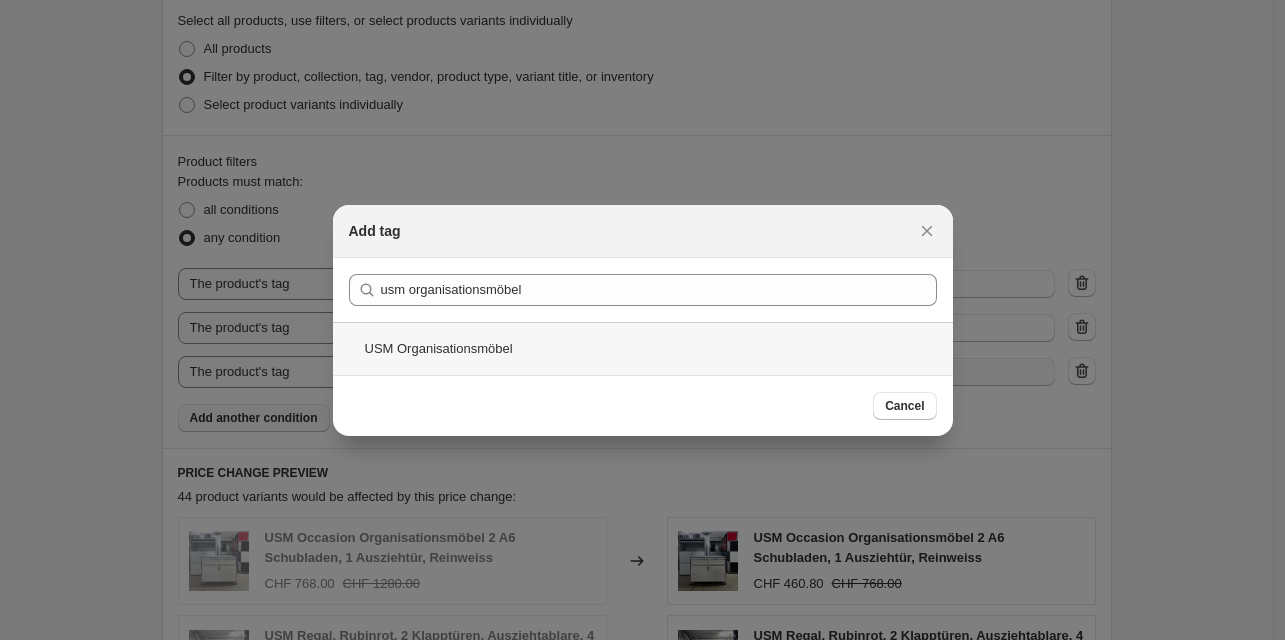 click on "USM Organisationsmöbel" at bounding box center [643, 348] 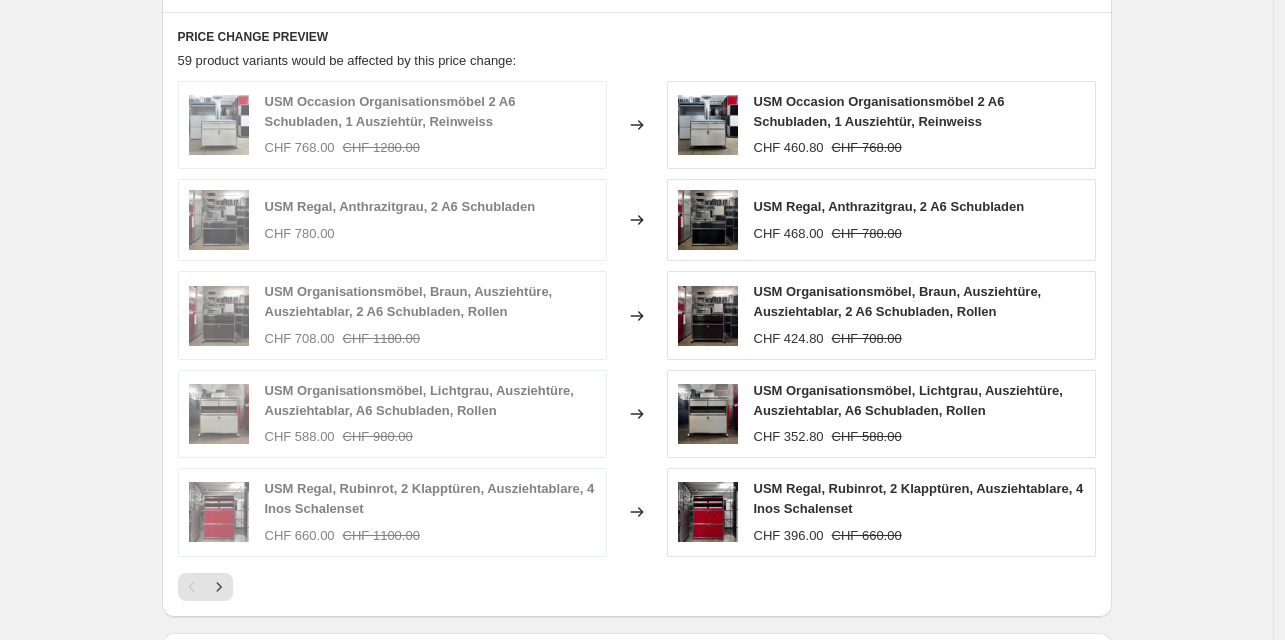 scroll, scrollTop: 1576, scrollLeft: 0, axis: vertical 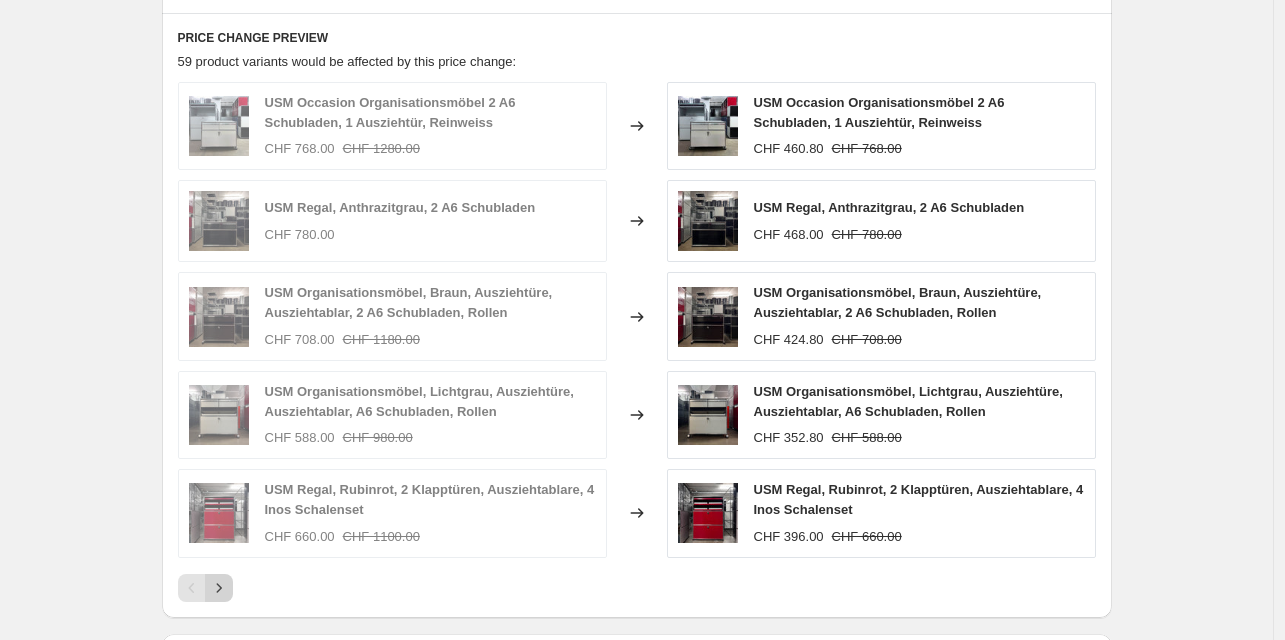 click 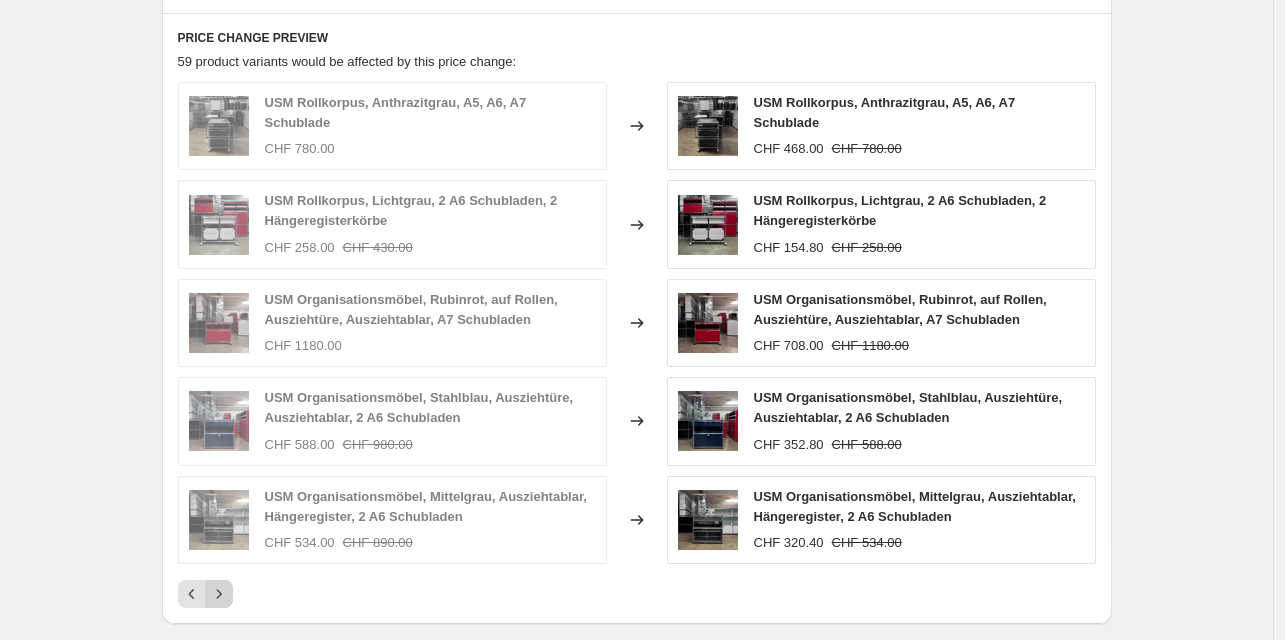 click 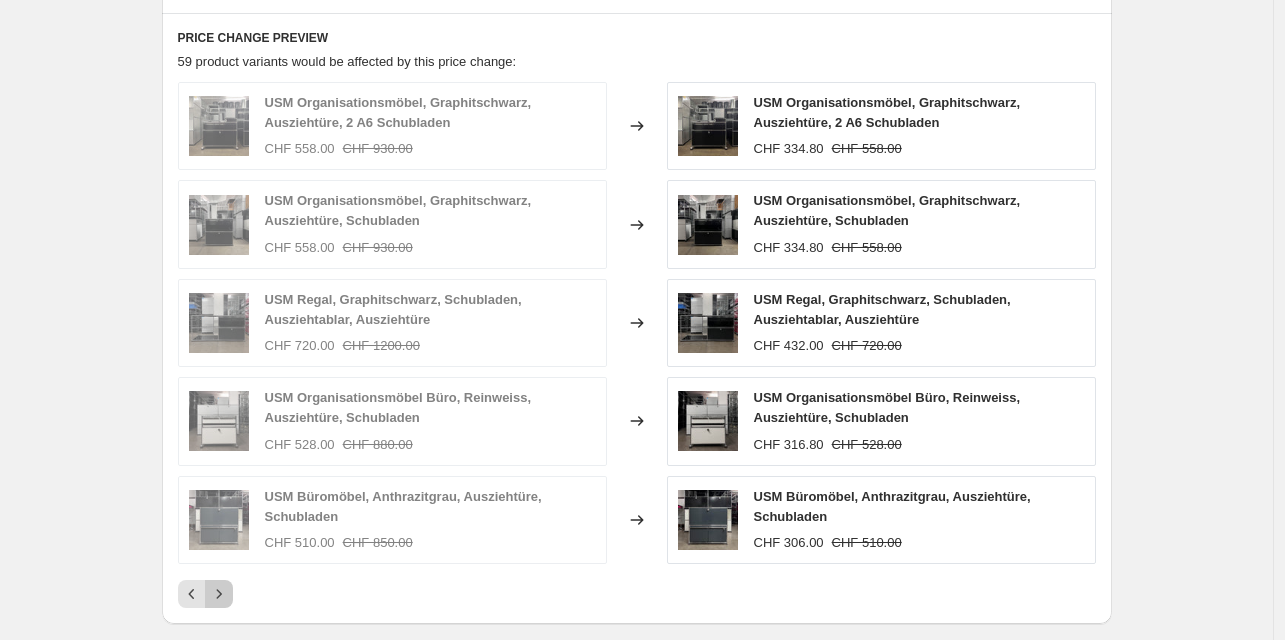 click 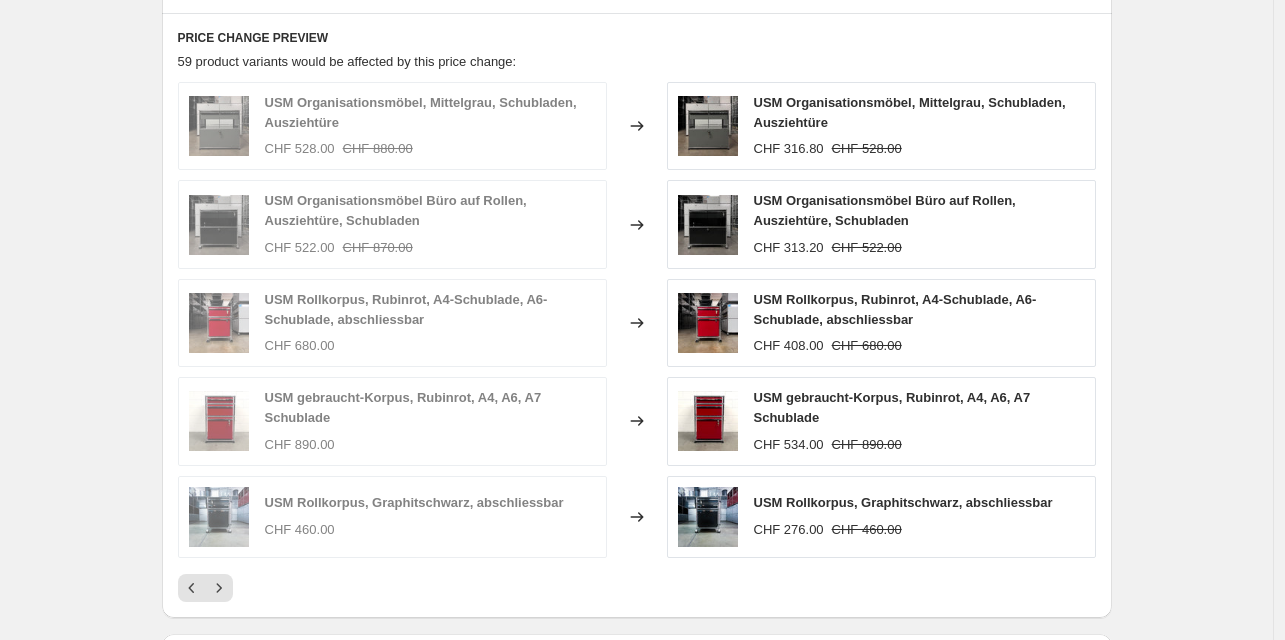 click 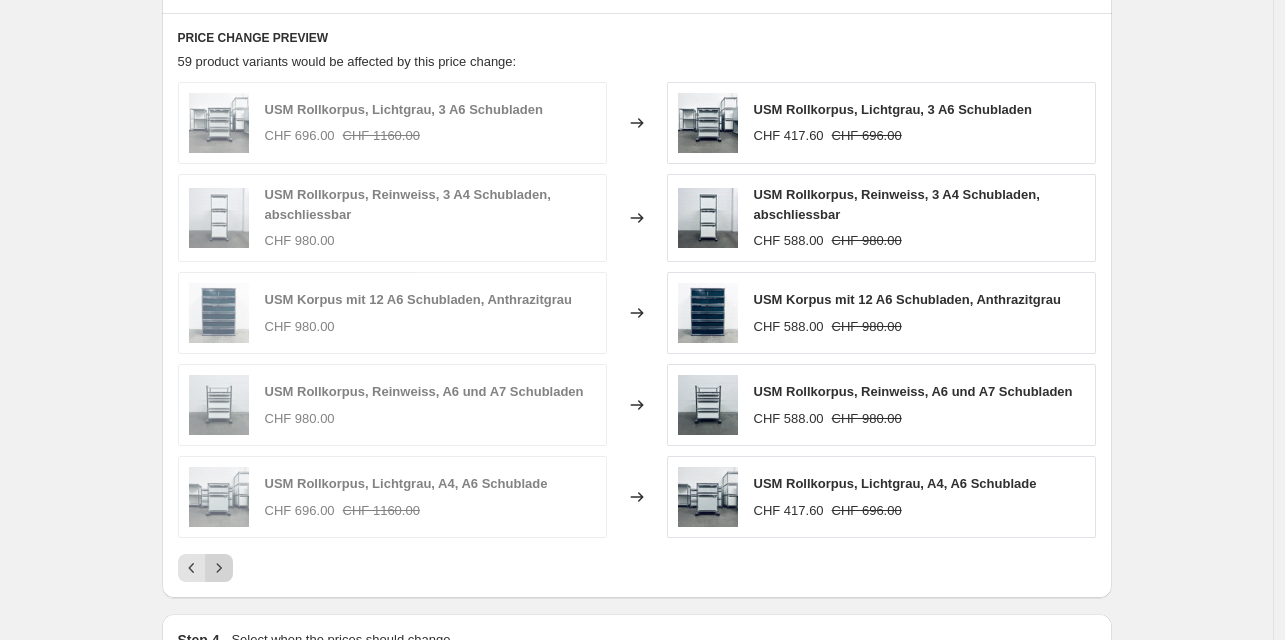 click 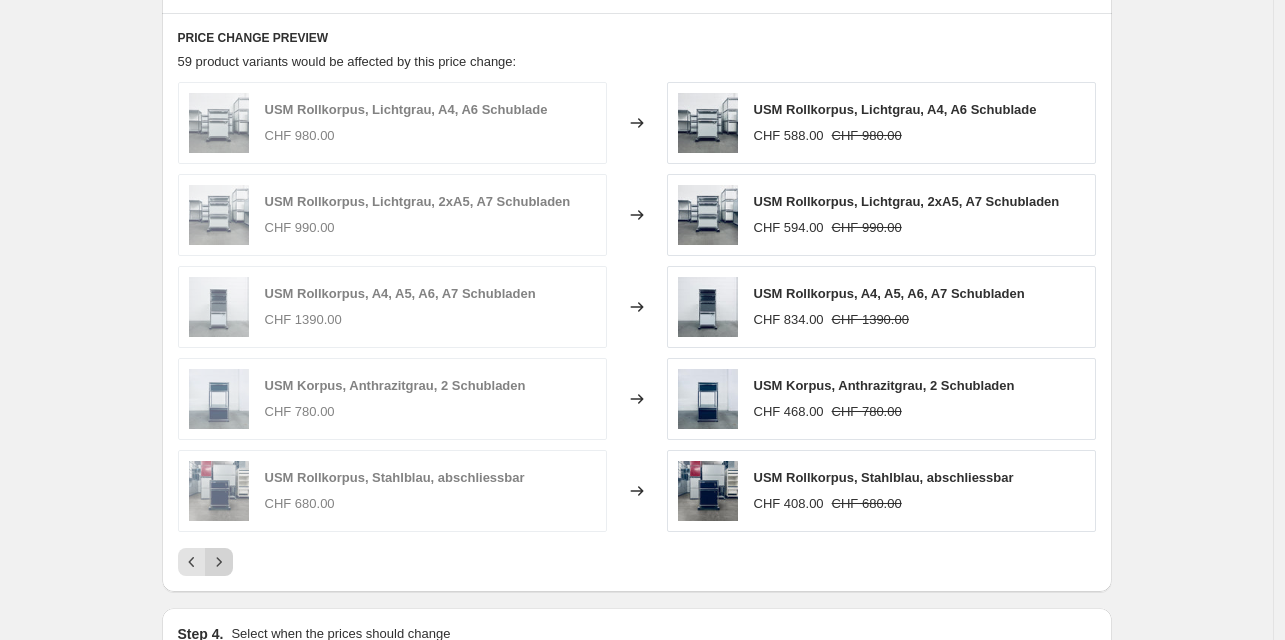 click 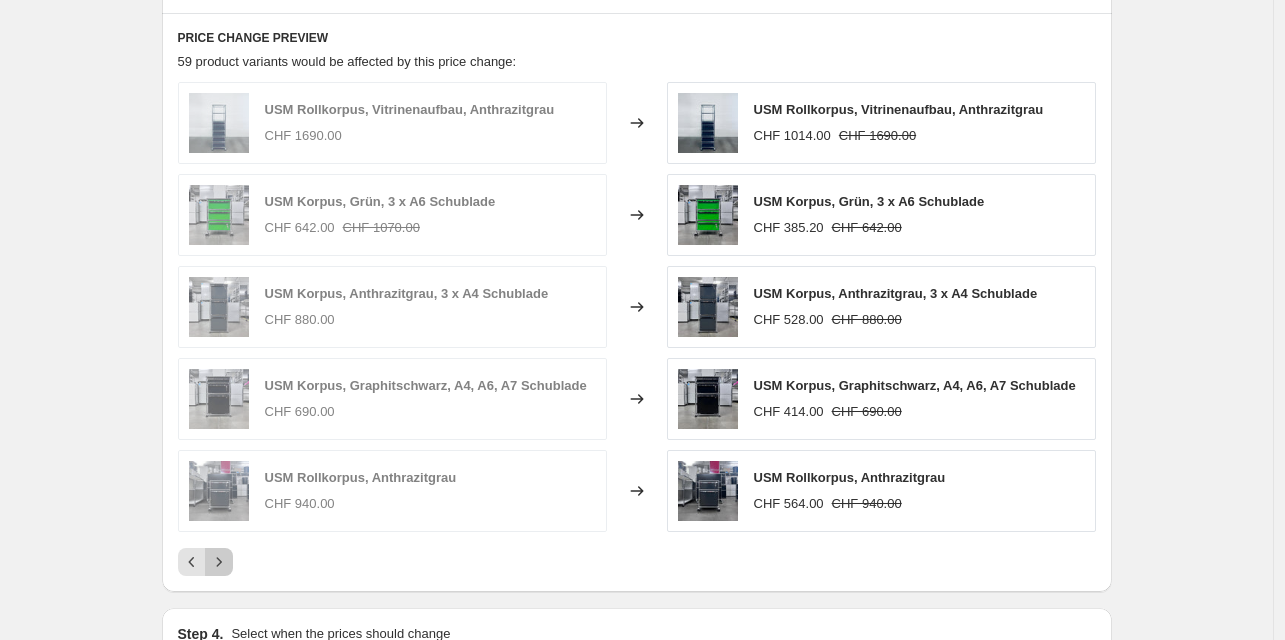 click 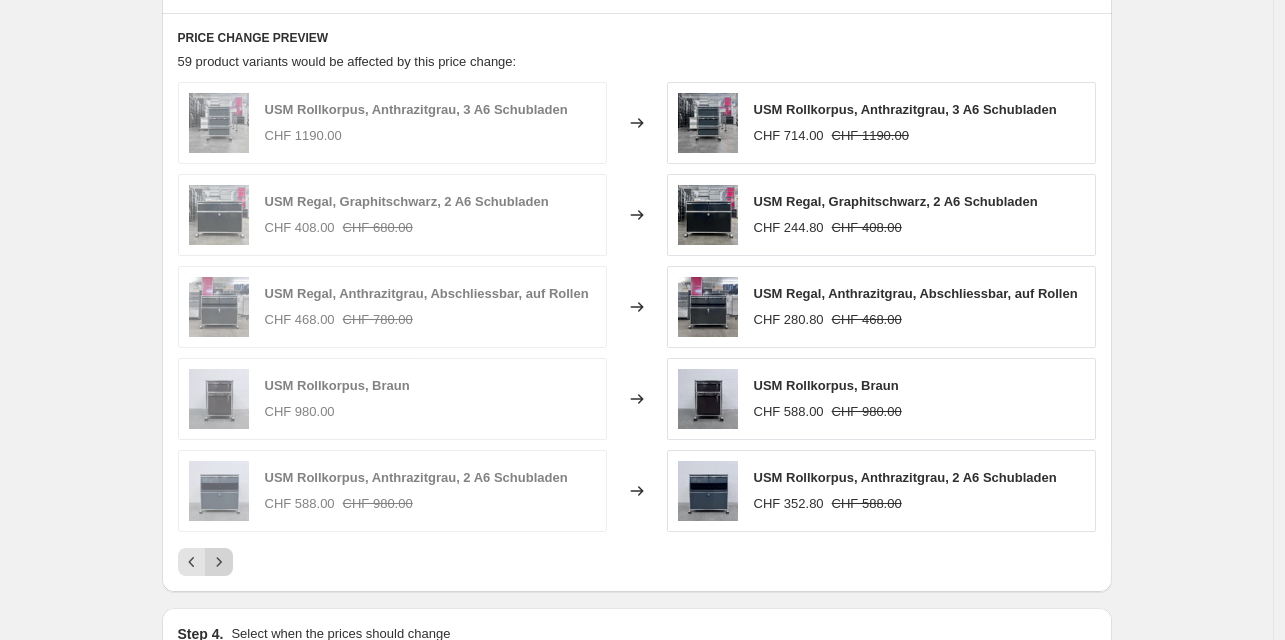 click 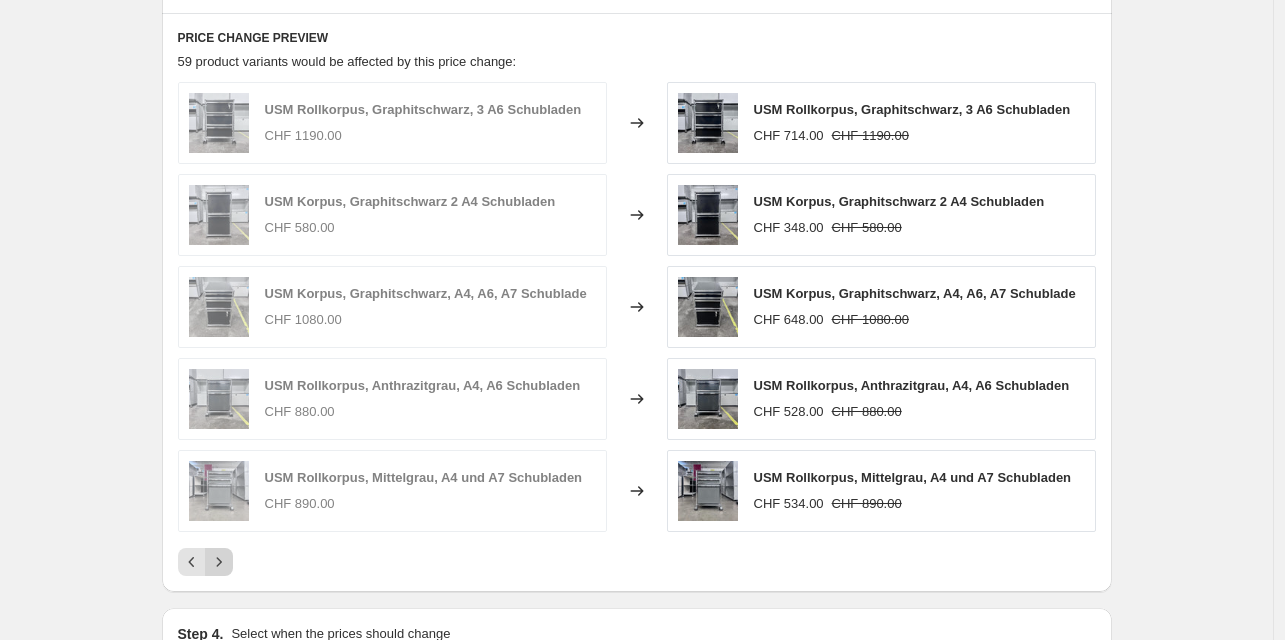 click 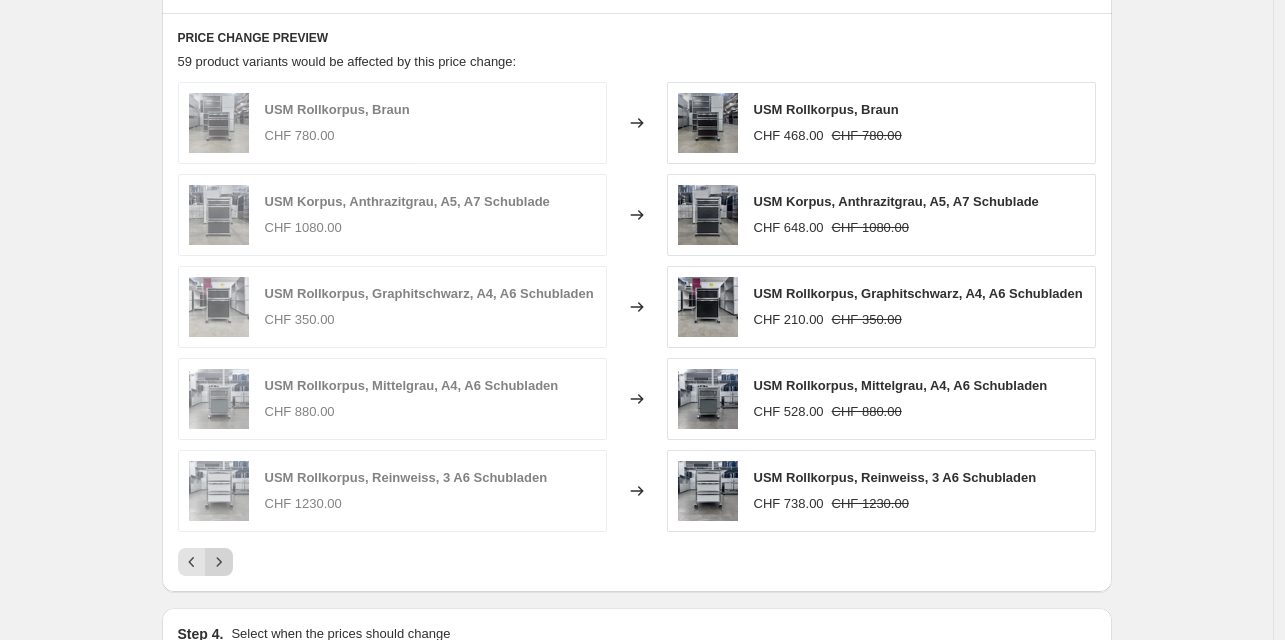 click 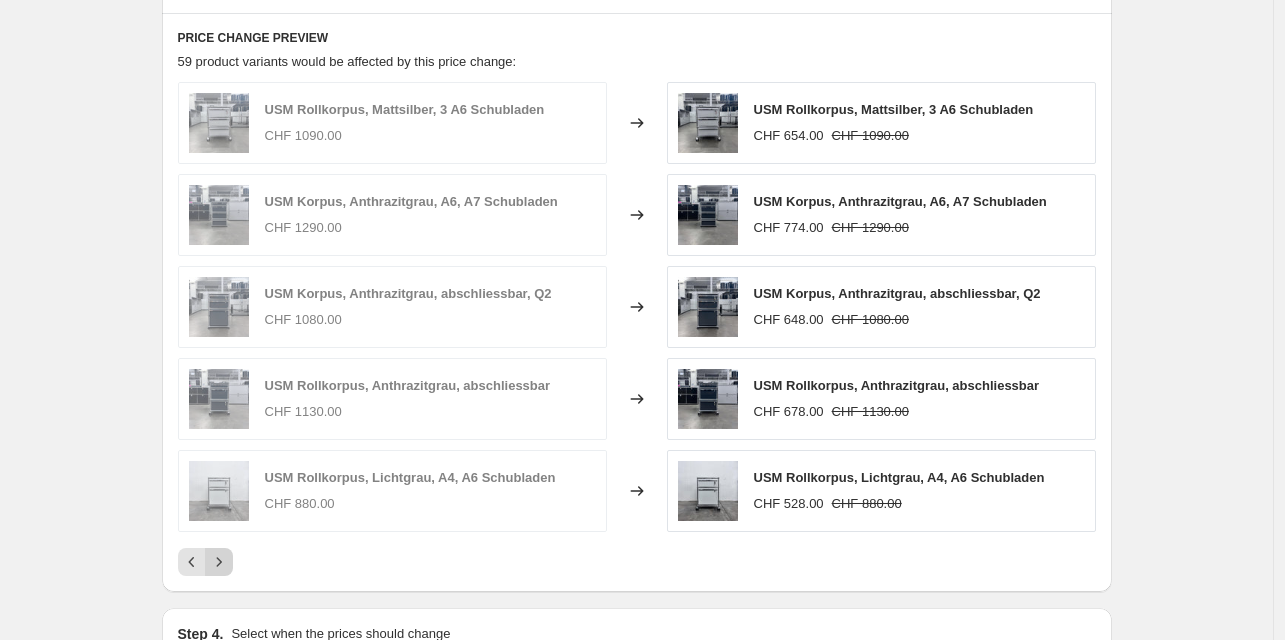 click 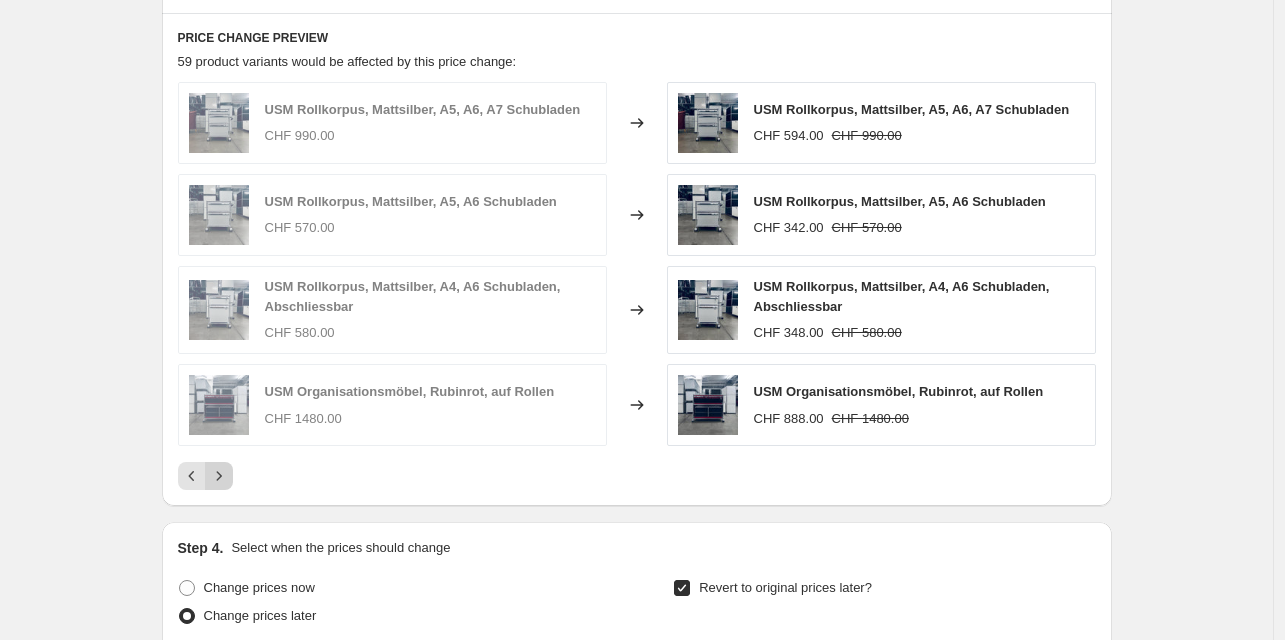 click on "Step 4. Select when the prices should change Change prices now Change prices later Date [DATE] Time 00:[DATE] Mo Tu We Th Fr Sa 1 2 3 4 5 6 7 8 9 10 11 12 13 14 15 16 17 18 19 20 21 22 23 24 25 26 27 28 29 30 31 Revert to original prices later? Date [DATE] Time 23:59 [DATE] Su Mo Tu We Th Fr Sa 1 2 3 4 5 6 7 8 9 10 11 12 13 14 15 16 17 18 19 20 21 22 23 24 25 26 27 28 29 30 31 Dates and times shown above use   [GEOGRAPHIC_DATA]/[GEOGRAPHIC_DATA]   as the timezone, where the current time is   18:40" at bounding box center [637, 773] 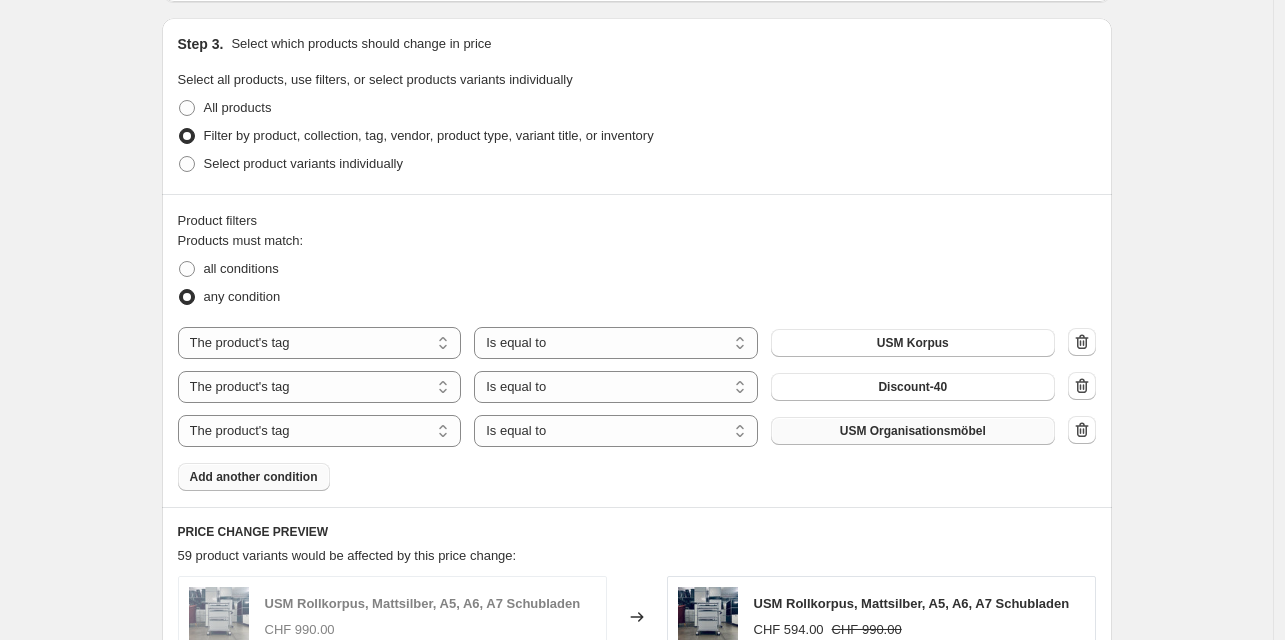 scroll, scrollTop: 1089, scrollLeft: 0, axis: vertical 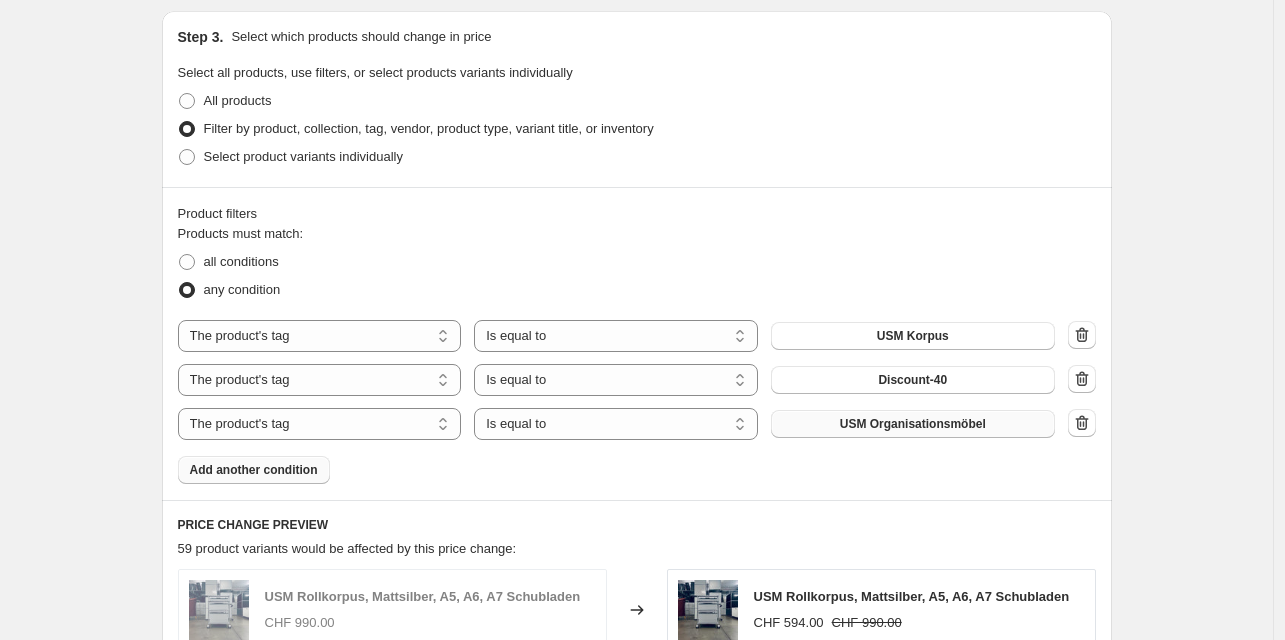 click on "Add another condition" at bounding box center (254, 470) 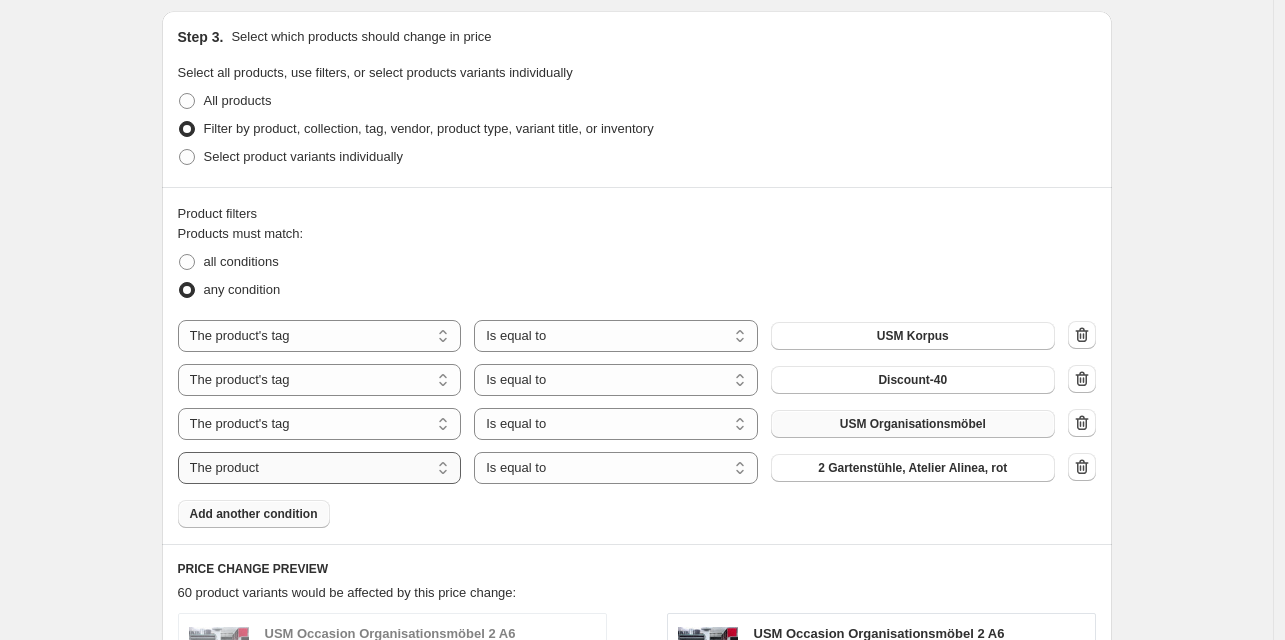 click on "The product The product's collection The product's tag The product's vendor The product's type The product's status The variant's title Inventory quantity" at bounding box center (320, 468) 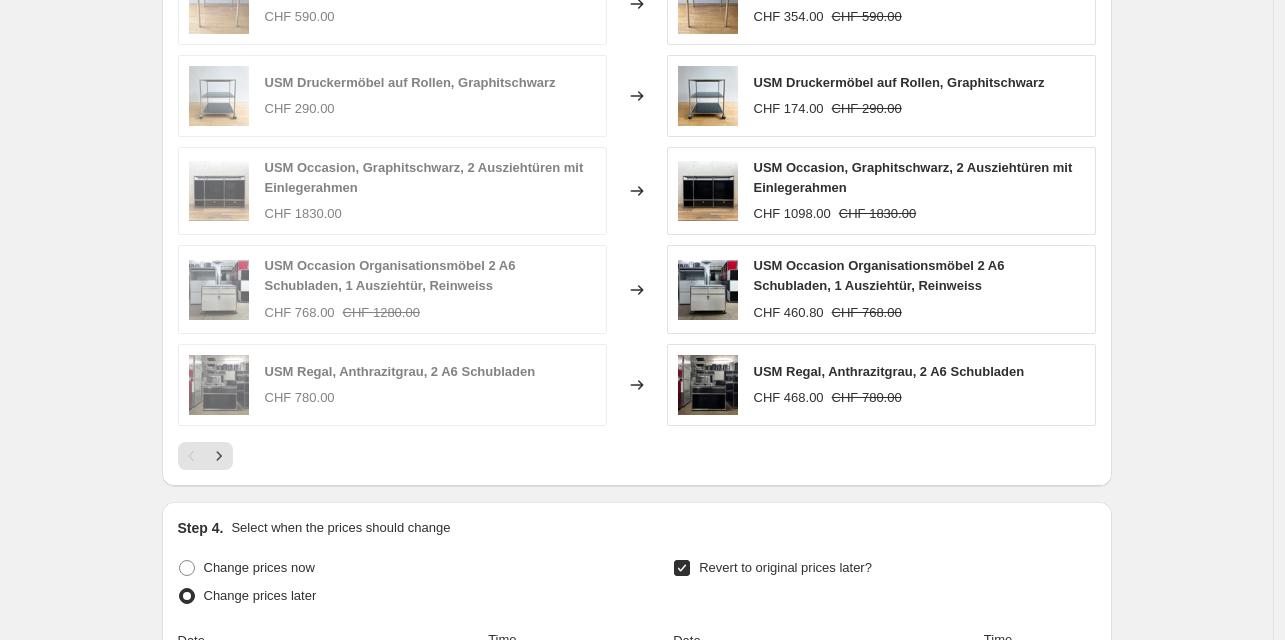 scroll, scrollTop: 1742, scrollLeft: 0, axis: vertical 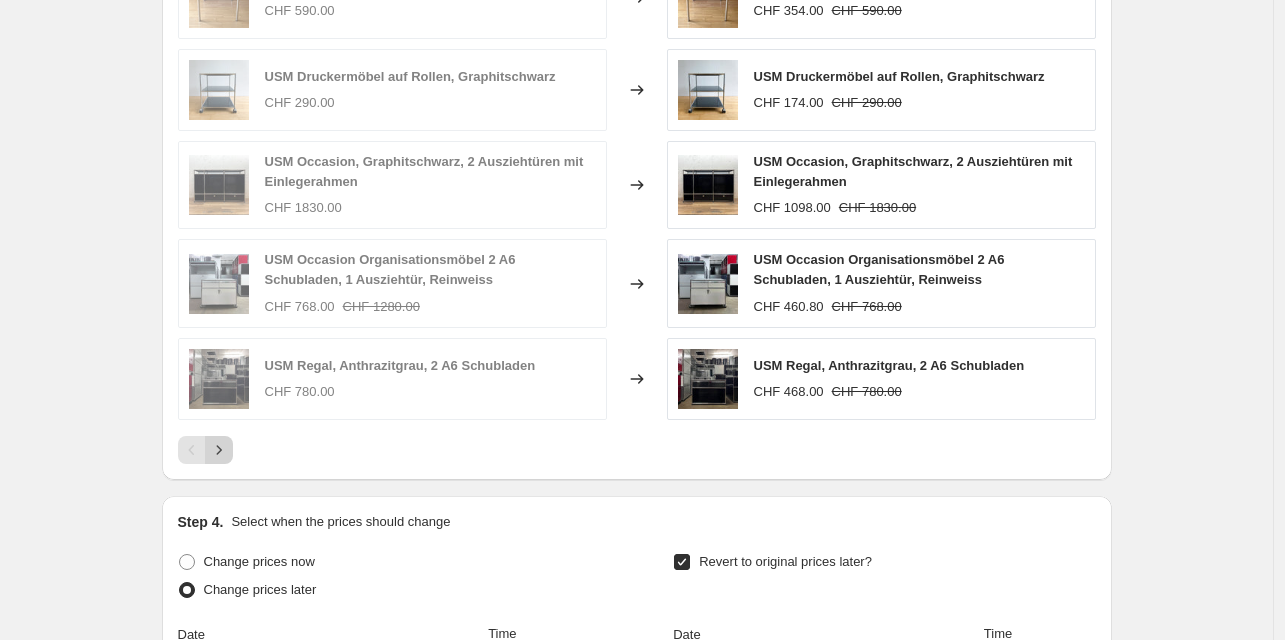 click 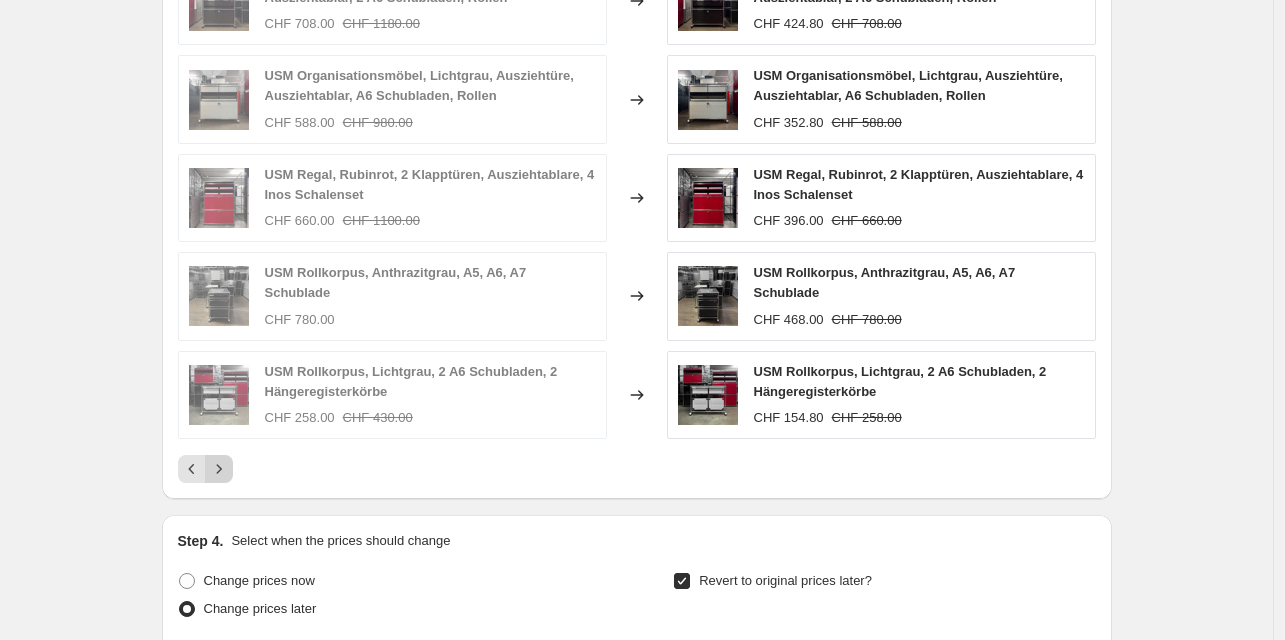 click 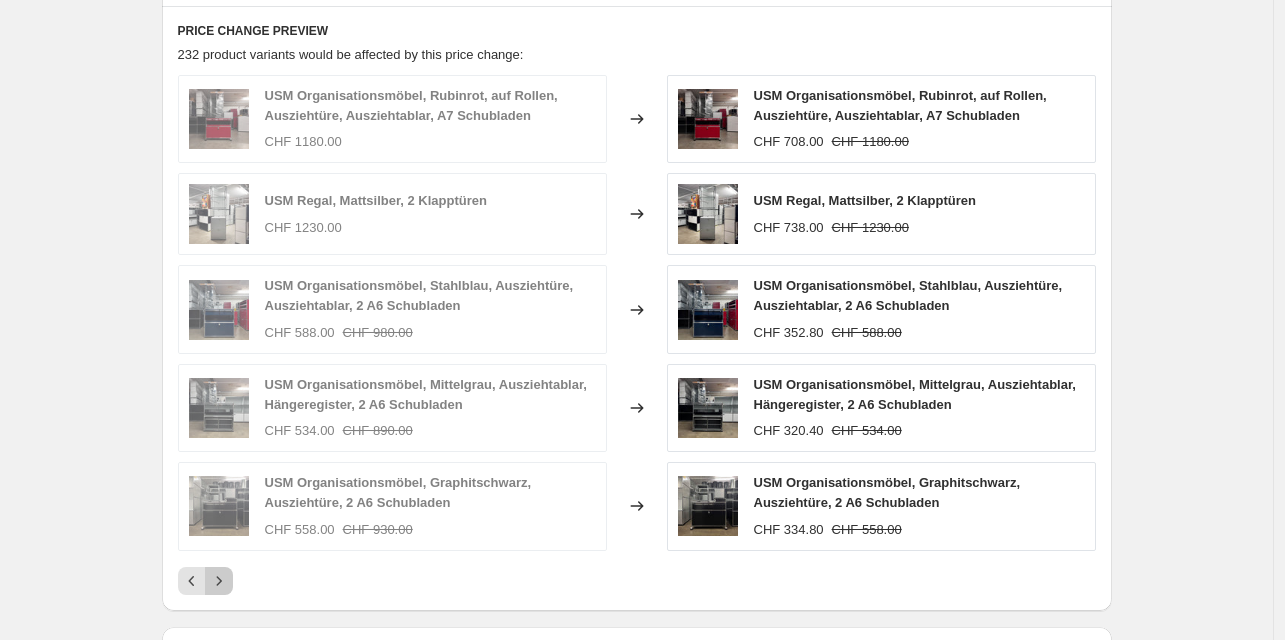 scroll, scrollTop: 1626, scrollLeft: 0, axis: vertical 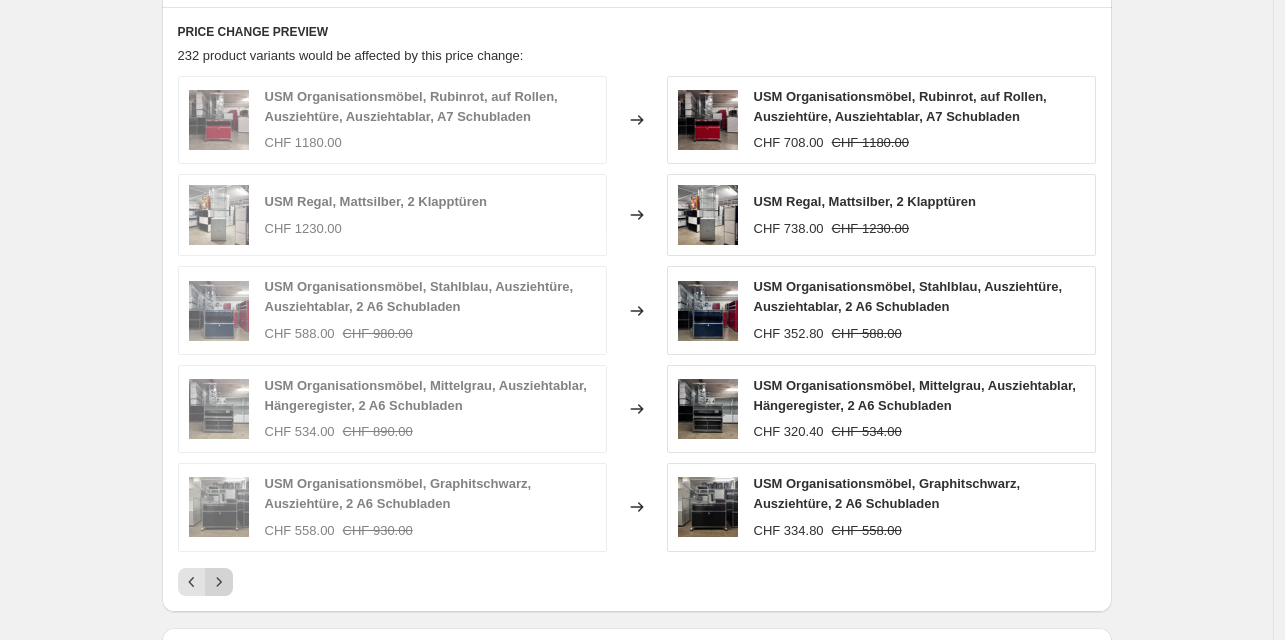 click 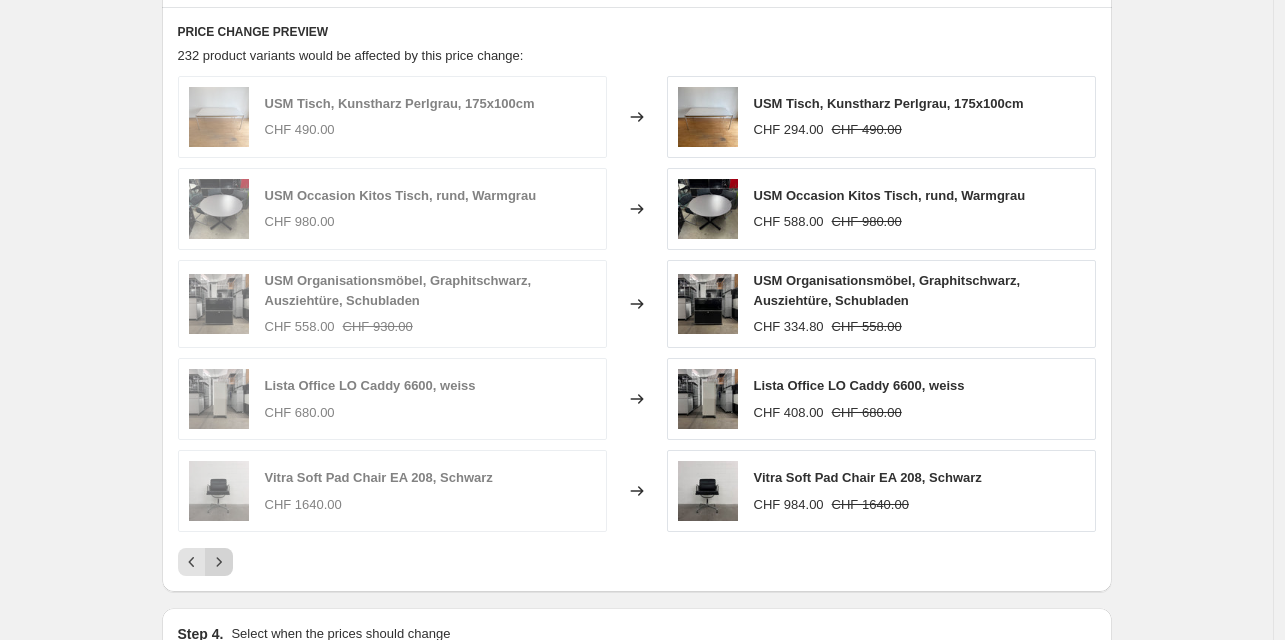 click on "PRICE CHANGE PREVIEW 232 product variants would be affected by this price change: USM Tisch, Kunstharz Perlgrau, 175x100cm CHF 490.00 Changed to USM Tisch, Kunstharz Perlgrau, 175x100cm CHF 294.00 CHF 490.00 USM Occasion Kitos Tisch, rund, Warmgrau CHF 980.00 Changed to USM Occasion Kitos Tisch, rund, Warmgrau CHF 588.00 CHF 980.00 USM Organisationsmöbel, Graphitschwarz, Ausziehtüre, Schubladen CHF 558.00 CHF 930.00 Changed to USM Organisationsmöbel, Graphitschwarz, Ausziehtüre, Schubladen CHF 334.80 CHF 558.00 Lista Office LO Caddy 6600, weiss CHF 680.00 Changed to Lista Office LO Caddy 6600, weiss CHF 408.00 CHF 680.00 Vitra Soft Pad Chair EA 208, Schwarz CHF 1640.00 Changed to Vitra Soft Pad Chair EA 208, Schwarz CHF 984.00 CHF 1640.00" at bounding box center (637, 300) 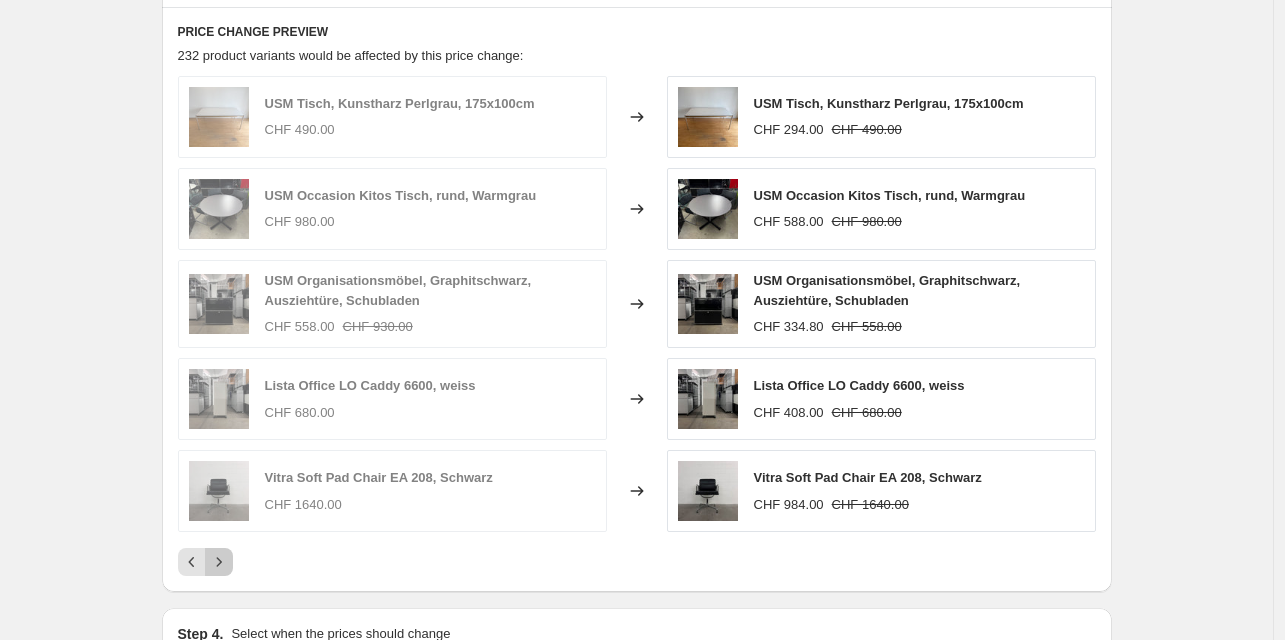 click 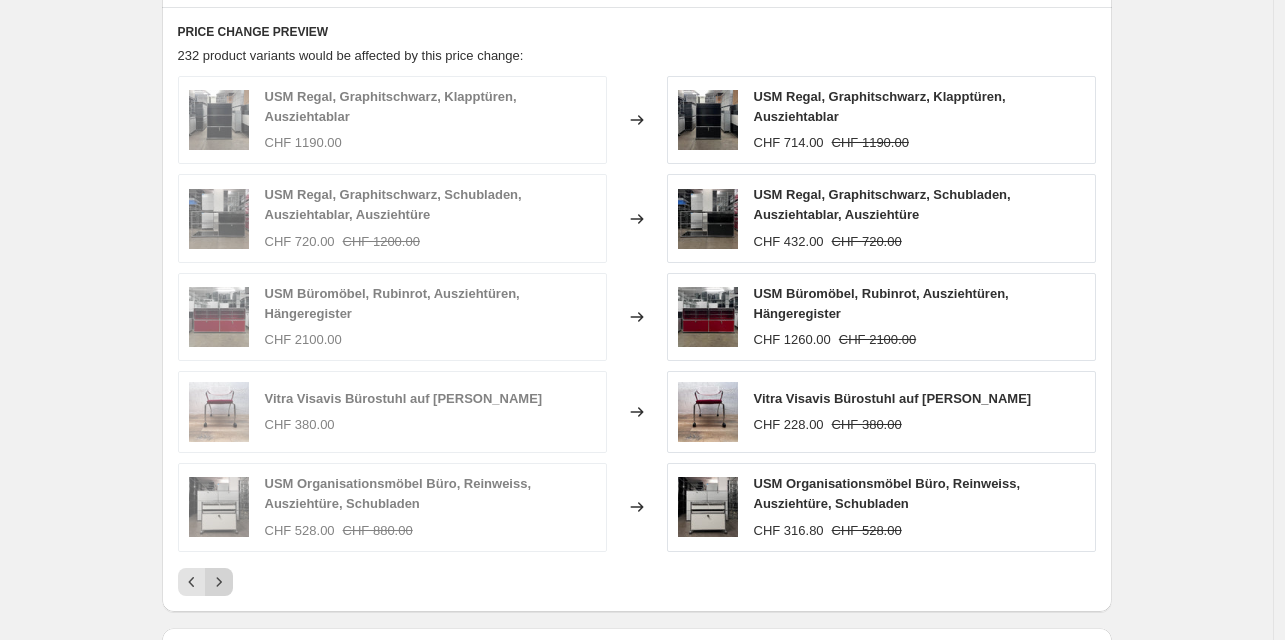 click 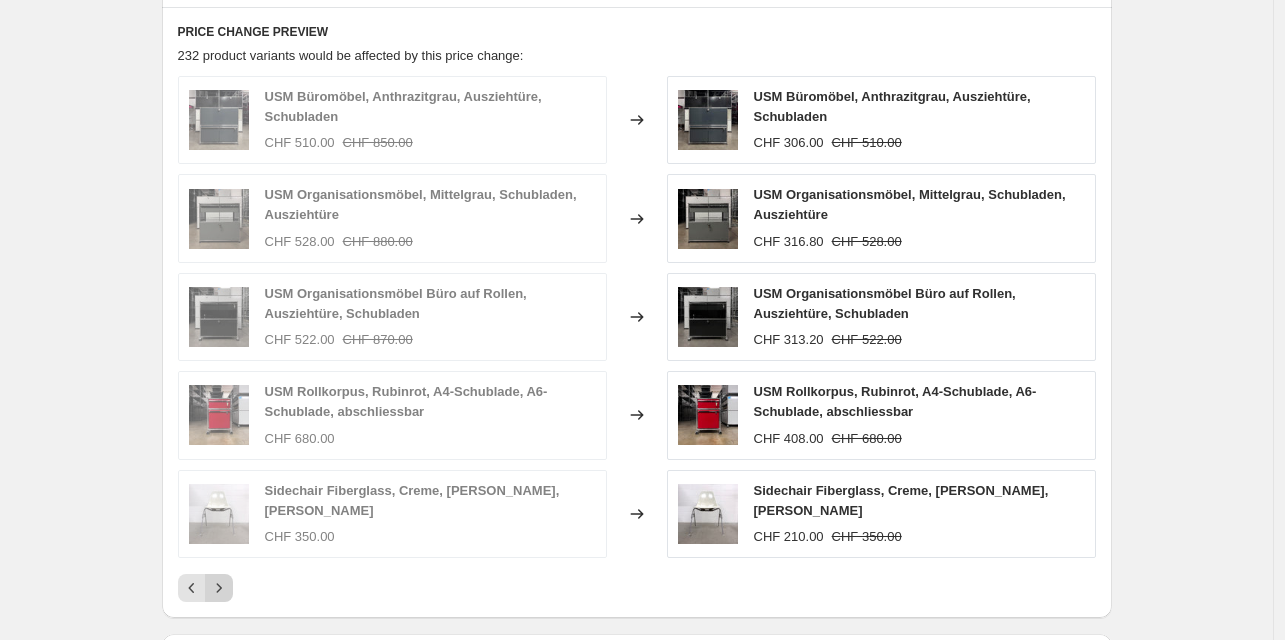 click 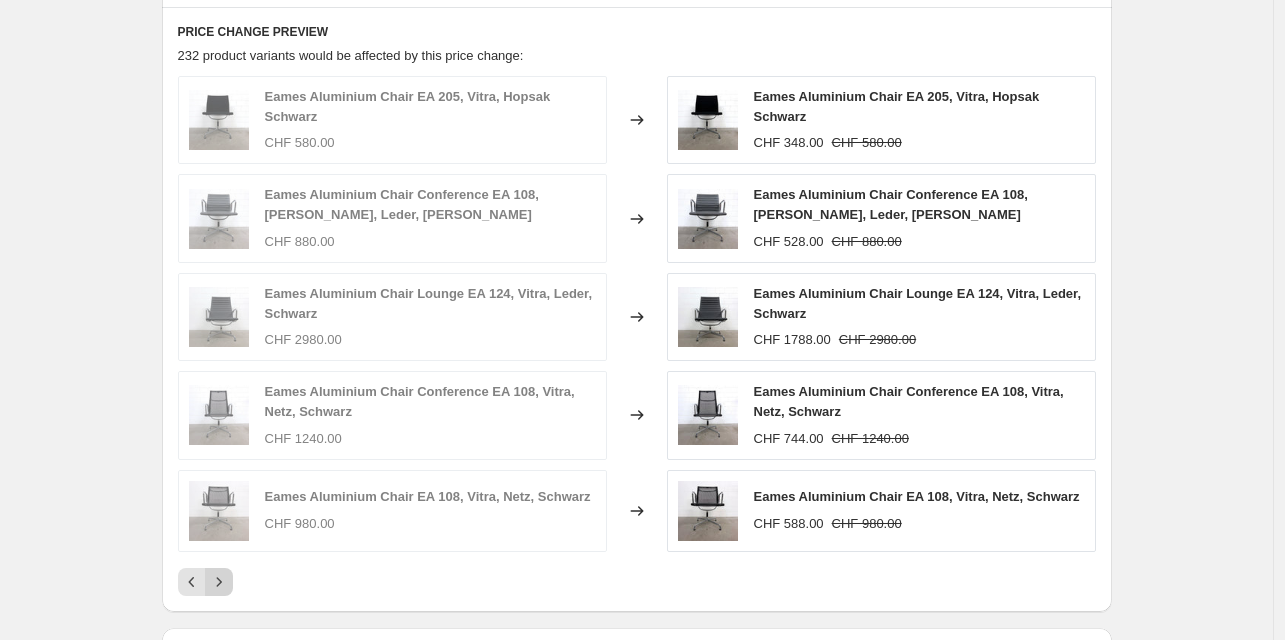 click 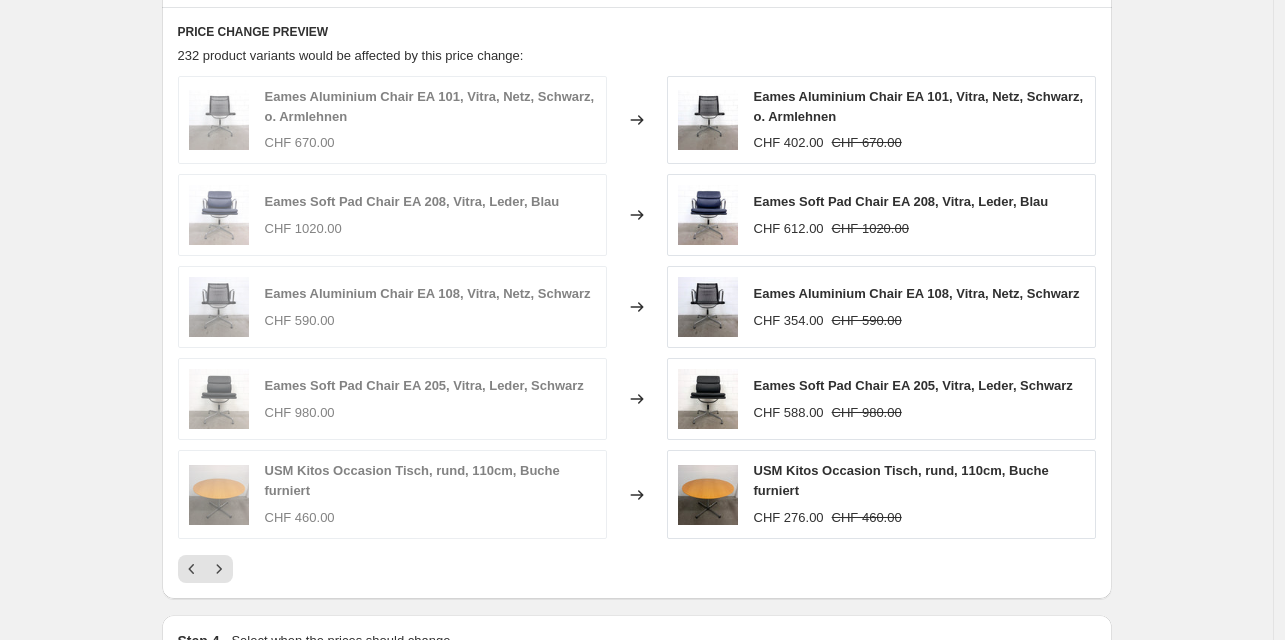 click 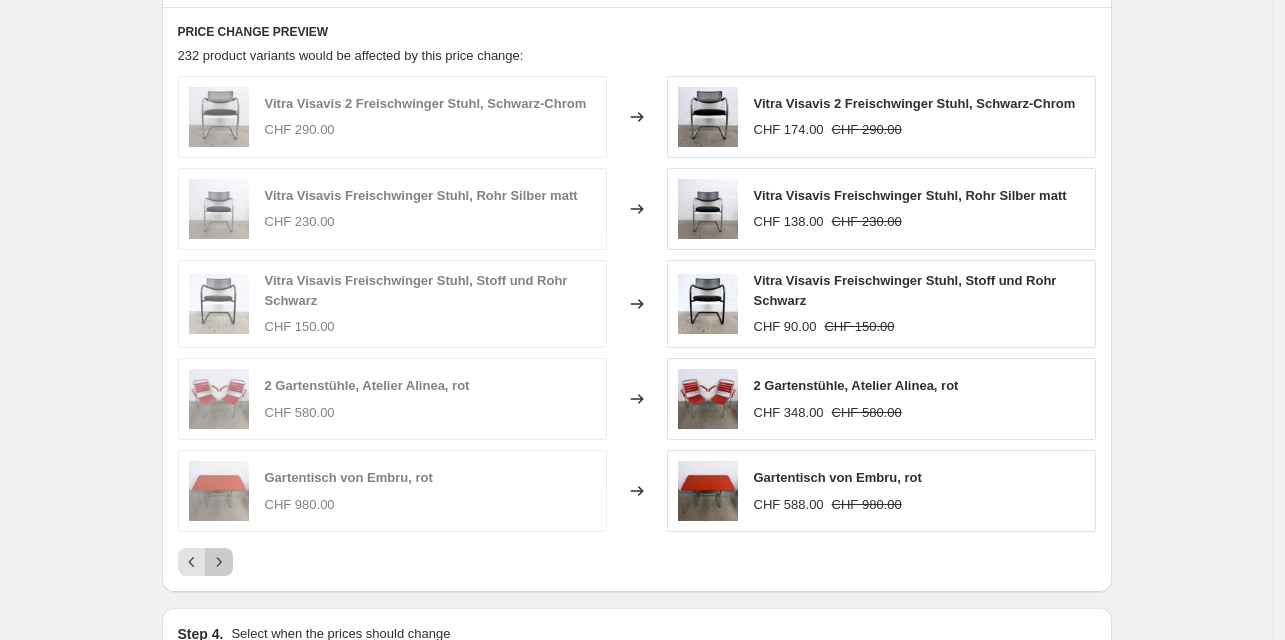click 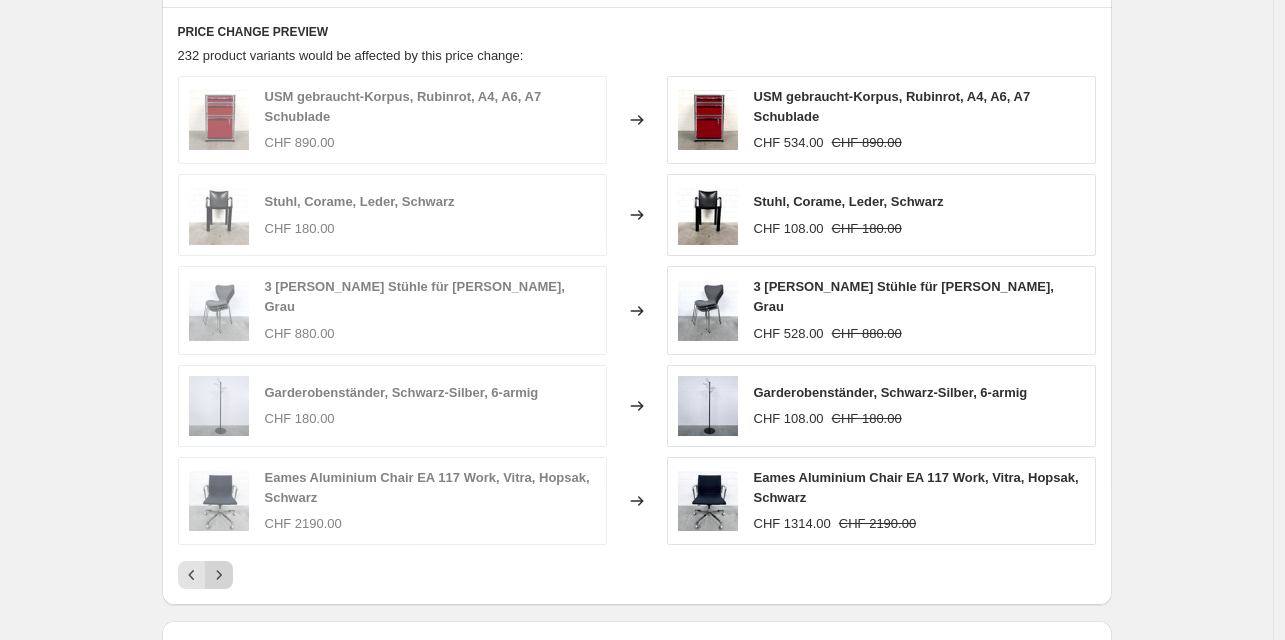 click 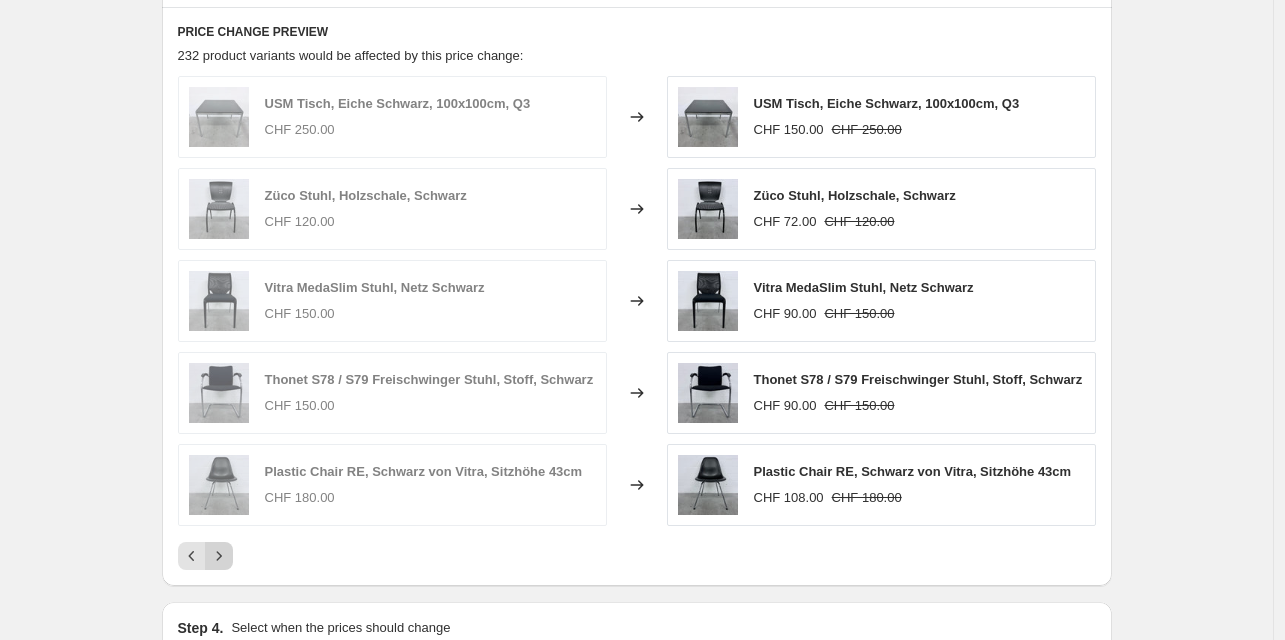 click 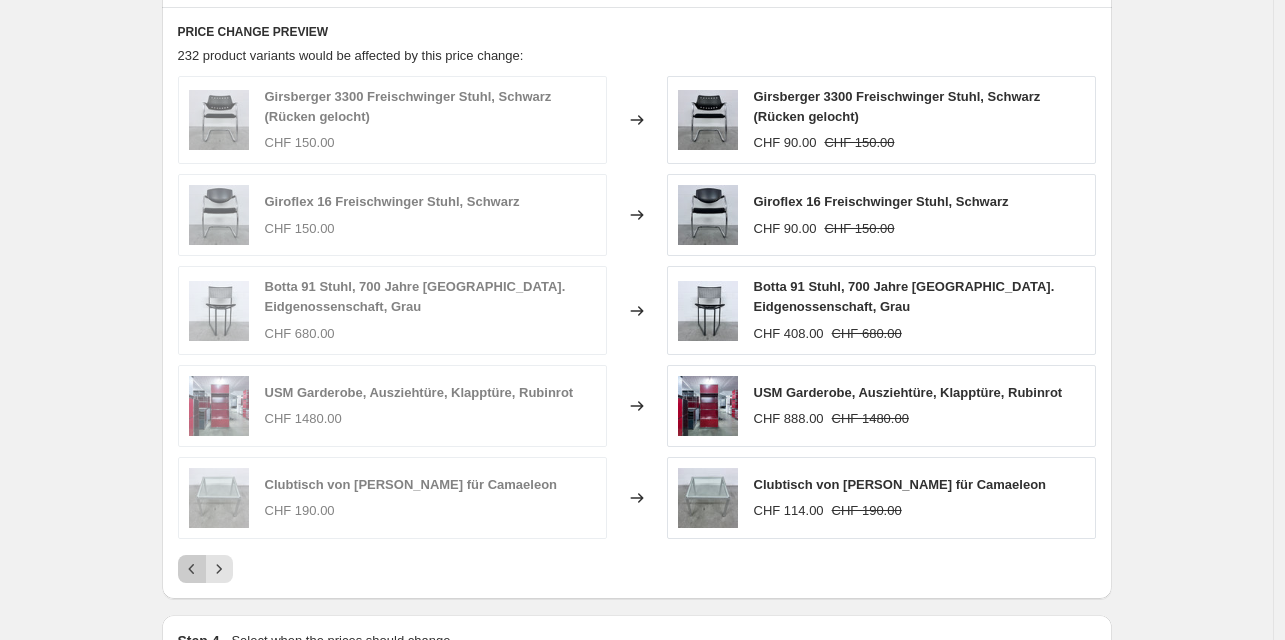 click 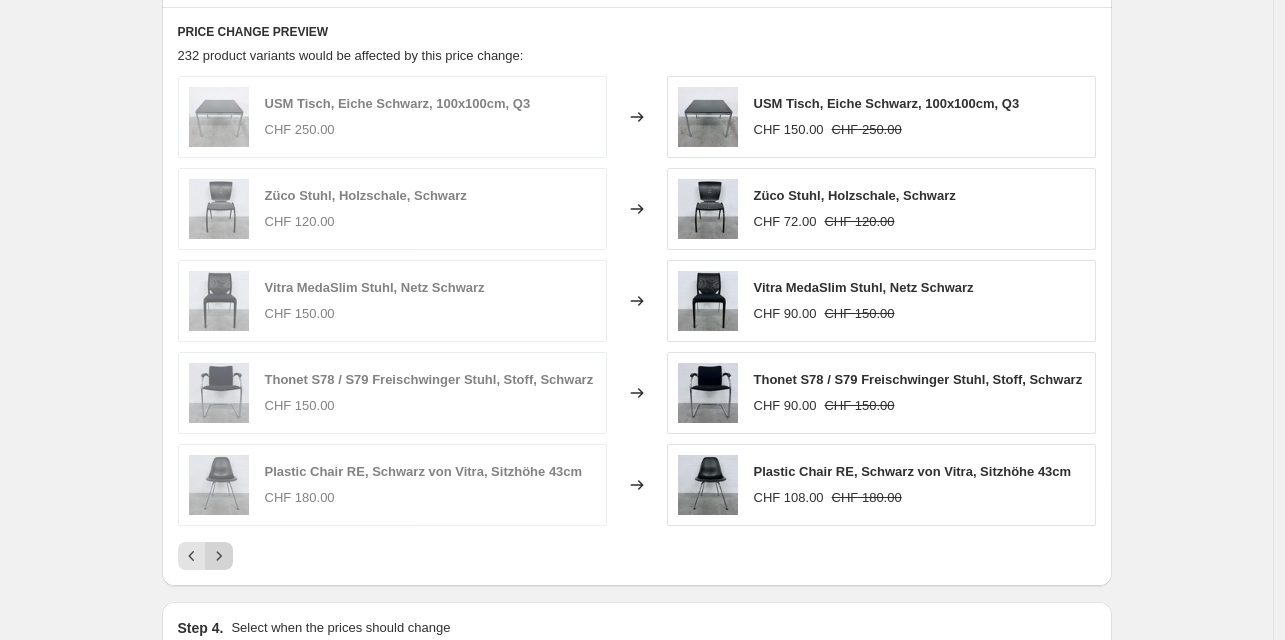 click 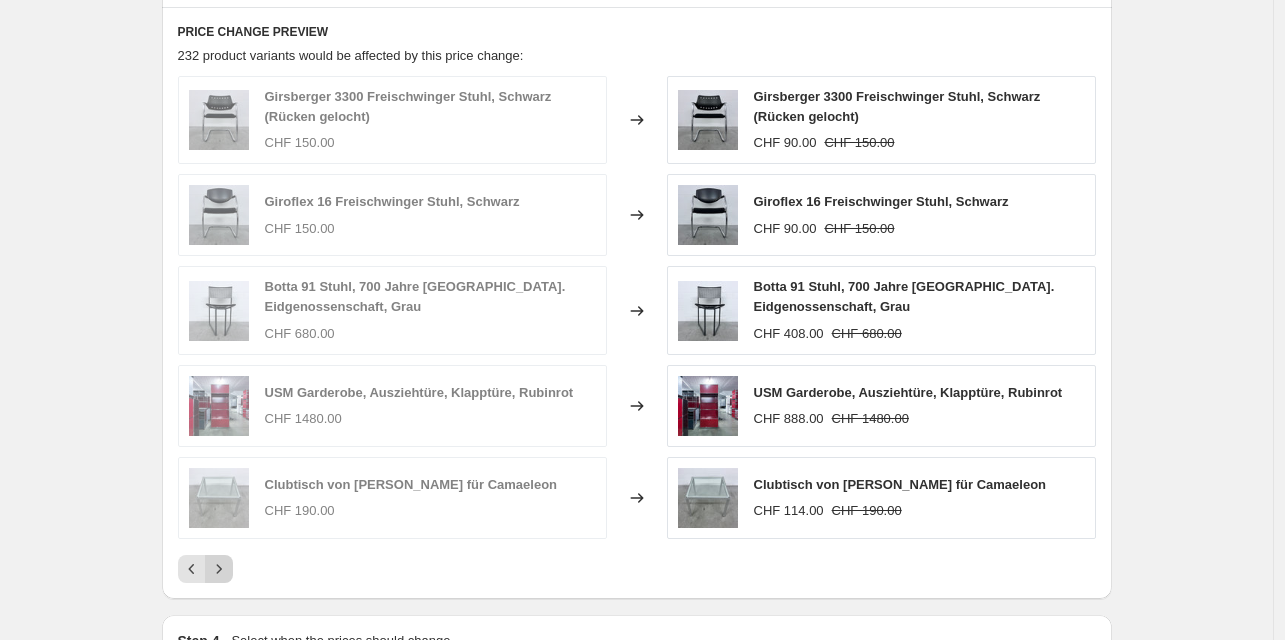 click 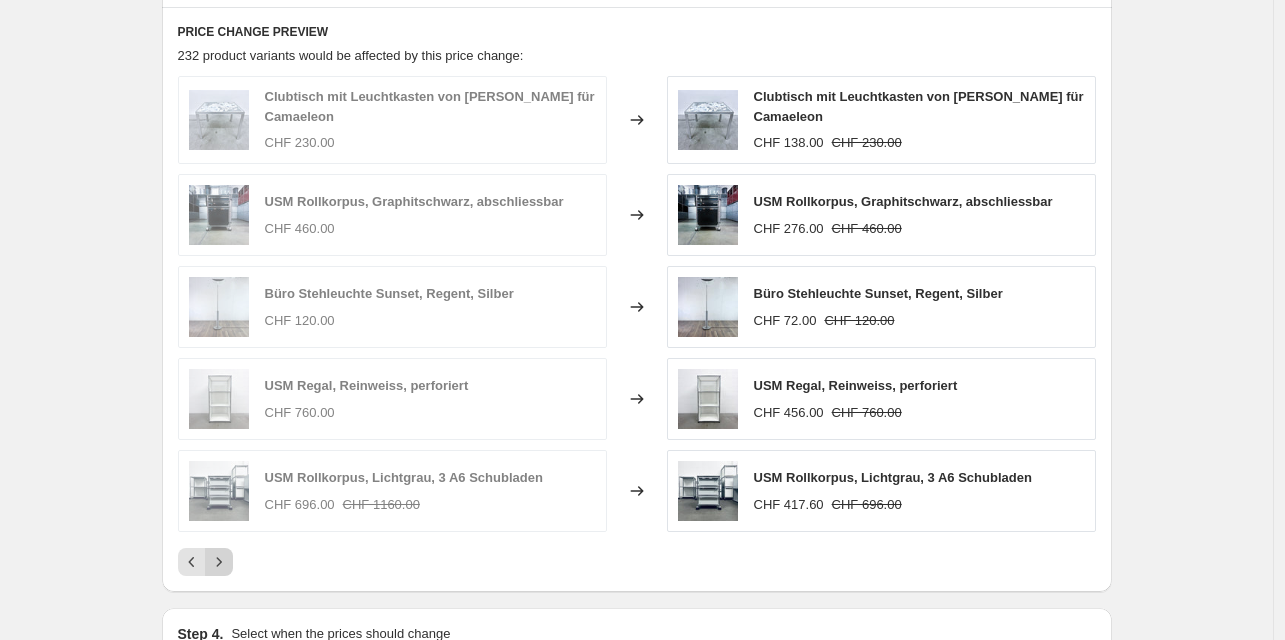 click 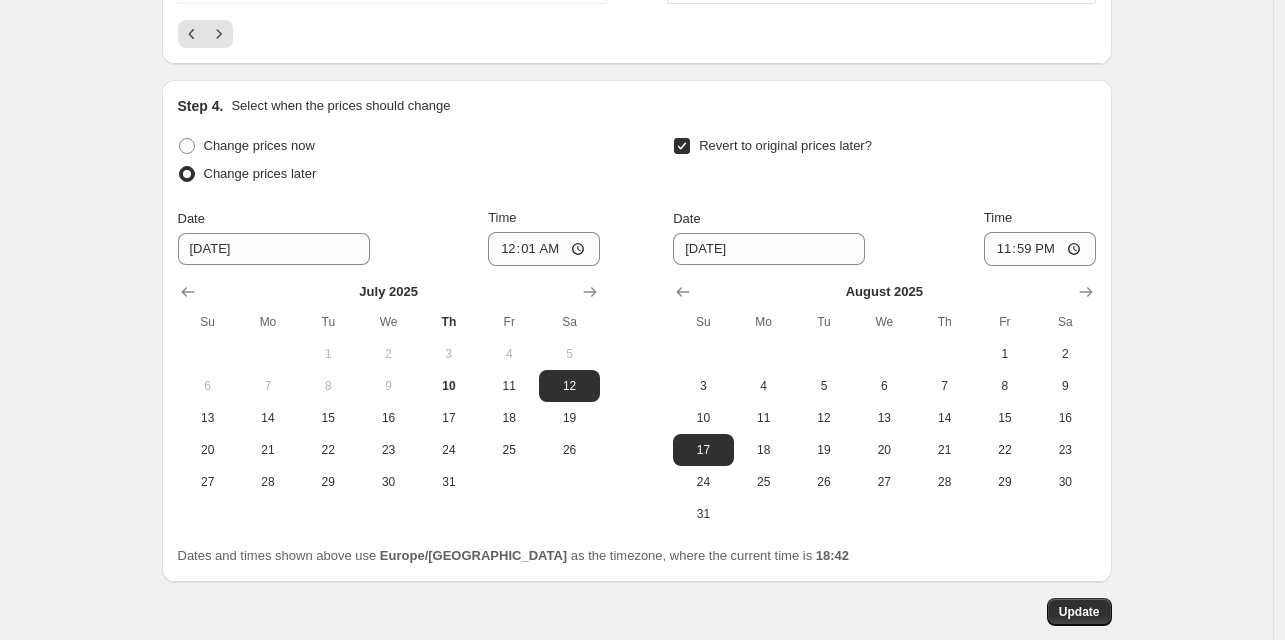 scroll, scrollTop: 2181, scrollLeft: 0, axis: vertical 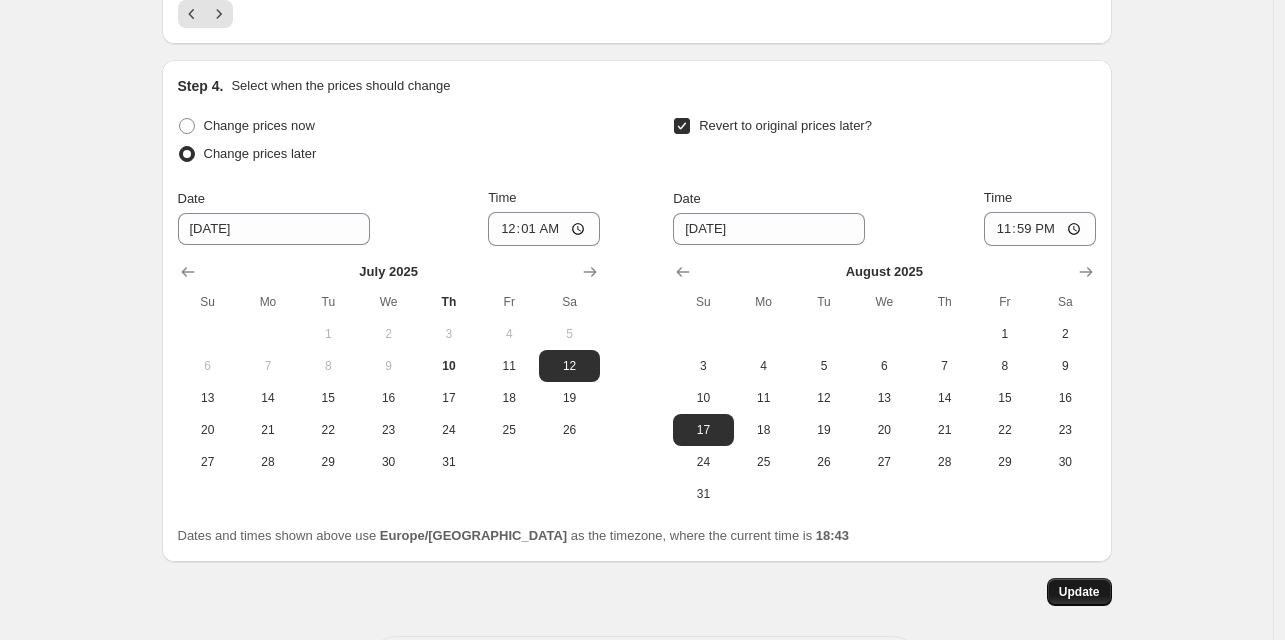 click on "Update" at bounding box center [1079, 592] 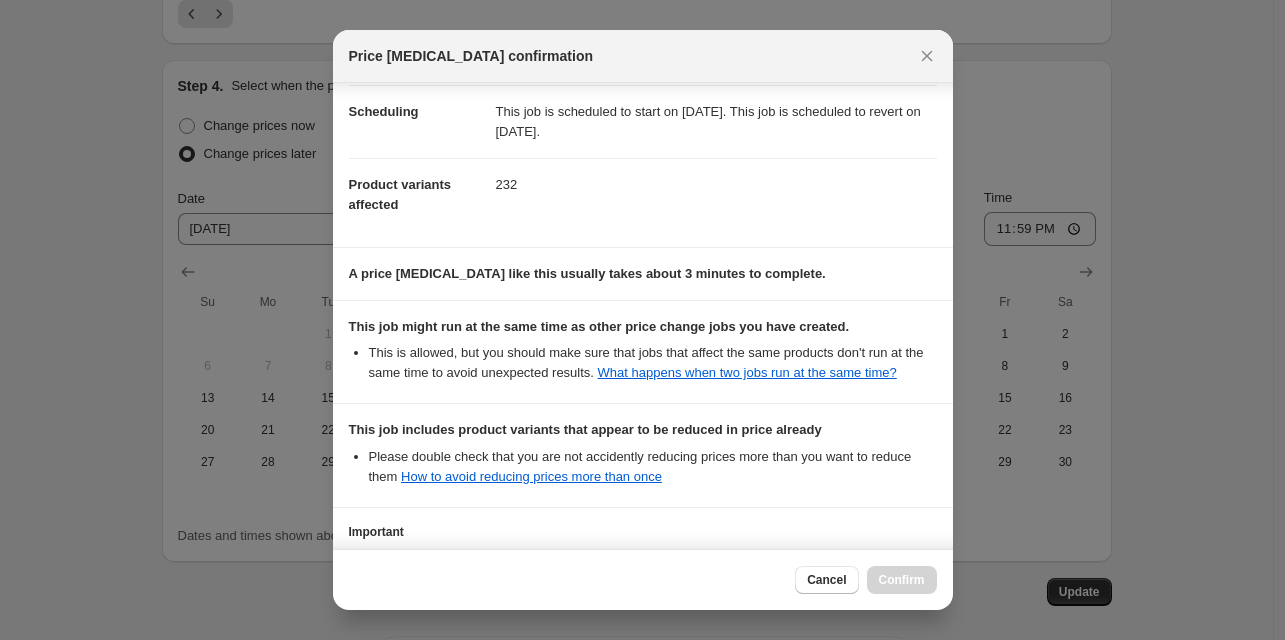 scroll, scrollTop: 341, scrollLeft: 0, axis: vertical 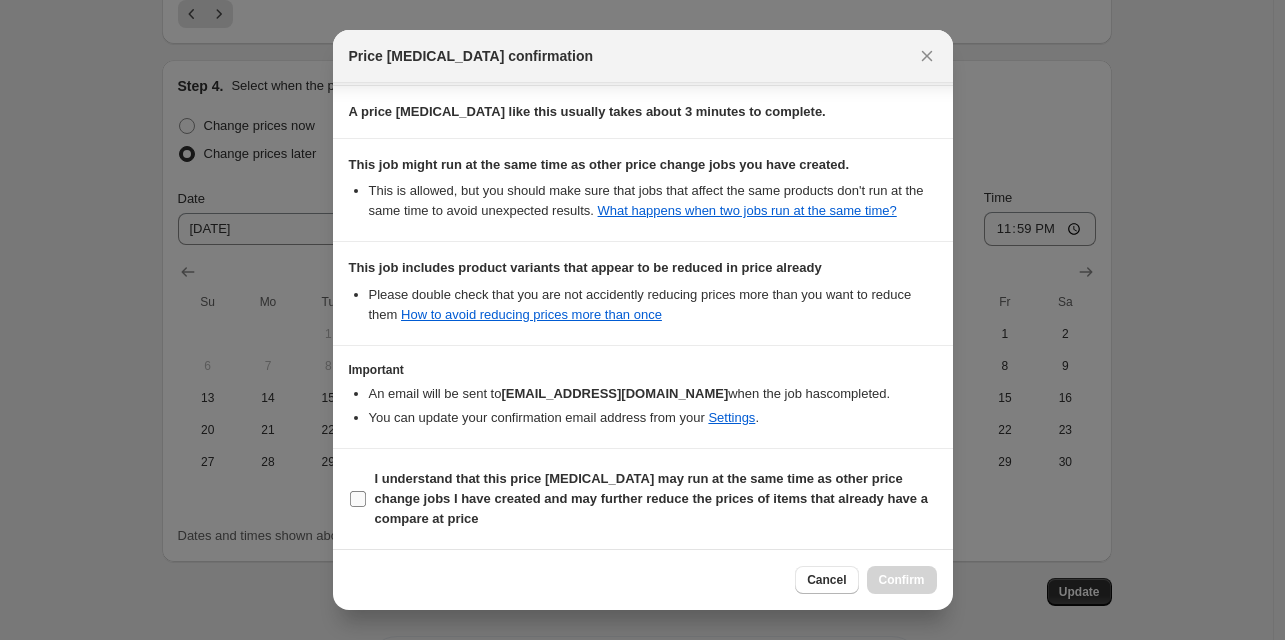 drag, startPoint x: 355, startPoint y: 499, endPoint x: 671, endPoint y: 525, distance: 317.0678 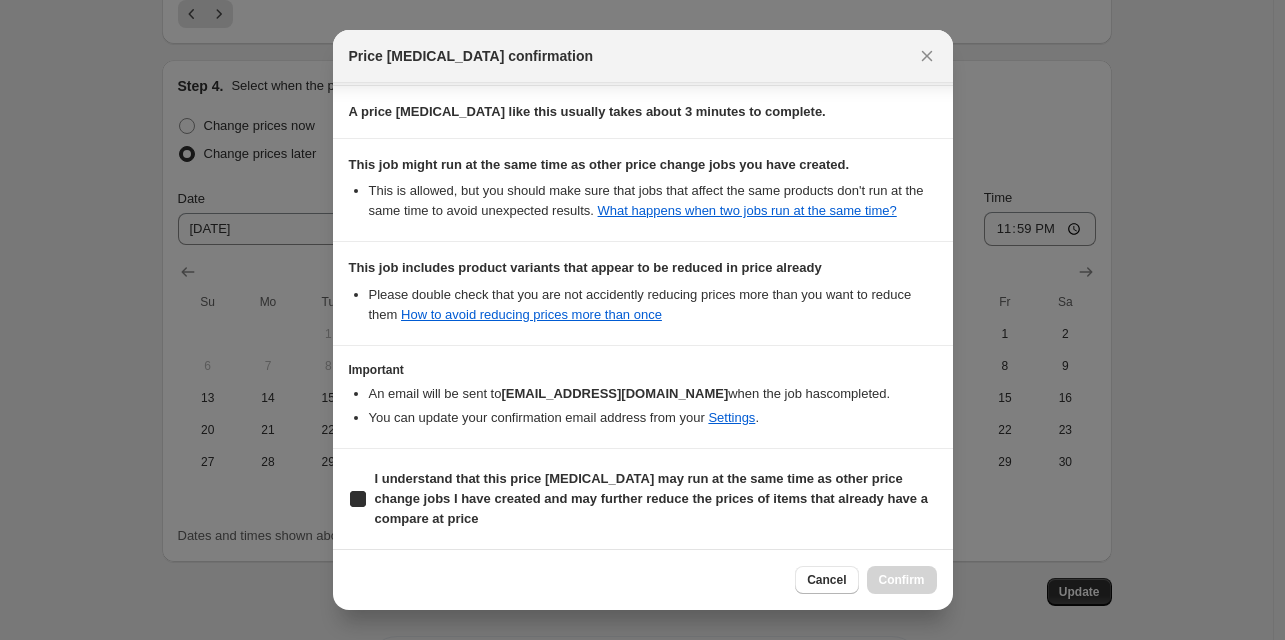 checkbox on "true" 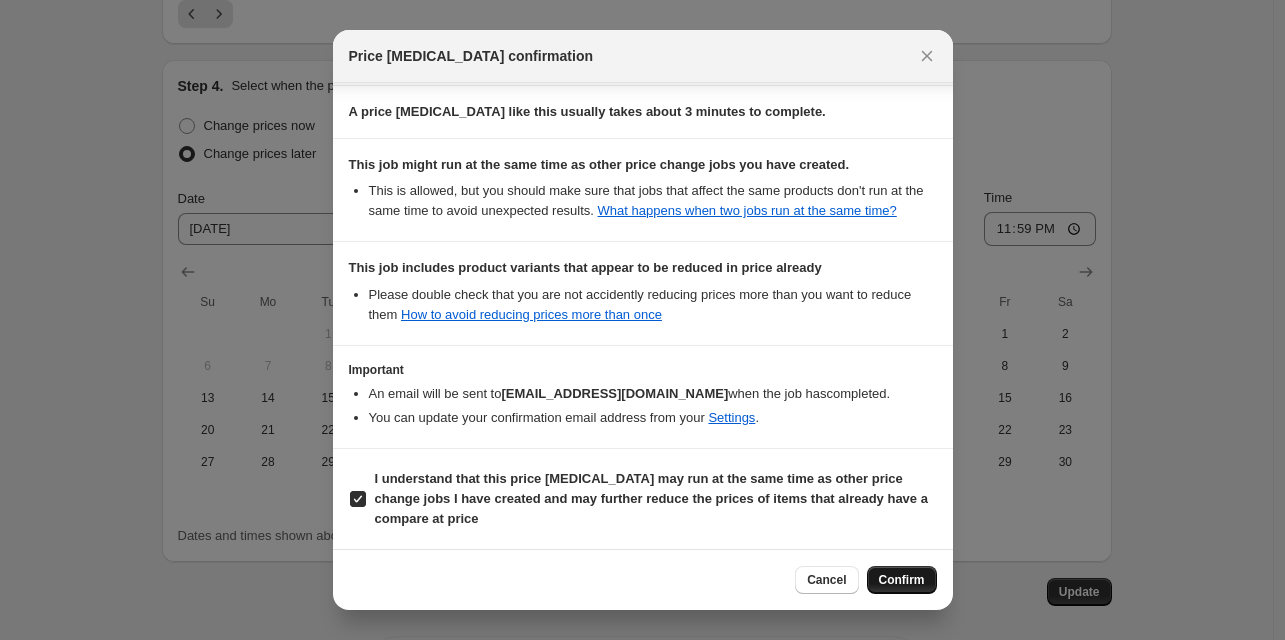 click on "Confirm" at bounding box center [902, 580] 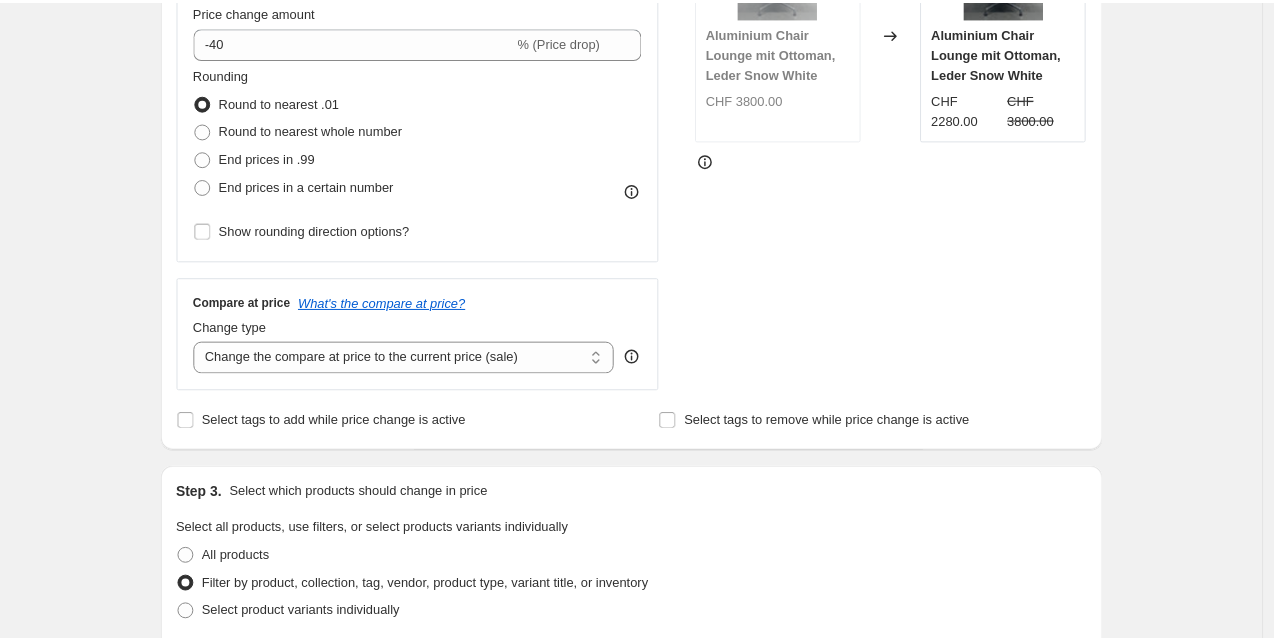 scroll, scrollTop: 632, scrollLeft: 0, axis: vertical 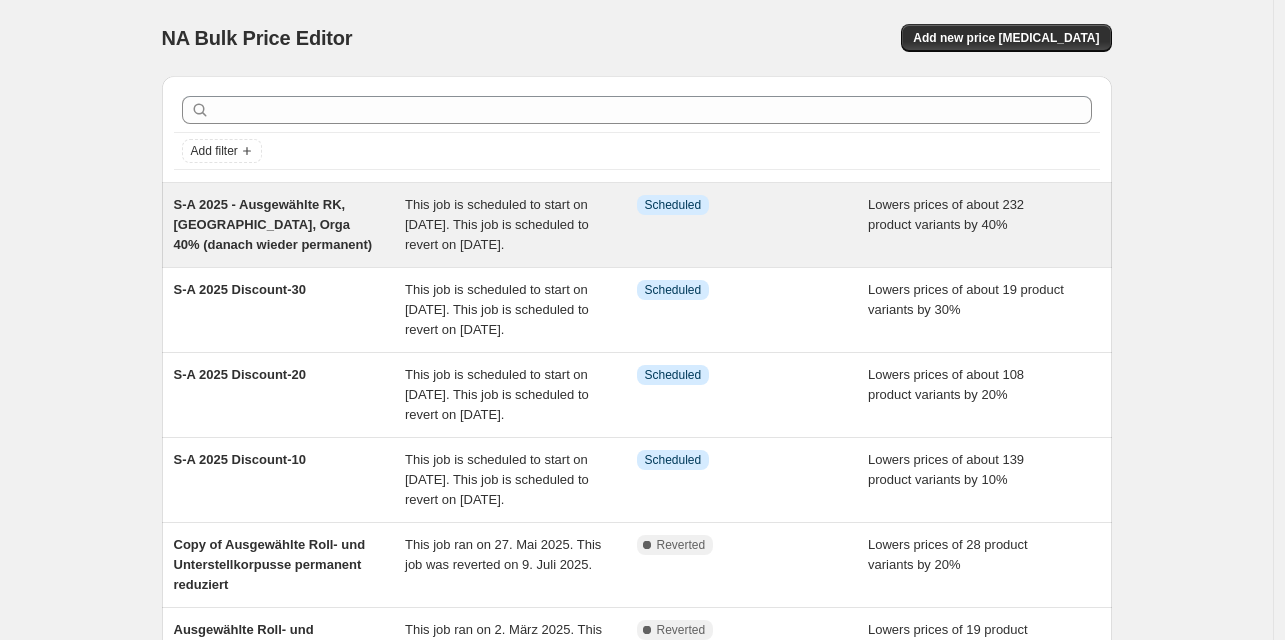 click on "S-A 2025 - Ausgewählte RK, [GEOGRAPHIC_DATA], Orga 40% (danach wieder permanent)" at bounding box center [290, 225] 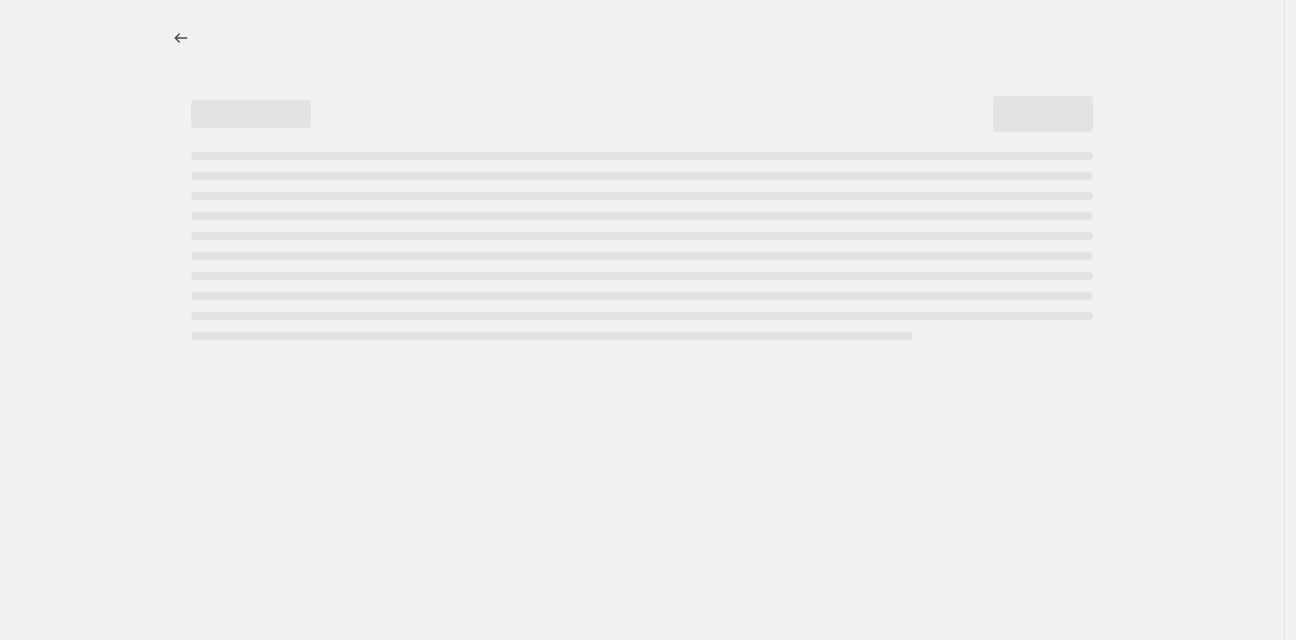 select on "percentage" 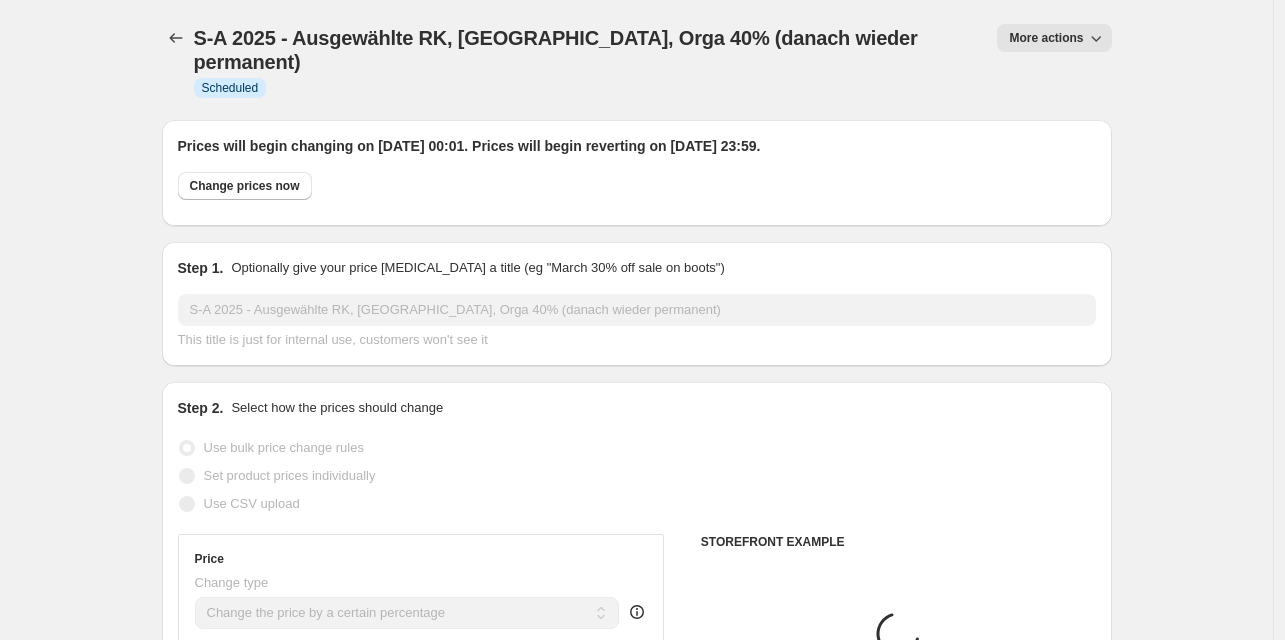 select on "tag" 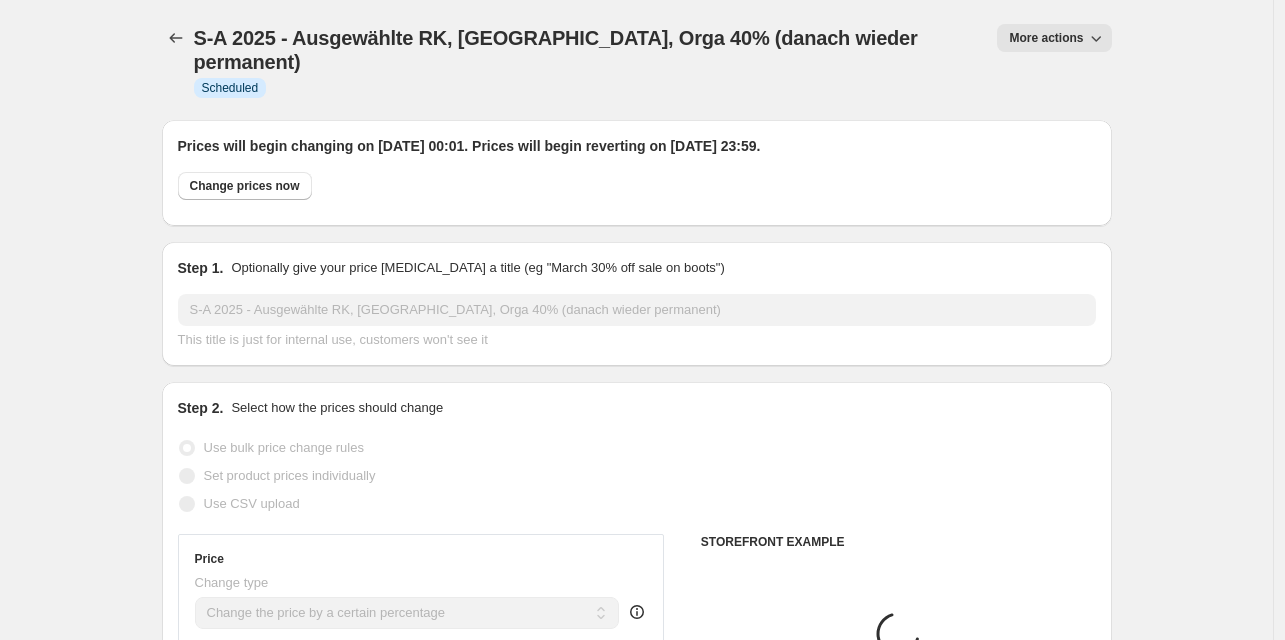 select on "tag" 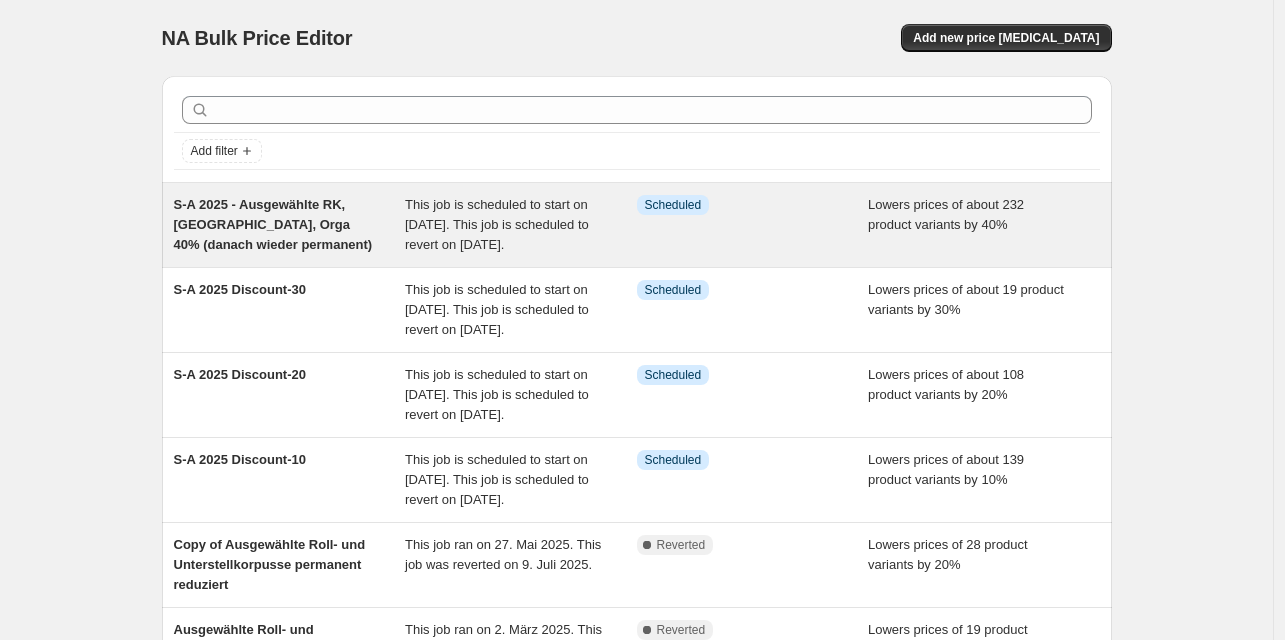 click on "S-A 2025 - Ausgewählte RK, [GEOGRAPHIC_DATA], Orga 40% (danach wieder permanent)" at bounding box center [273, 224] 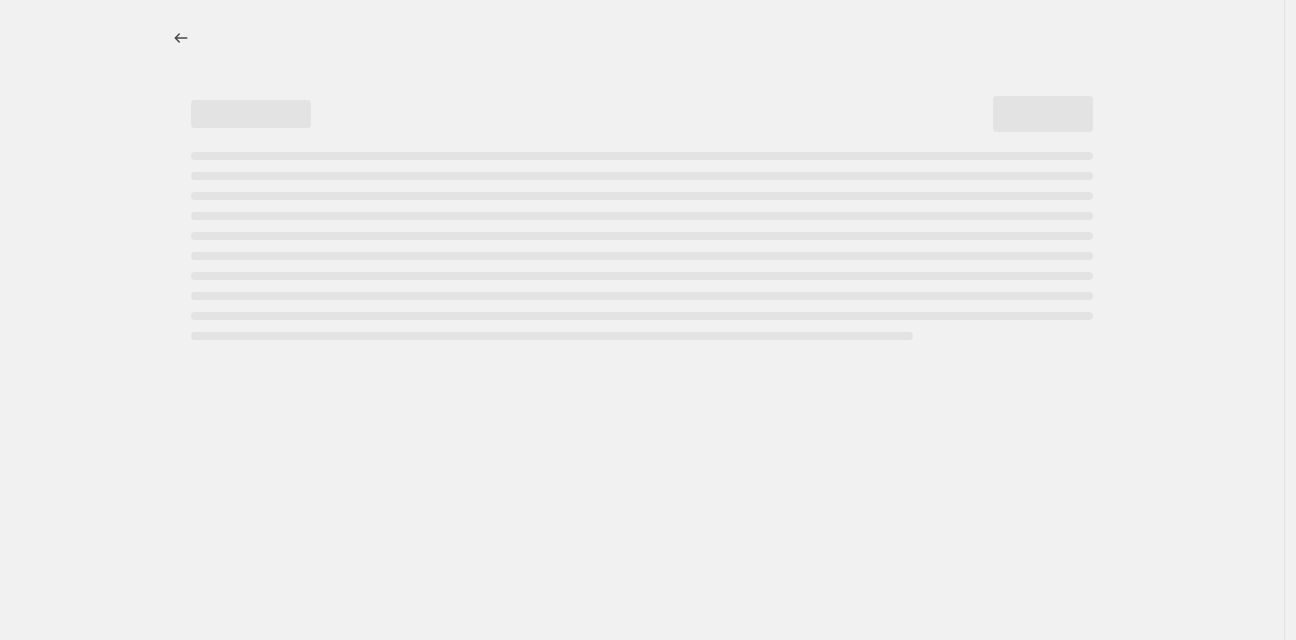 select on "percentage" 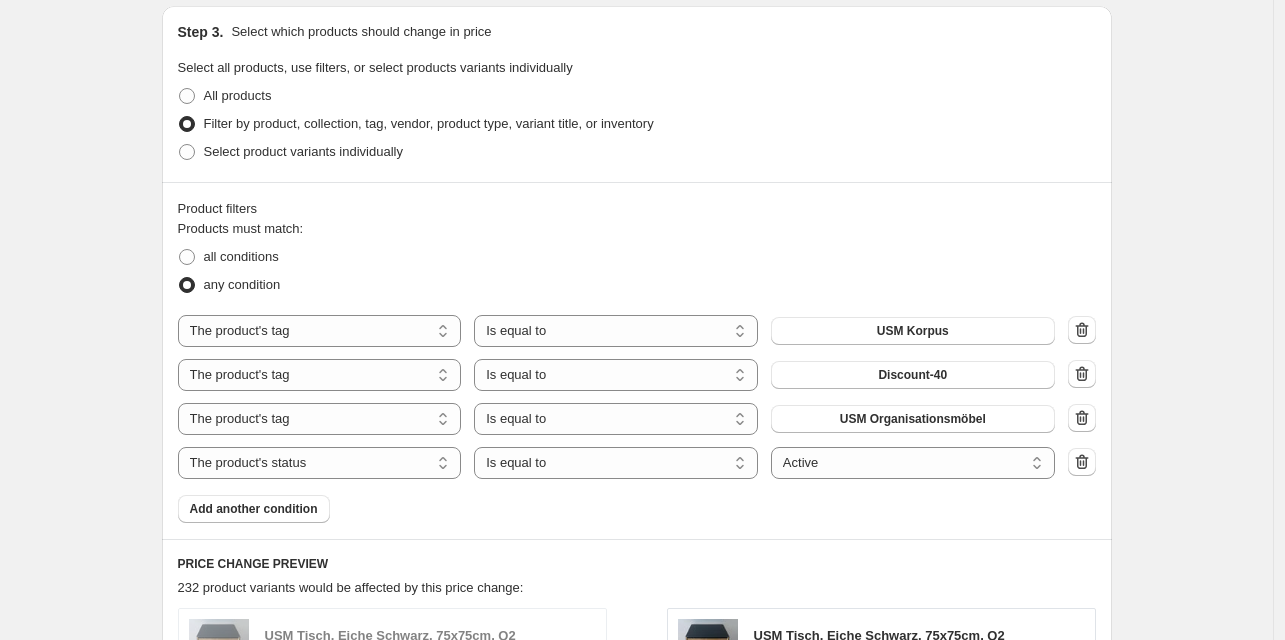 scroll, scrollTop: 1100, scrollLeft: 0, axis: vertical 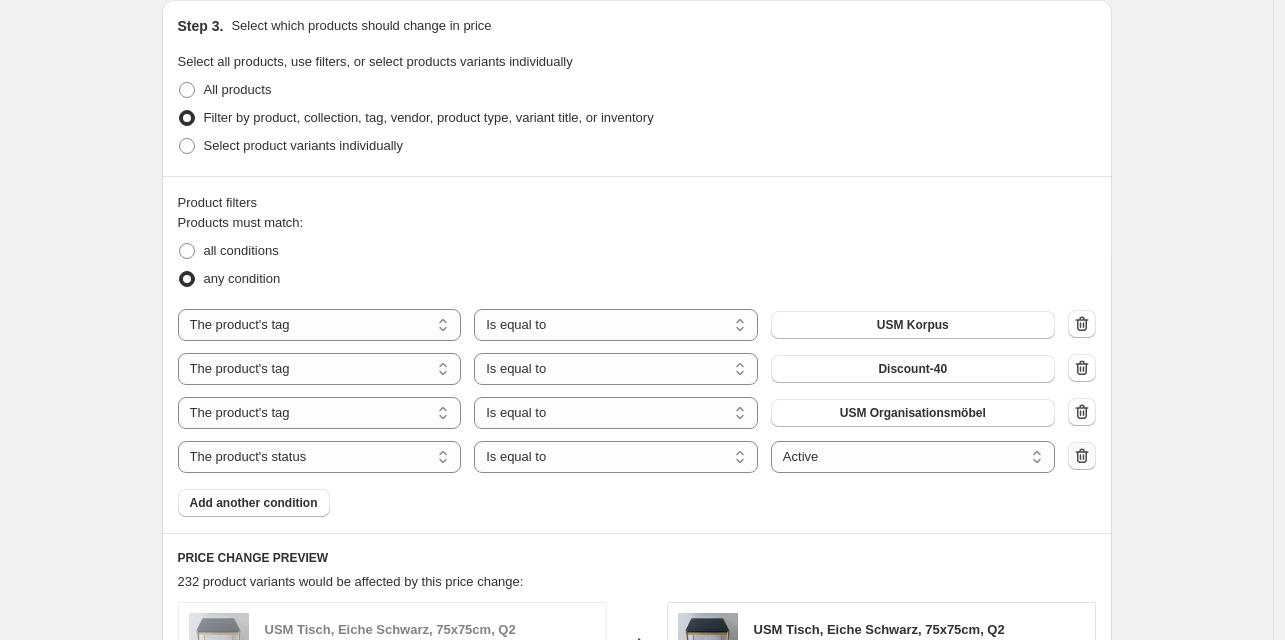 click 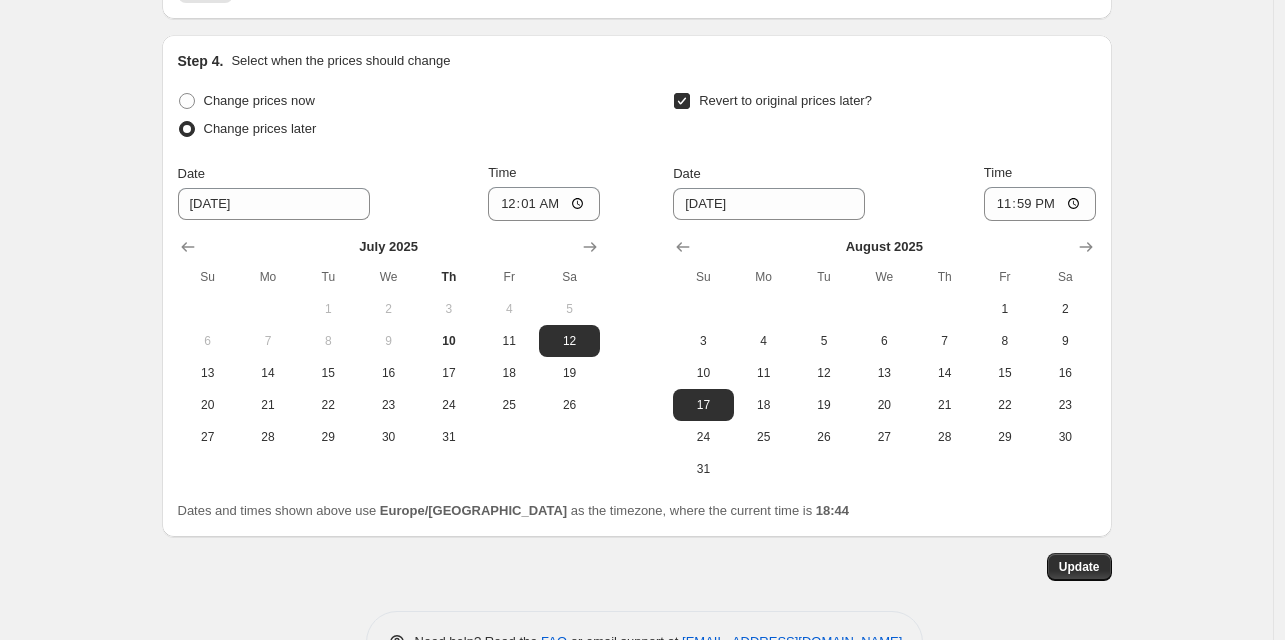 scroll, scrollTop: 2193, scrollLeft: 0, axis: vertical 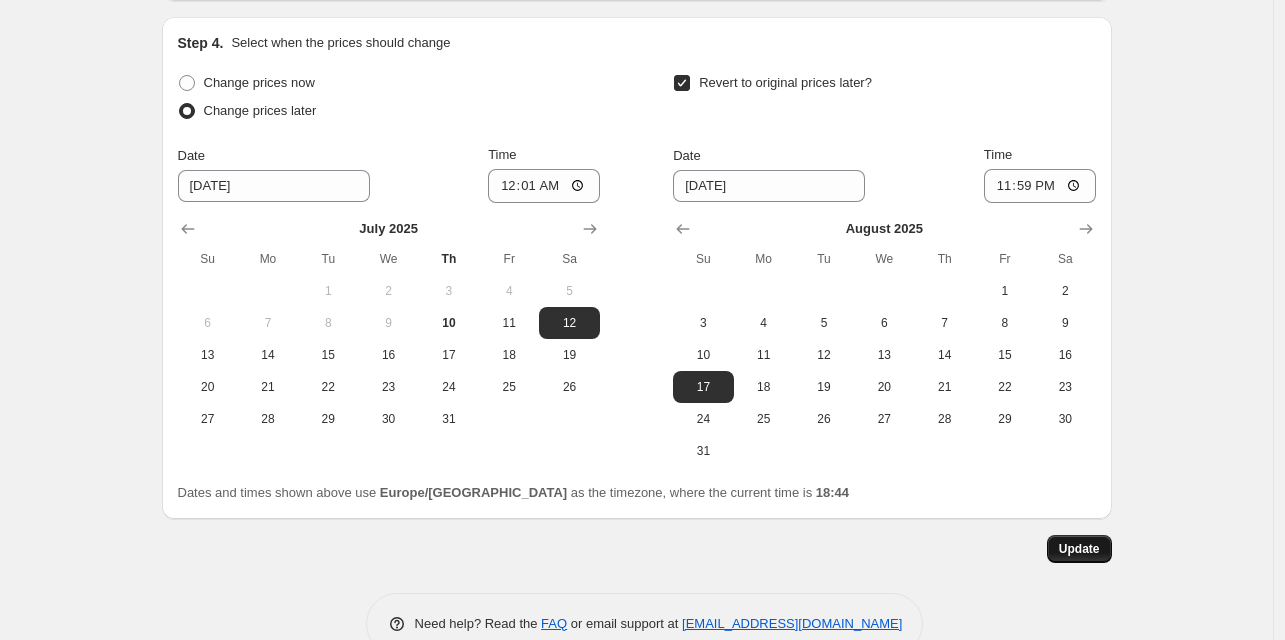 click on "Update" at bounding box center [1079, 549] 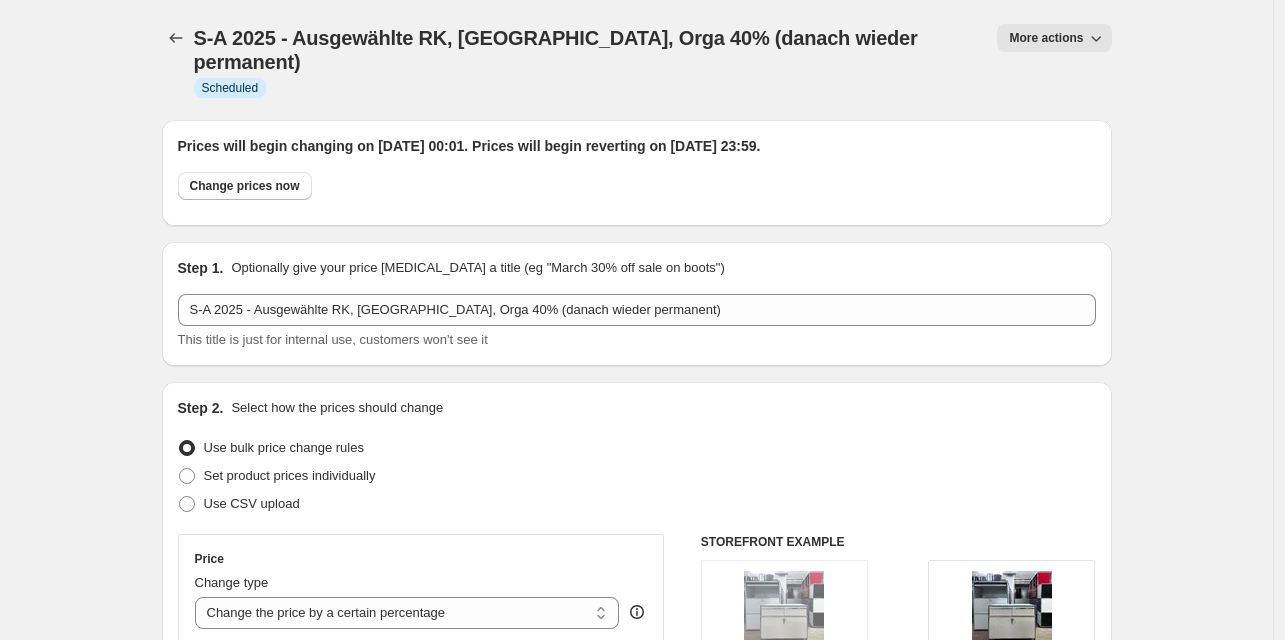 scroll, scrollTop: 2193, scrollLeft: 0, axis: vertical 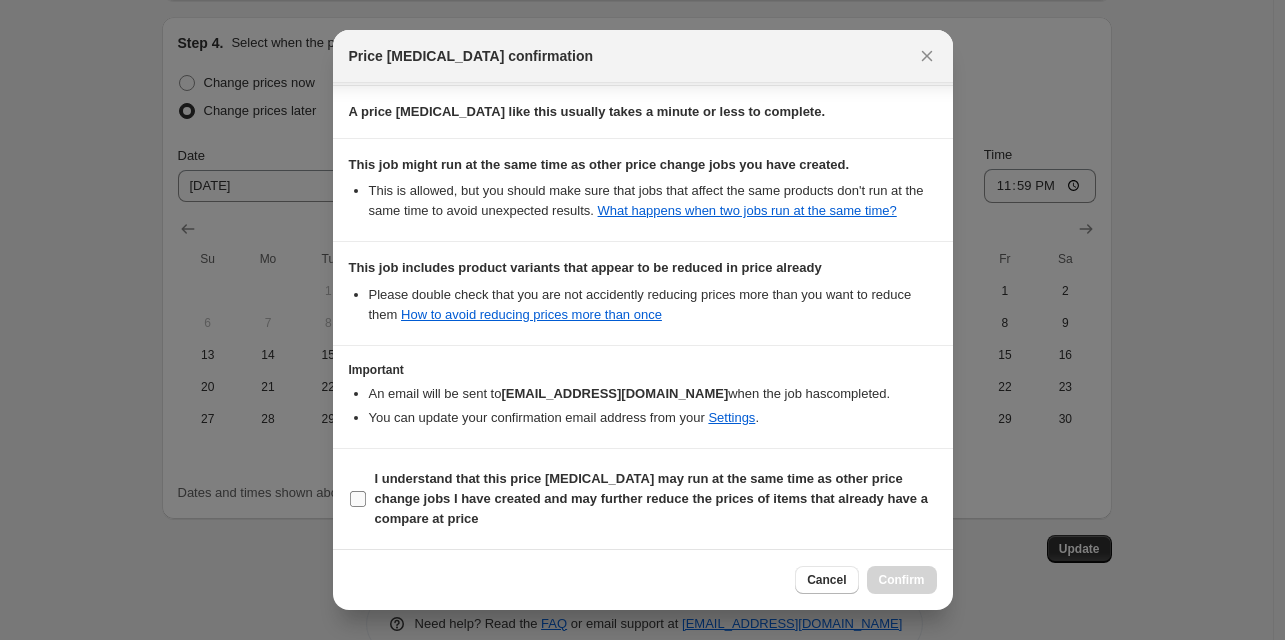 drag, startPoint x: 359, startPoint y: 496, endPoint x: 419, endPoint y: 513, distance: 62.361847 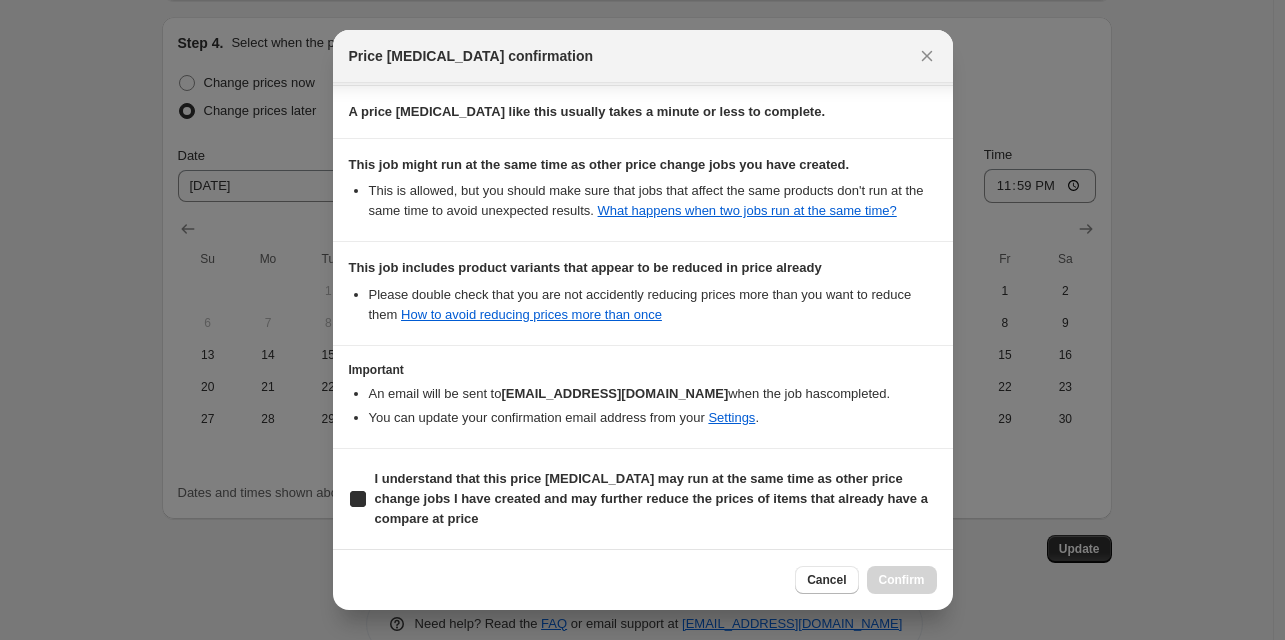 checkbox on "true" 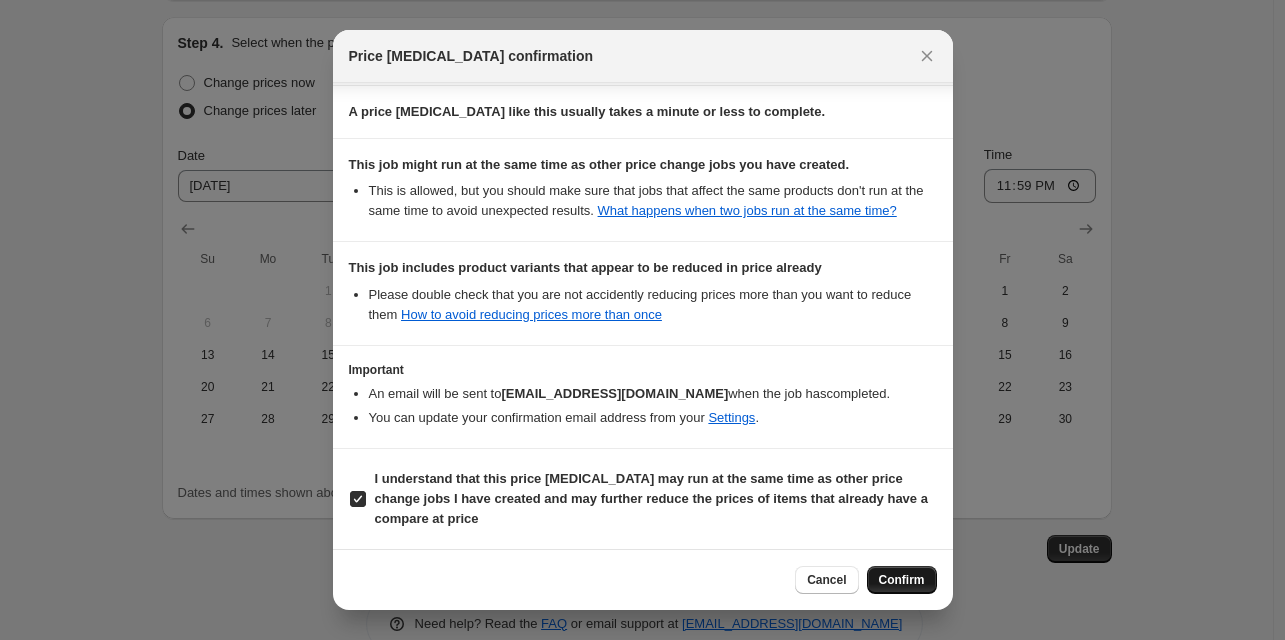 click on "Confirm" at bounding box center [902, 580] 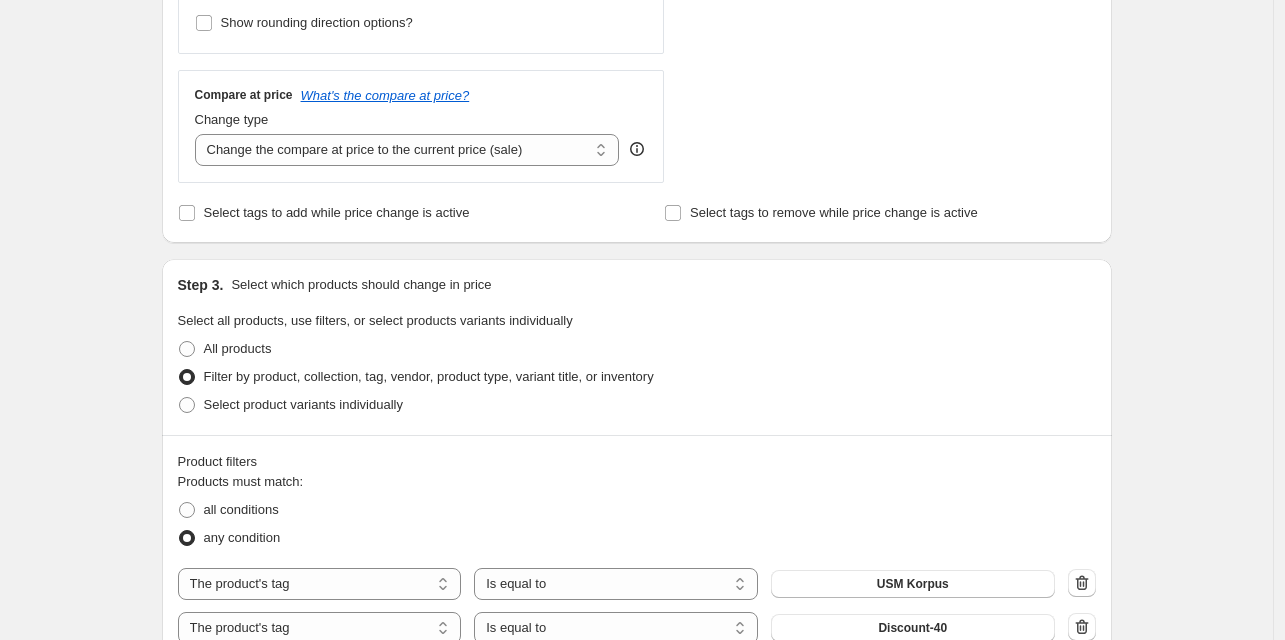 scroll, scrollTop: 0, scrollLeft: 0, axis: both 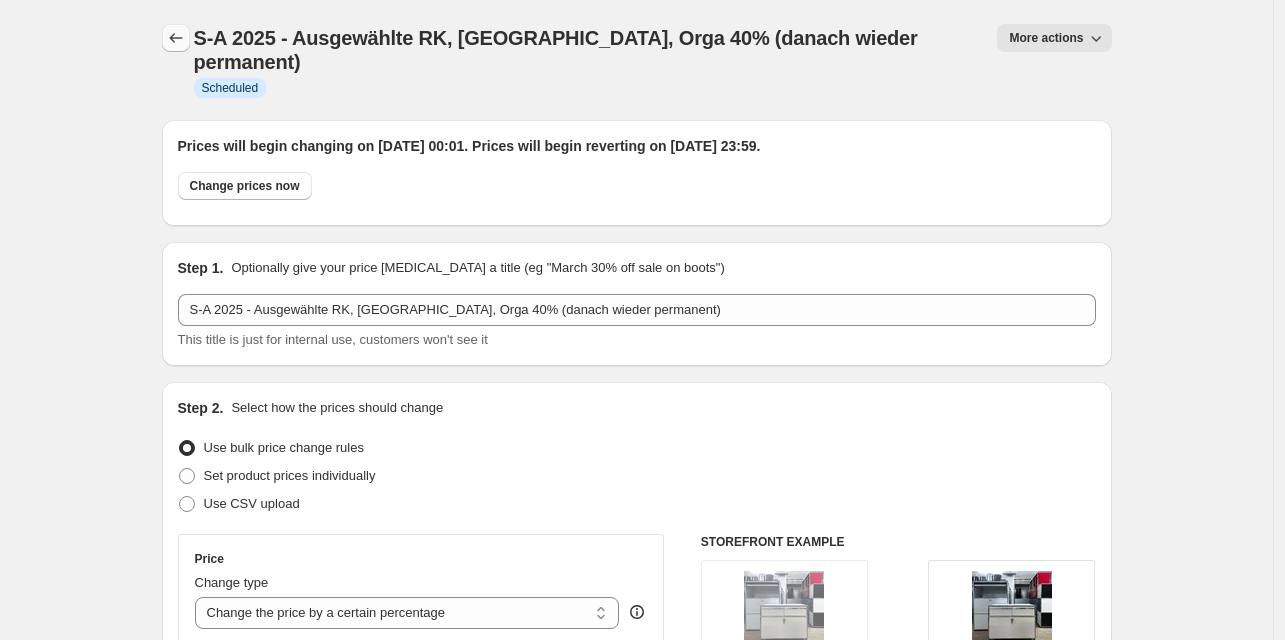 click 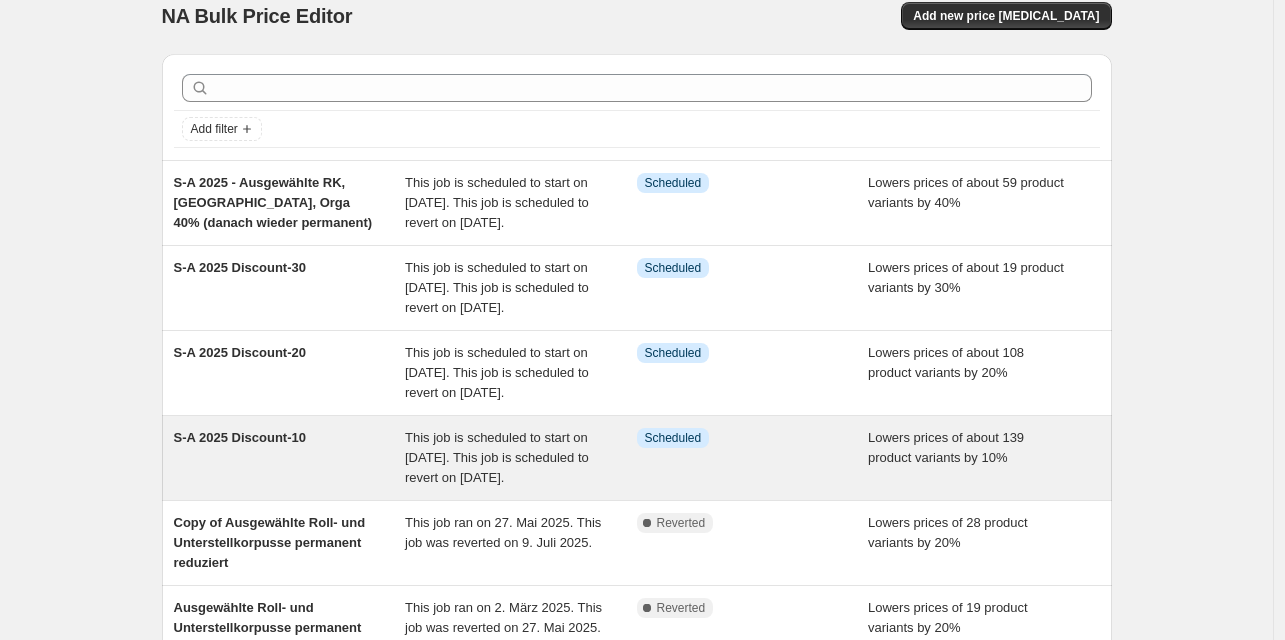 scroll, scrollTop: 26, scrollLeft: 0, axis: vertical 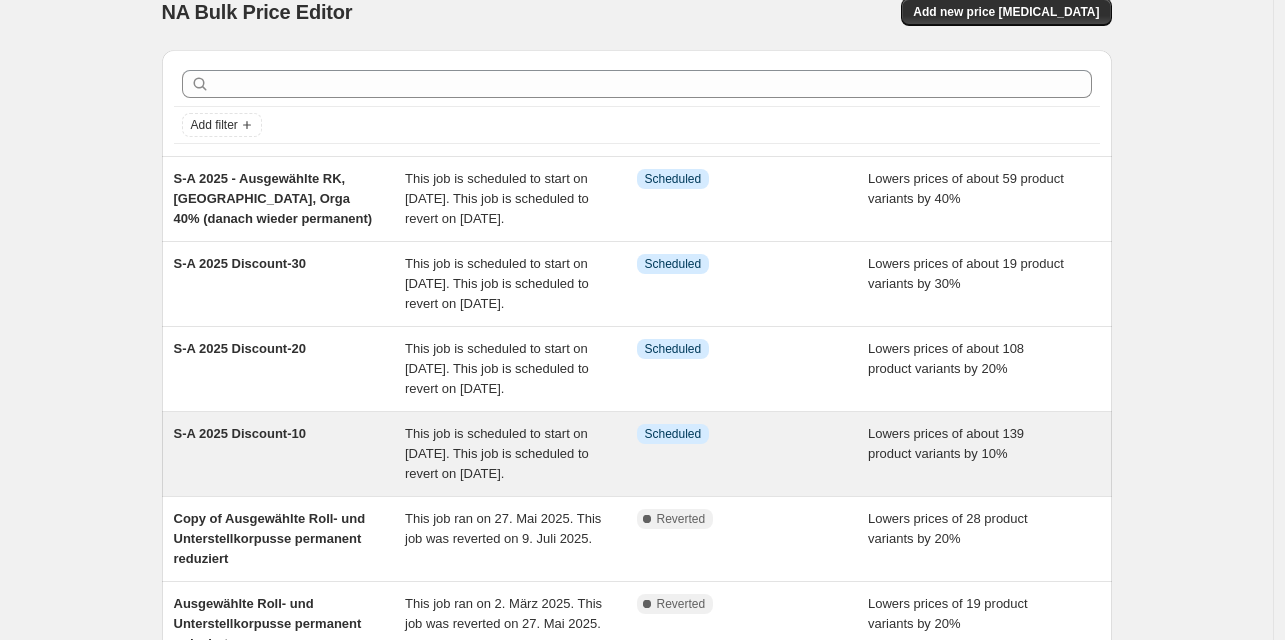 click on "Lowers prices of about 139 product variants by 10%" at bounding box center (946, 443) 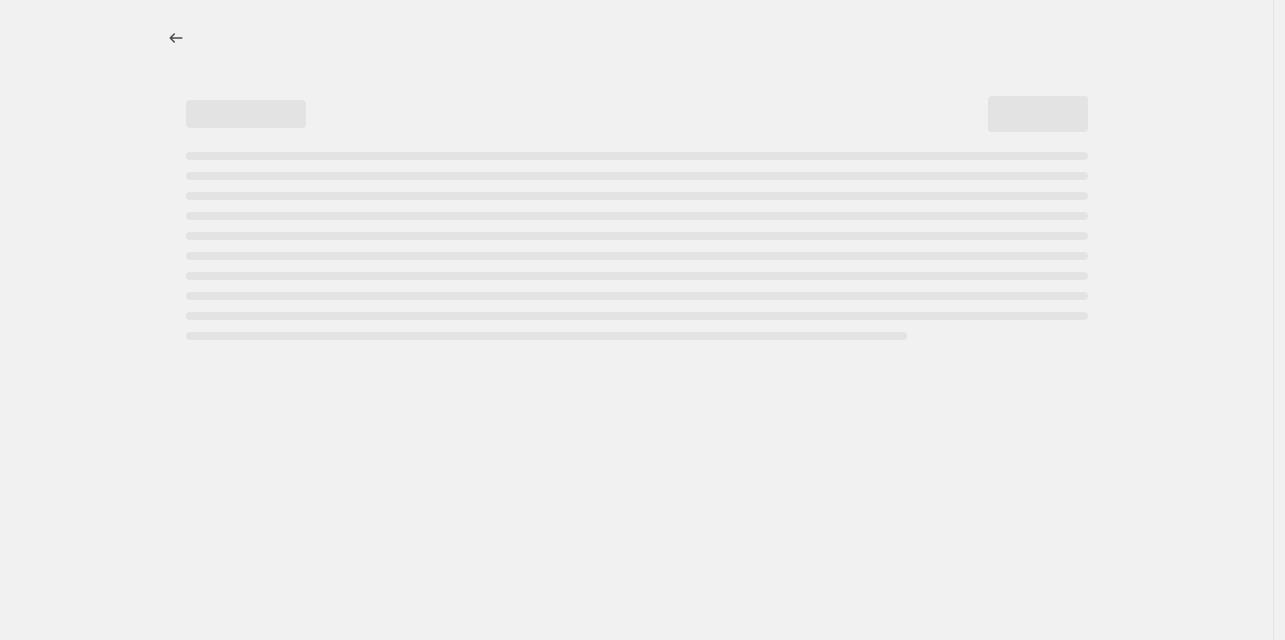 scroll, scrollTop: 0, scrollLeft: 0, axis: both 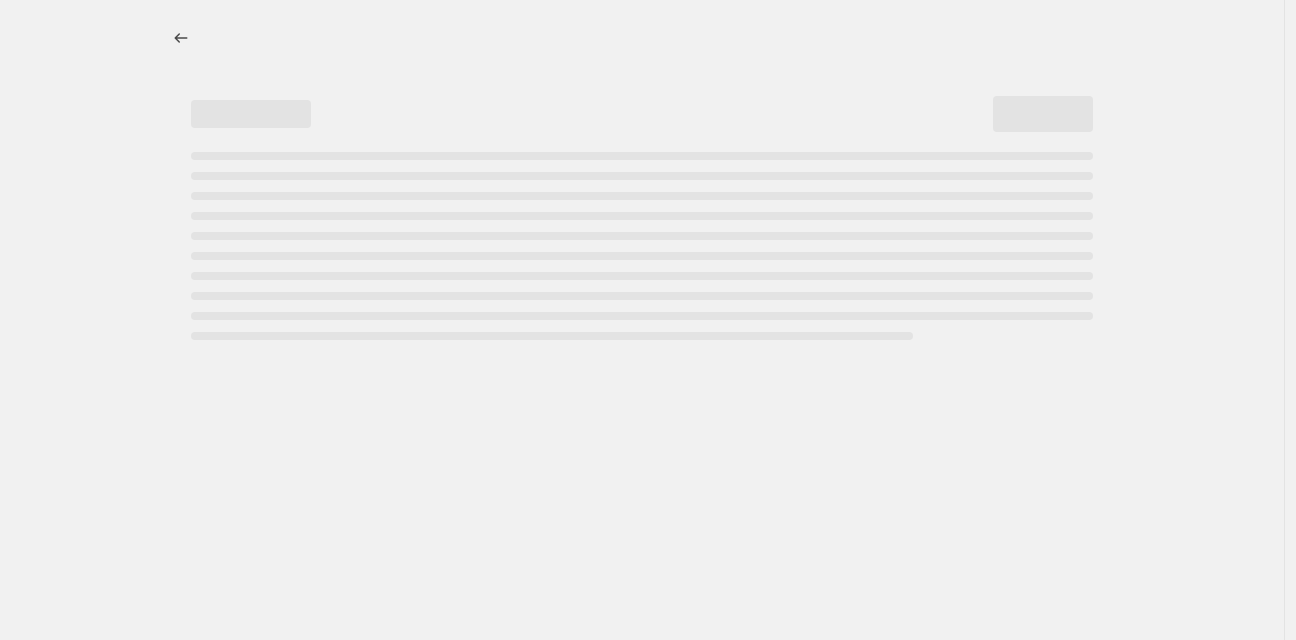 select on "percentage" 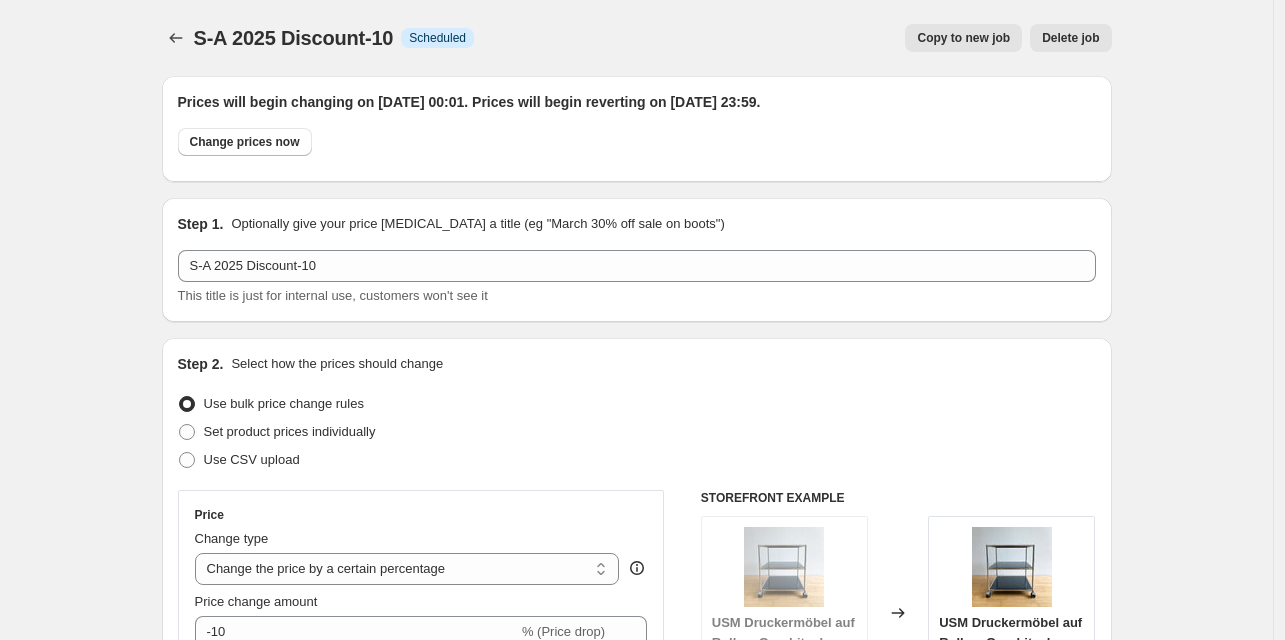 click on "Copy to new job" at bounding box center [963, 38] 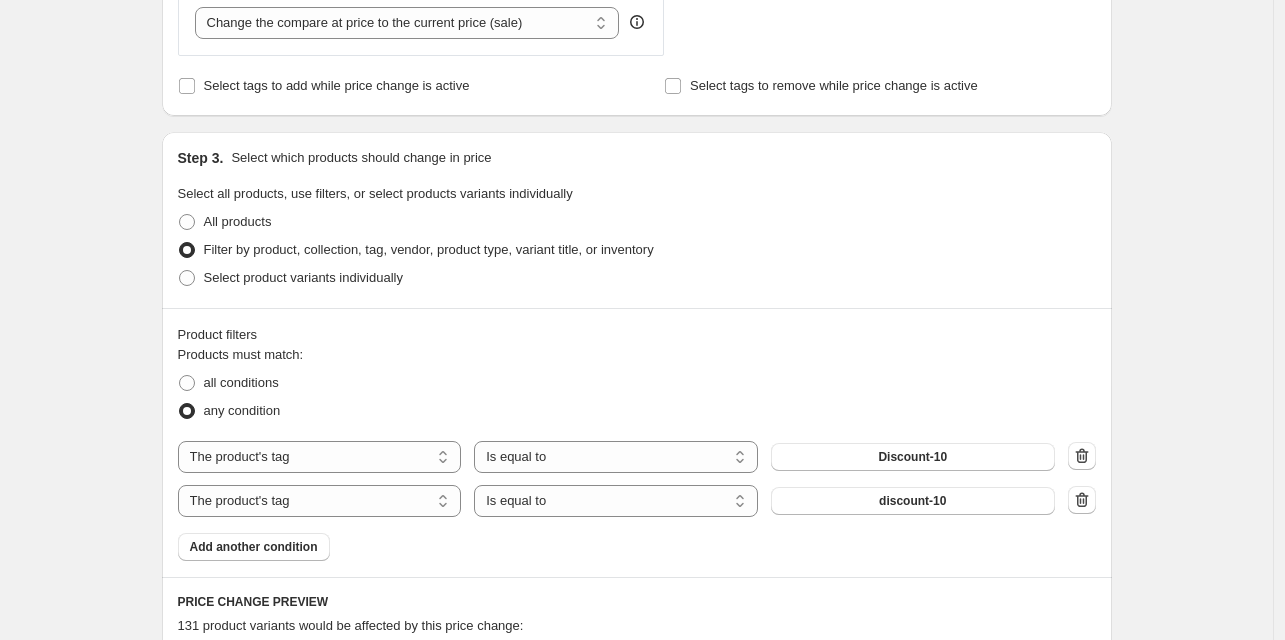 scroll, scrollTop: 839, scrollLeft: 0, axis: vertical 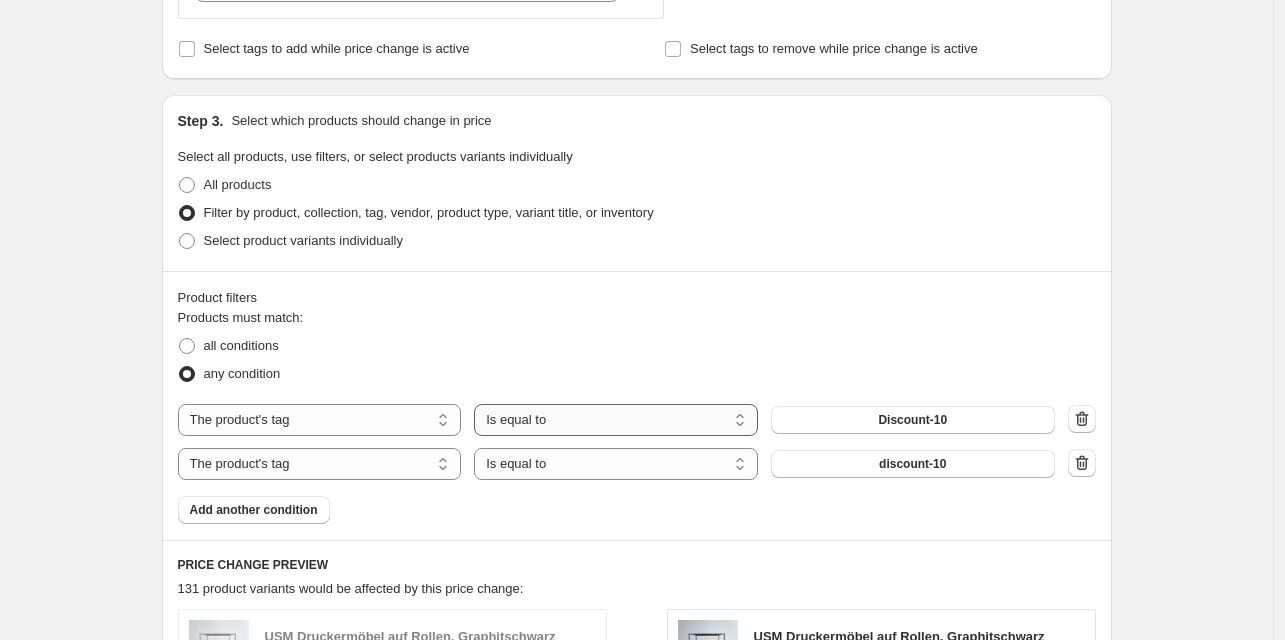 click on "Is equal to Is not equal to" at bounding box center [616, 420] 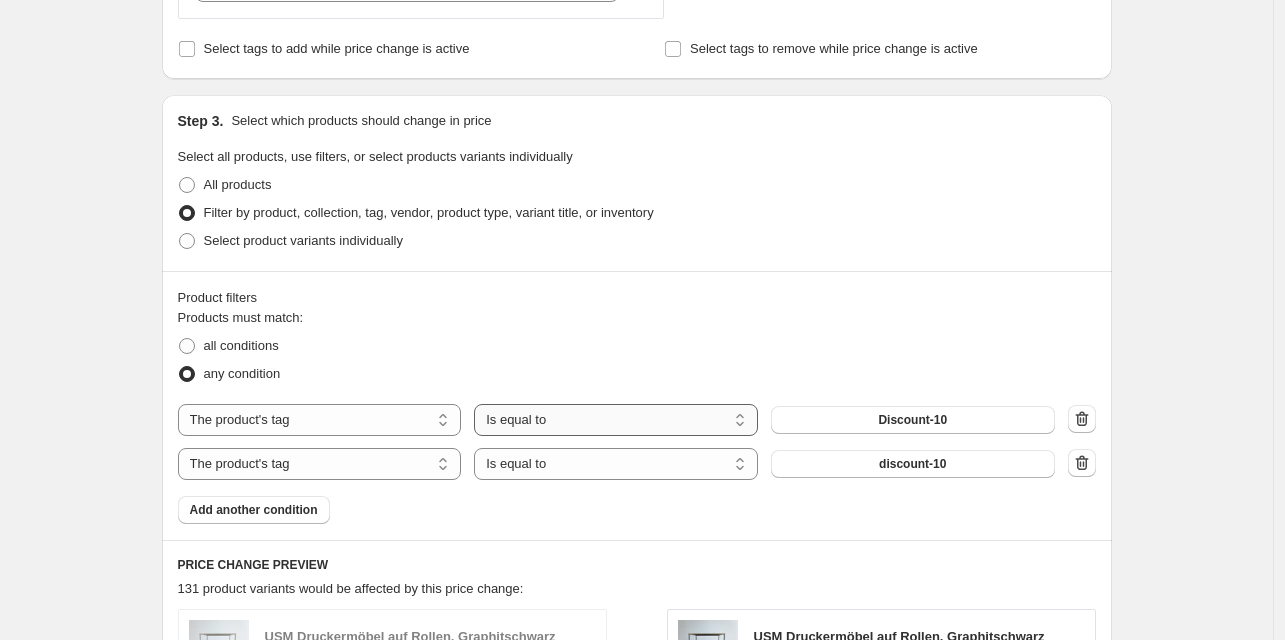 select on "not_equal" 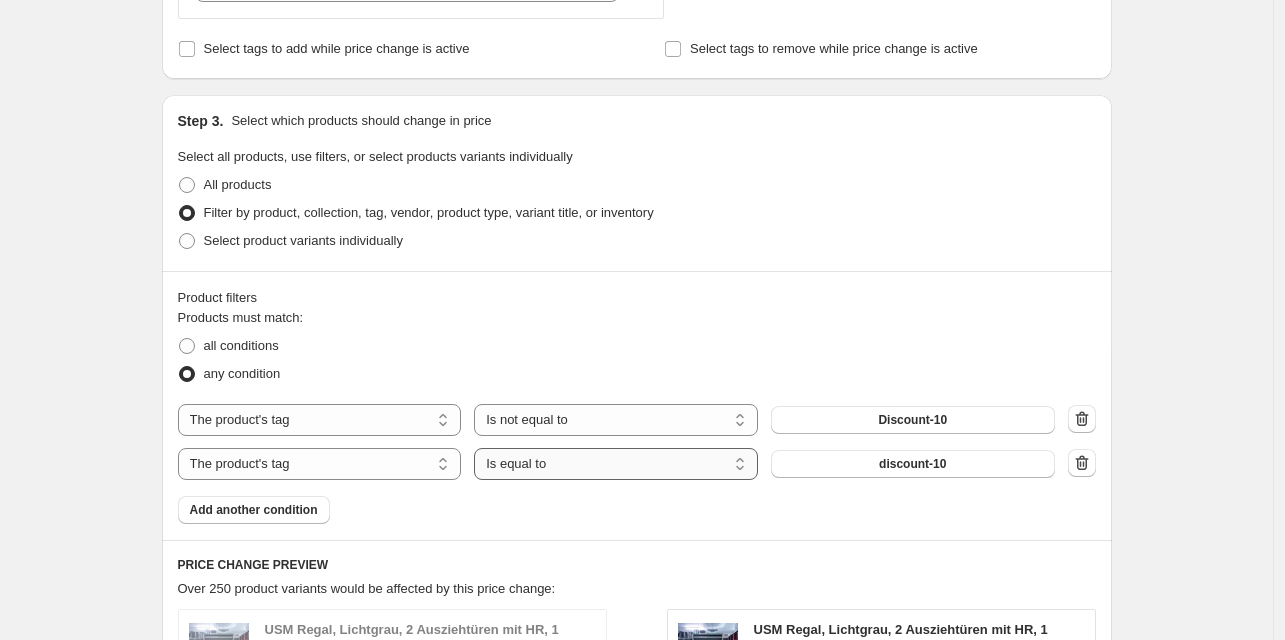 click on "Is equal to Is not equal to" at bounding box center (616, 464) 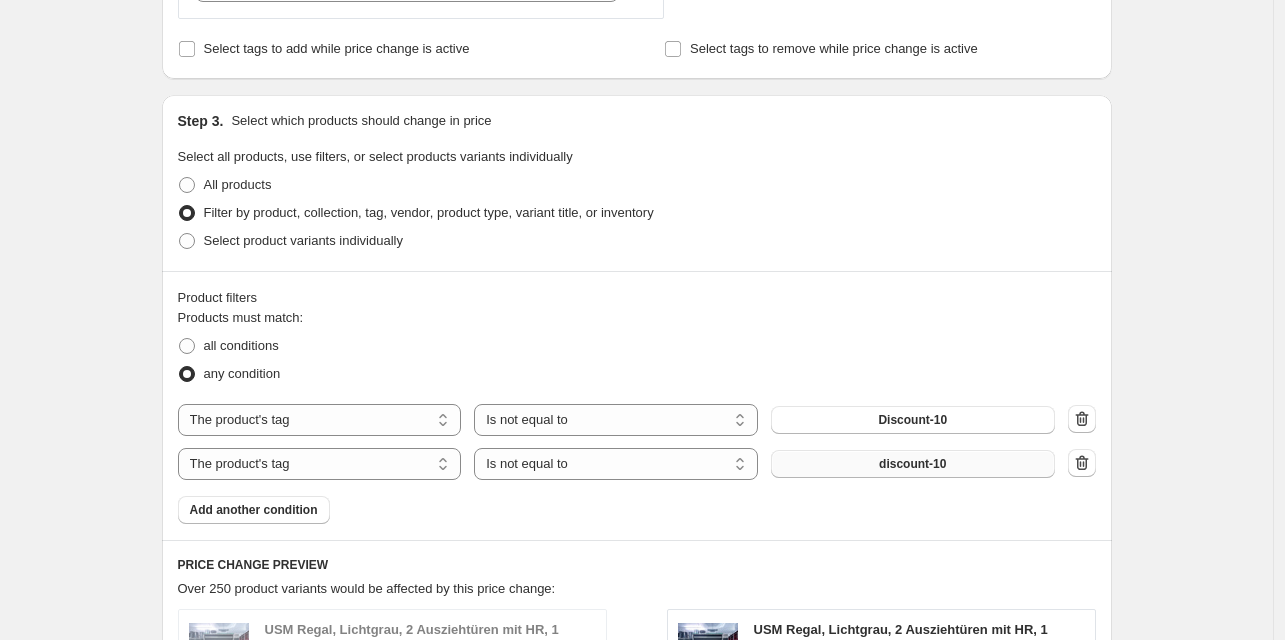 click on "discount-10" at bounding box center (913, 464) 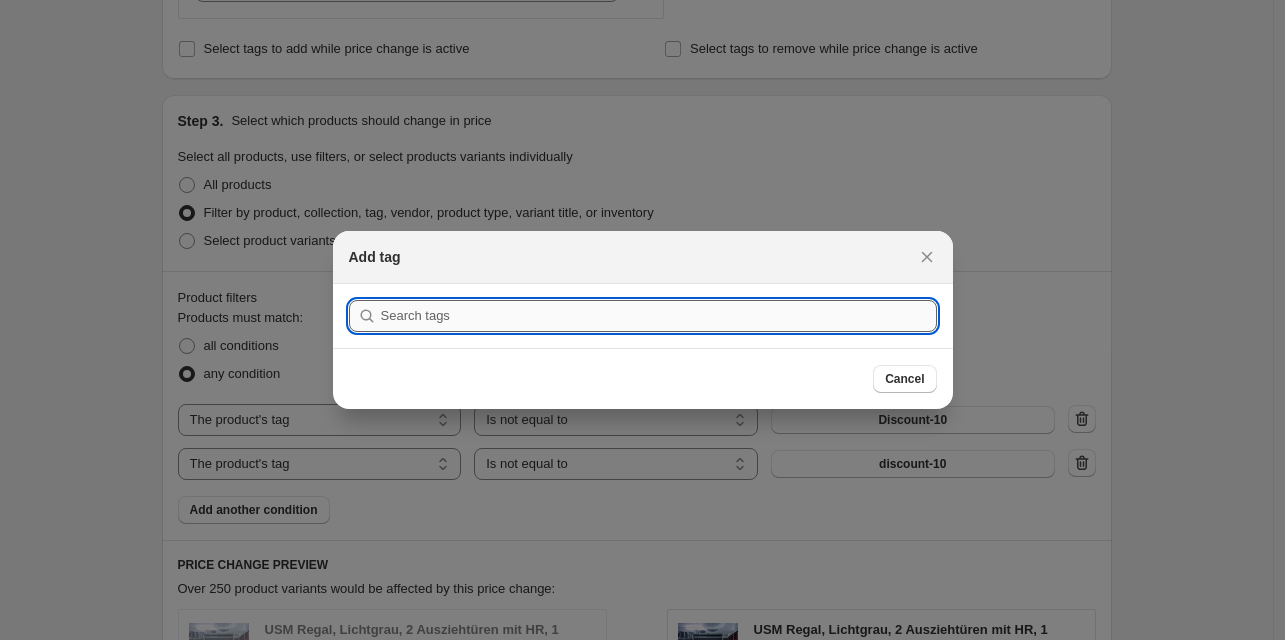 click at bounding box center [659, 316] 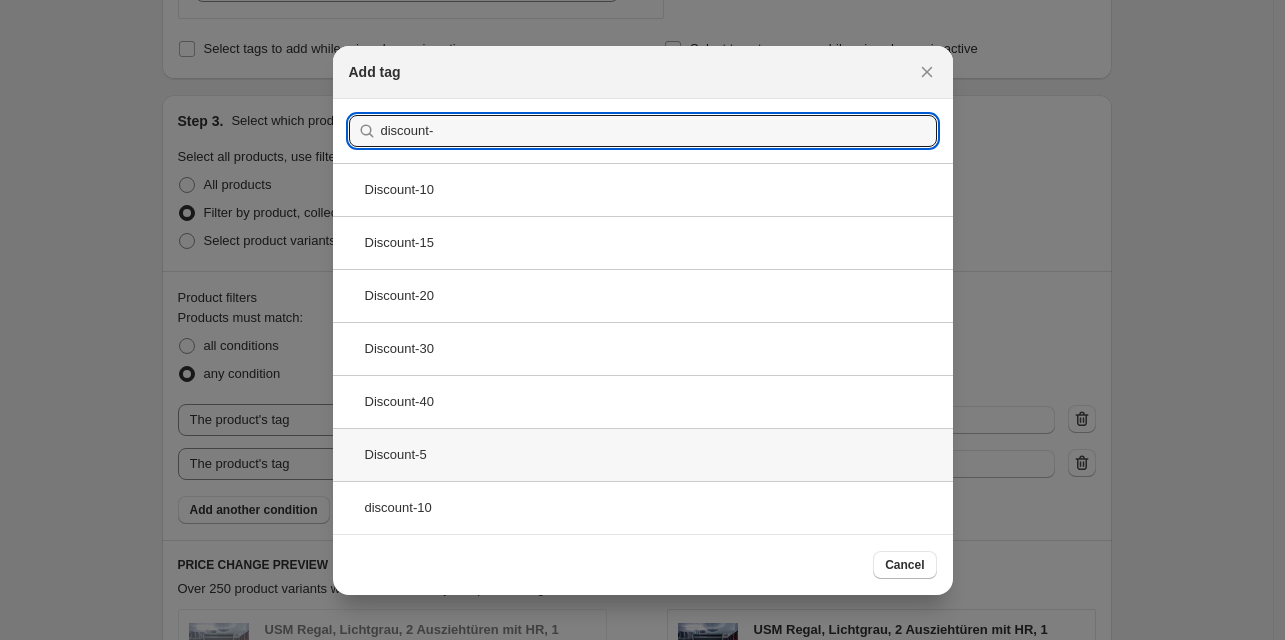 type on "discount-" 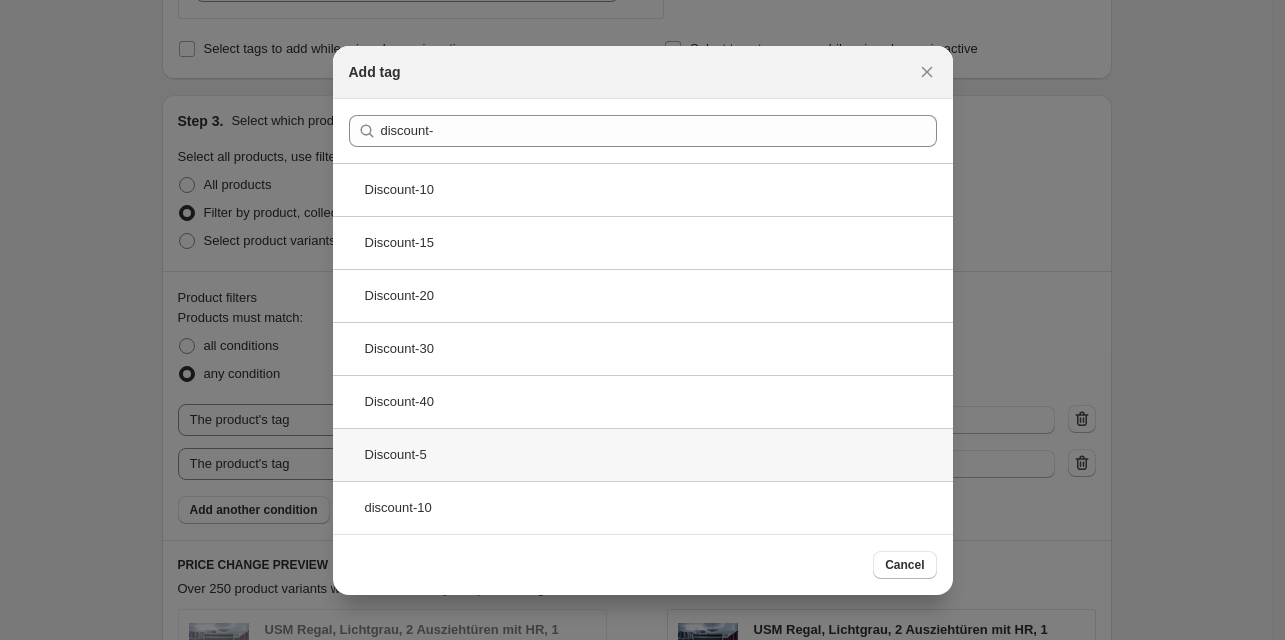 click on "Discount-5" at bounding box center [643, 454] 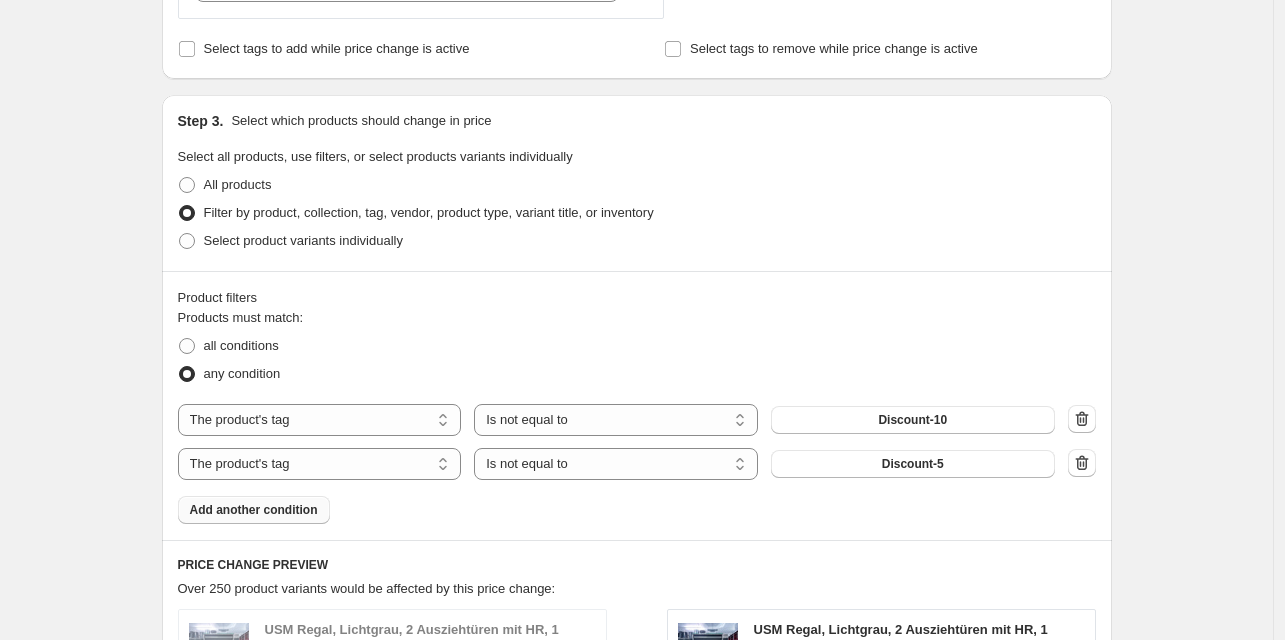 click on "Add another condition" at bounding box center (254, 510) 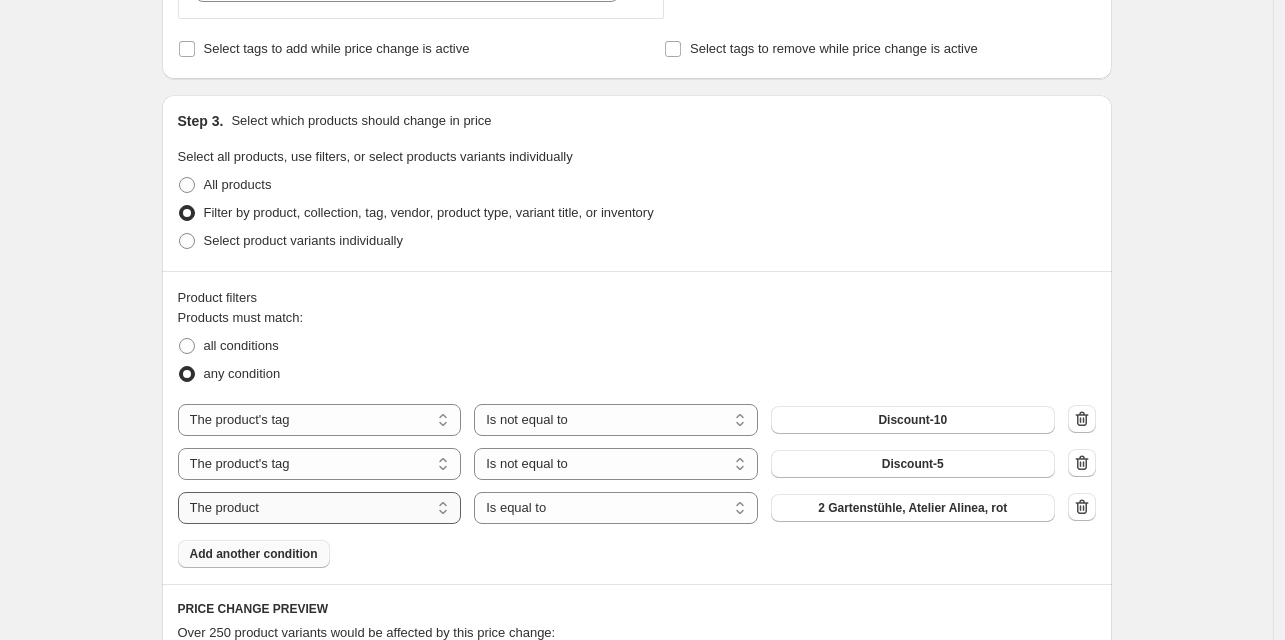click on "The product The product's collection The product's tag The product's vendor The product's type The product's status The variant's title Inventory quantity" at bounding box center [320, 508] 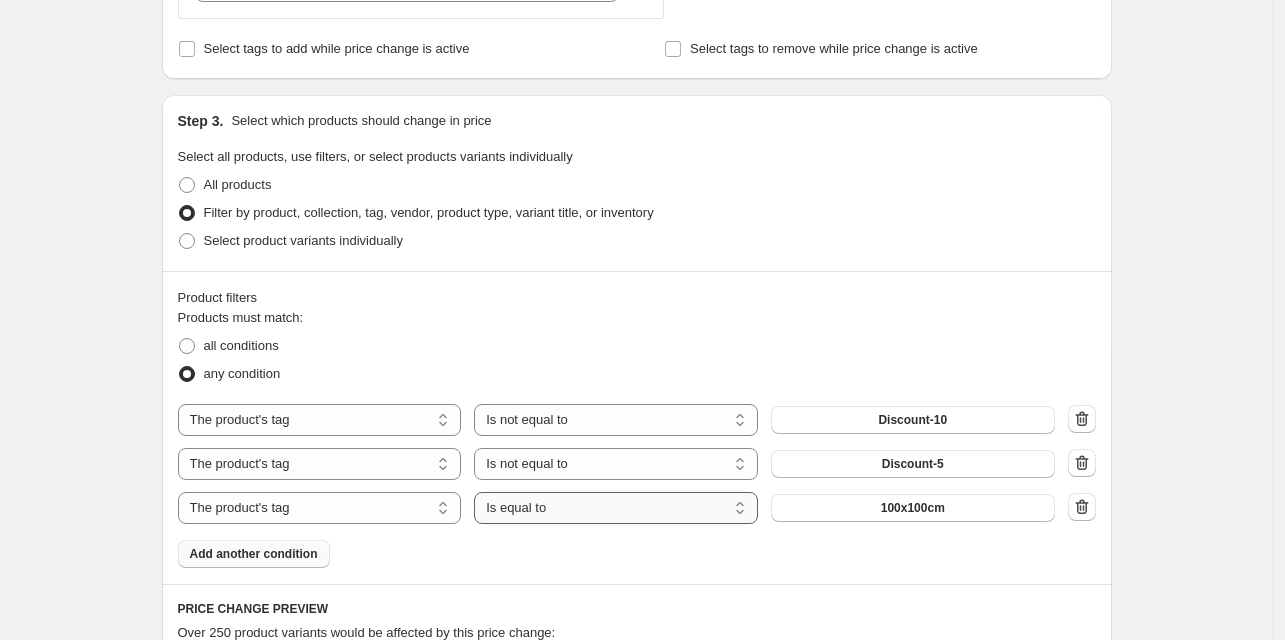 click on "Is equal to Is not equal to" at bounding box center (616, 508) 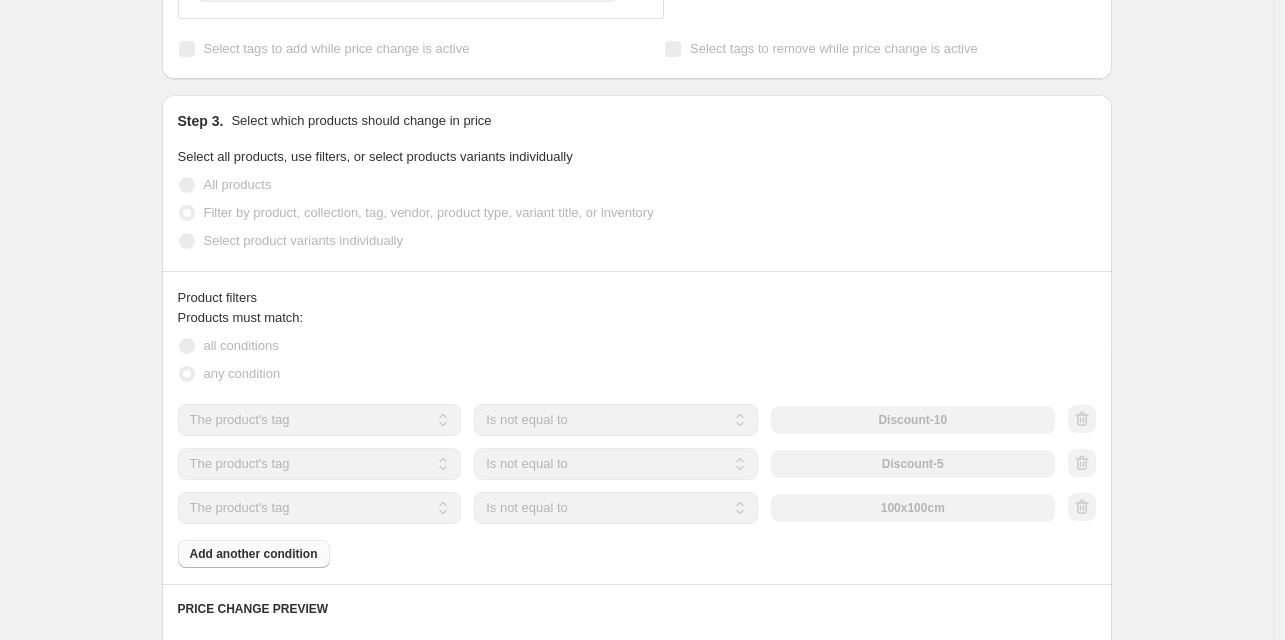 click on "100x100cm" at bounding box center (913, 508) 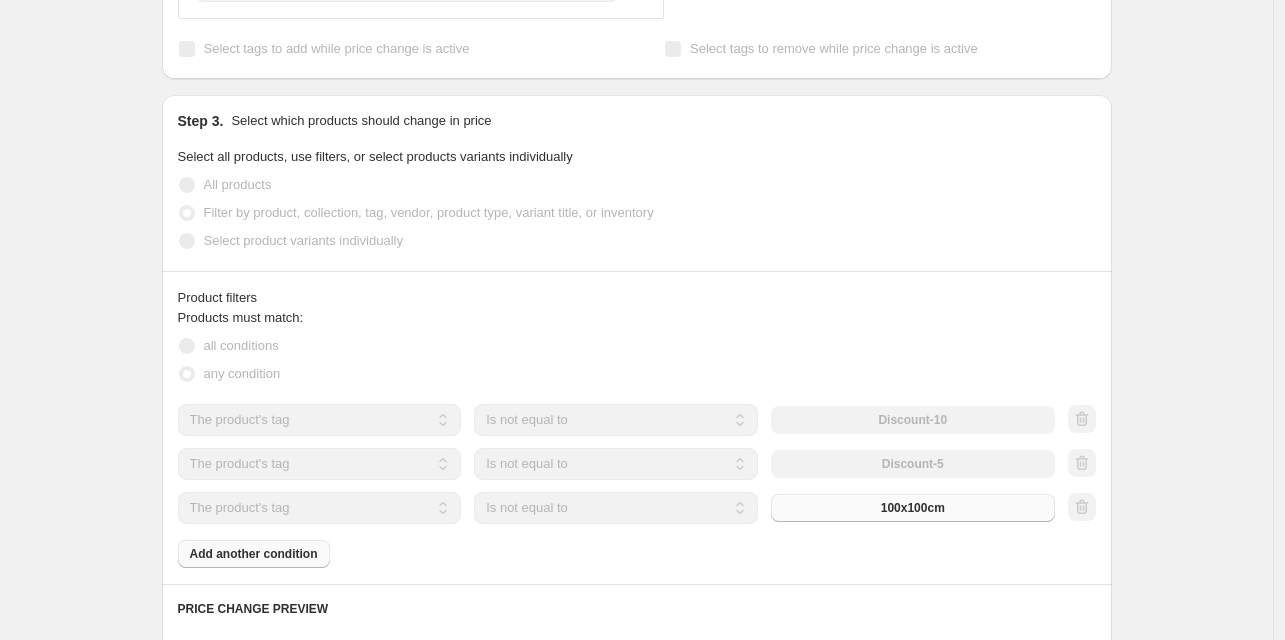 click on "100x100cm" at bounding box center [913, 508] 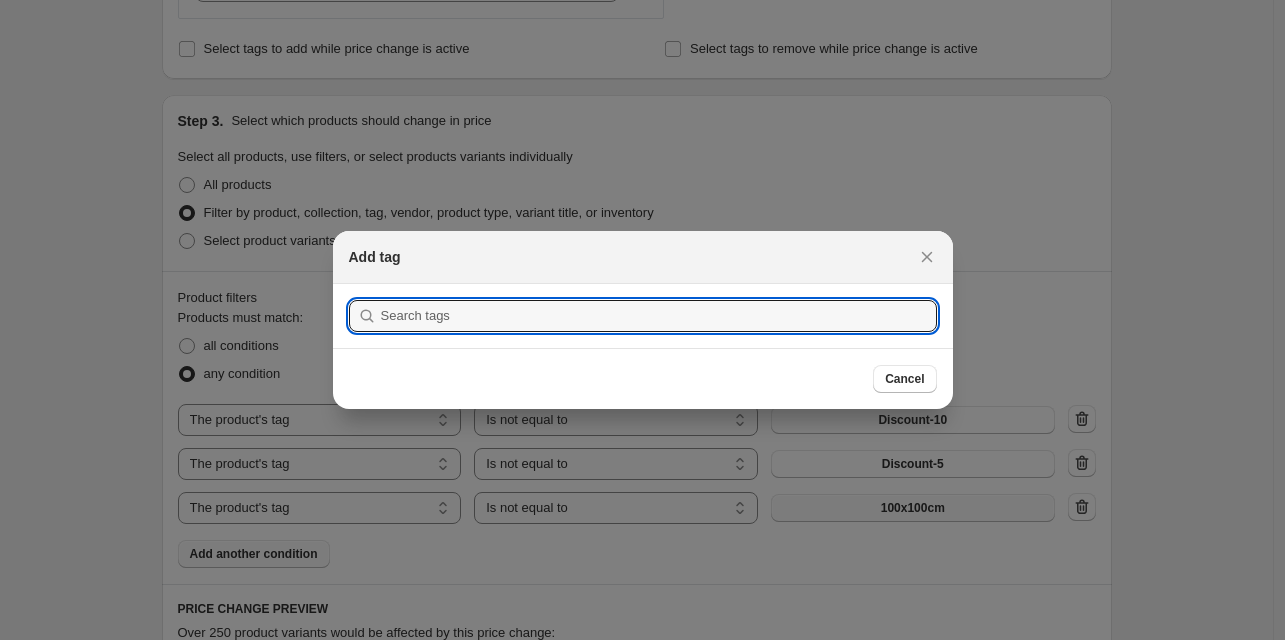 scroll, scrollTop: 0, scrollLeft: 0, axis: both 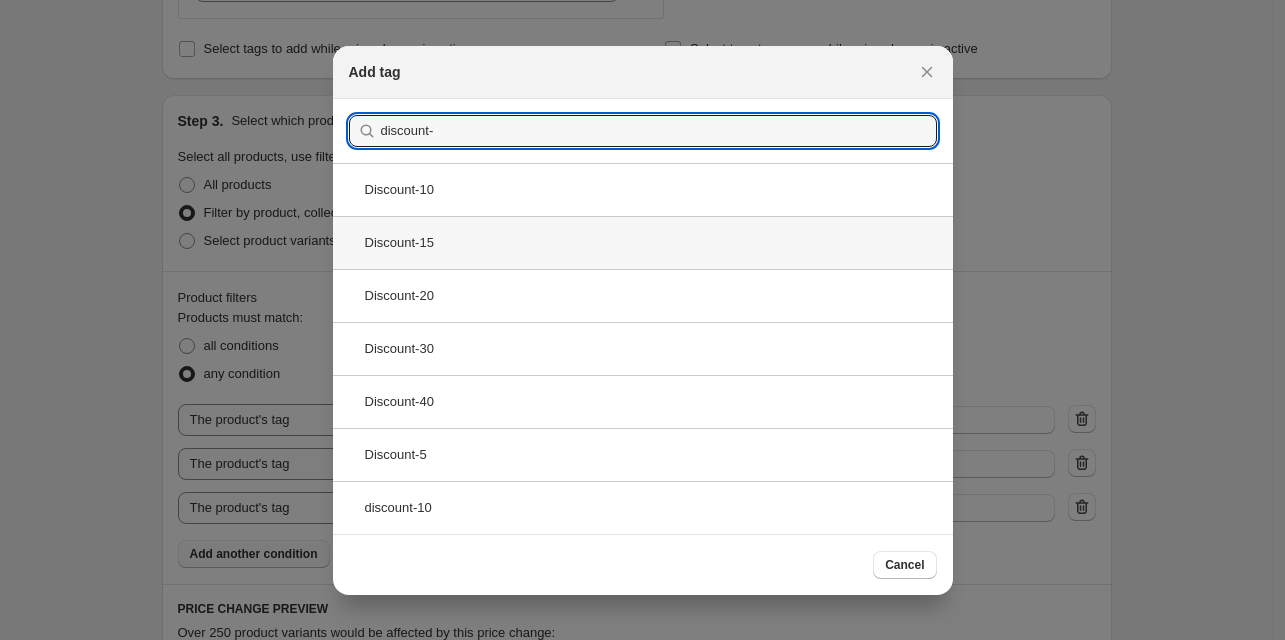 type on "discount-" 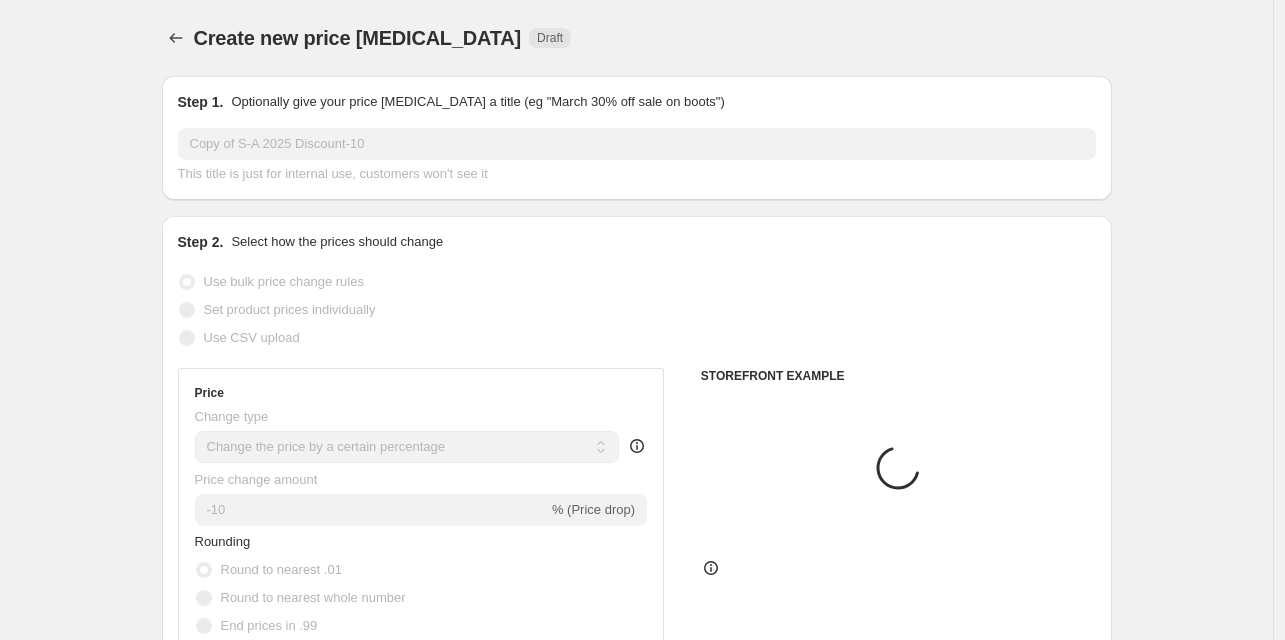 scroll, scrollTop: 839, scrollLeft: 0, axis: vertical 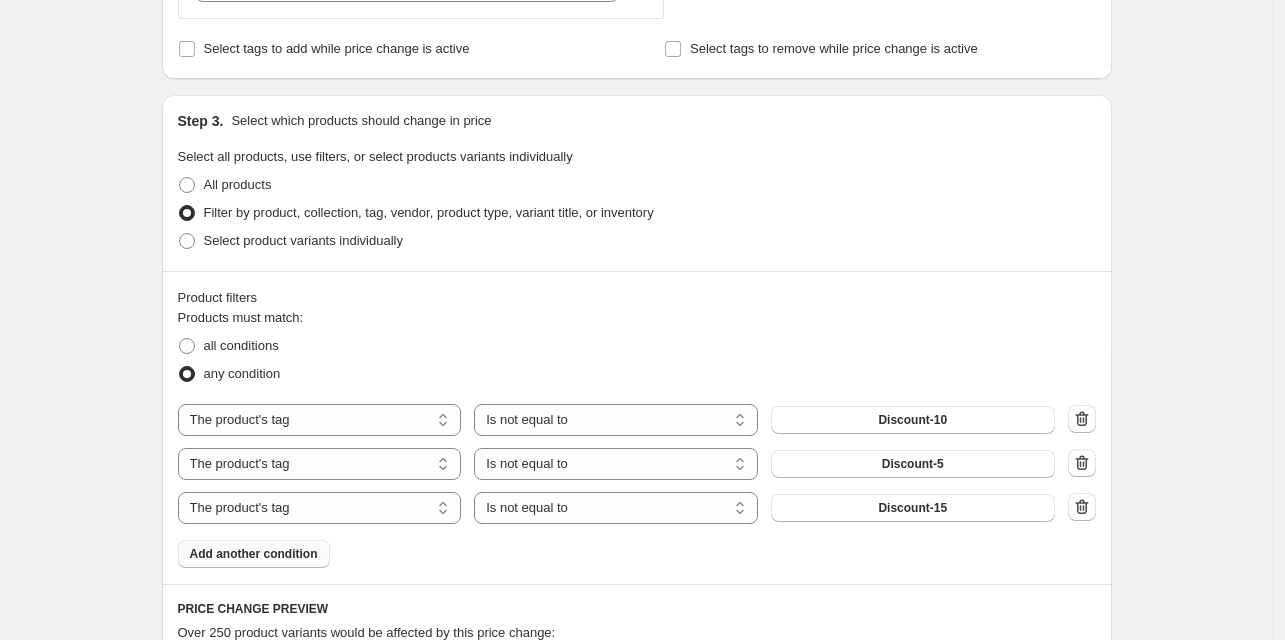 click on "Add another condition" at bounding box center (254, 554) 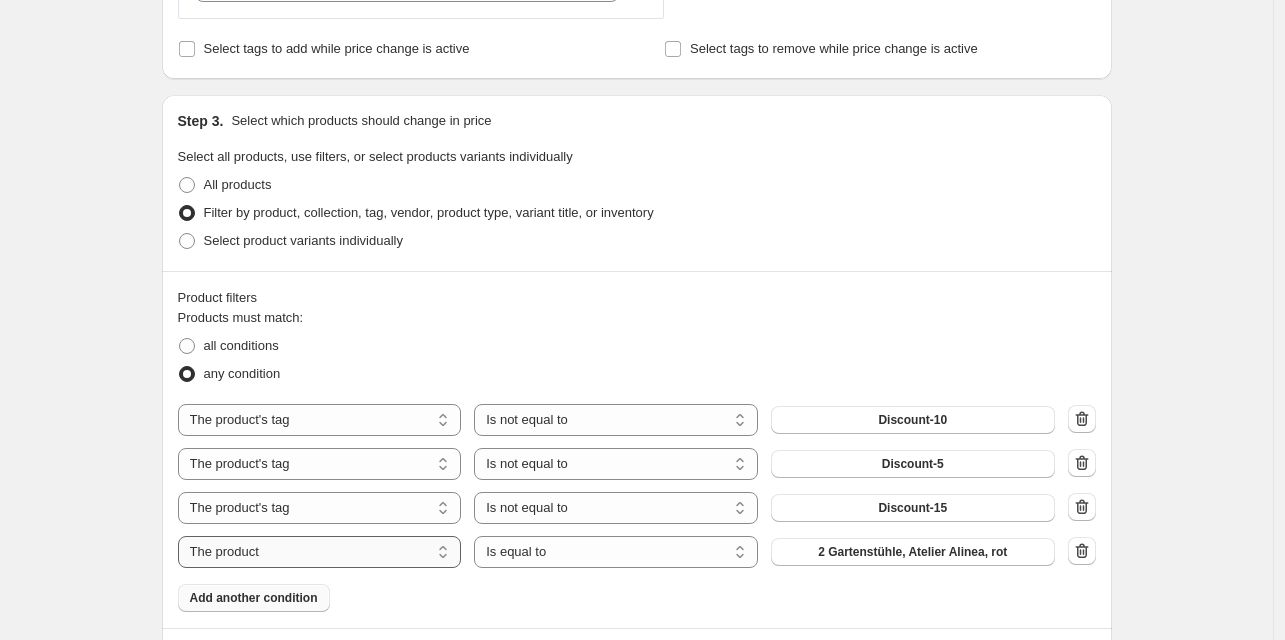 click on "The product The product's collection The product's tag The product's vendor The product's type The product's status The variant's title Inventory quantity" at bounding box center [320, 552] 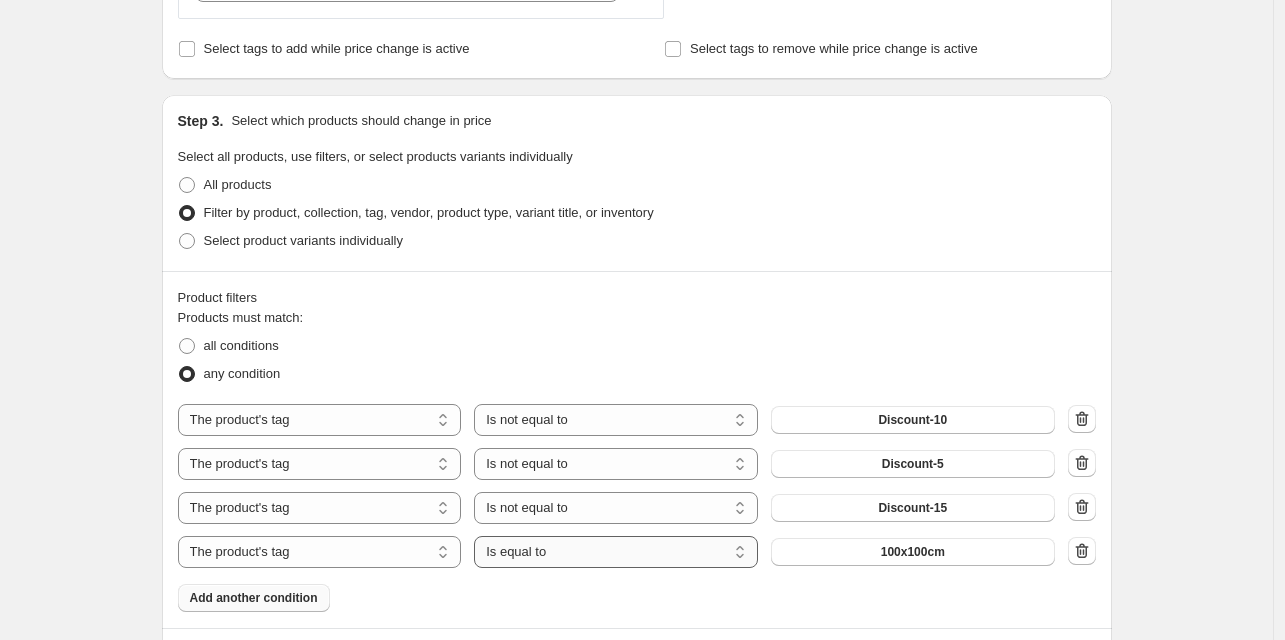 click on "Is equal to Is not equal to" at bounding box center [616, 552] 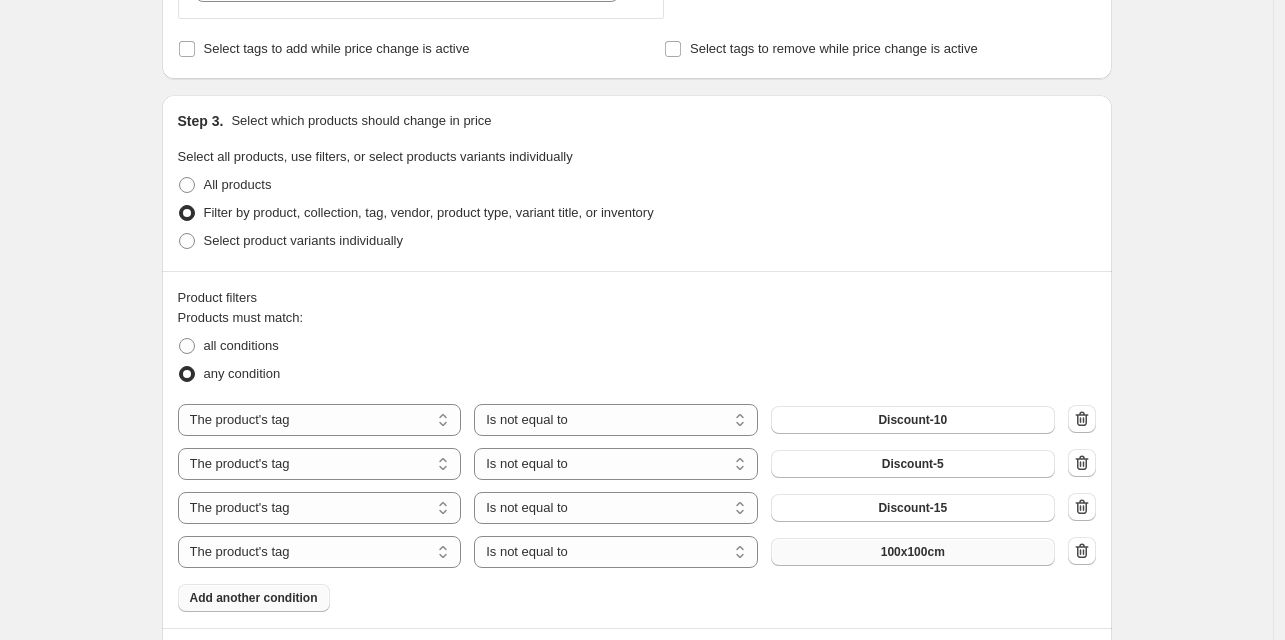 click on "100x100cm" at bounding box center [913, 552] 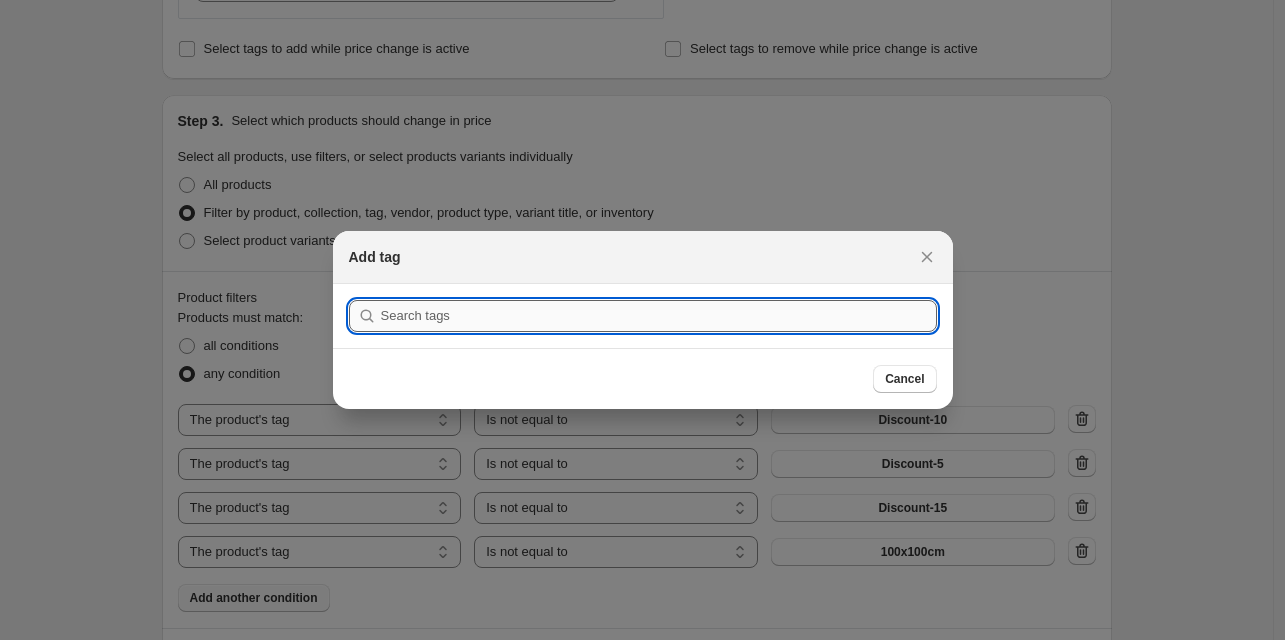 click at bounding box center [659, 316] 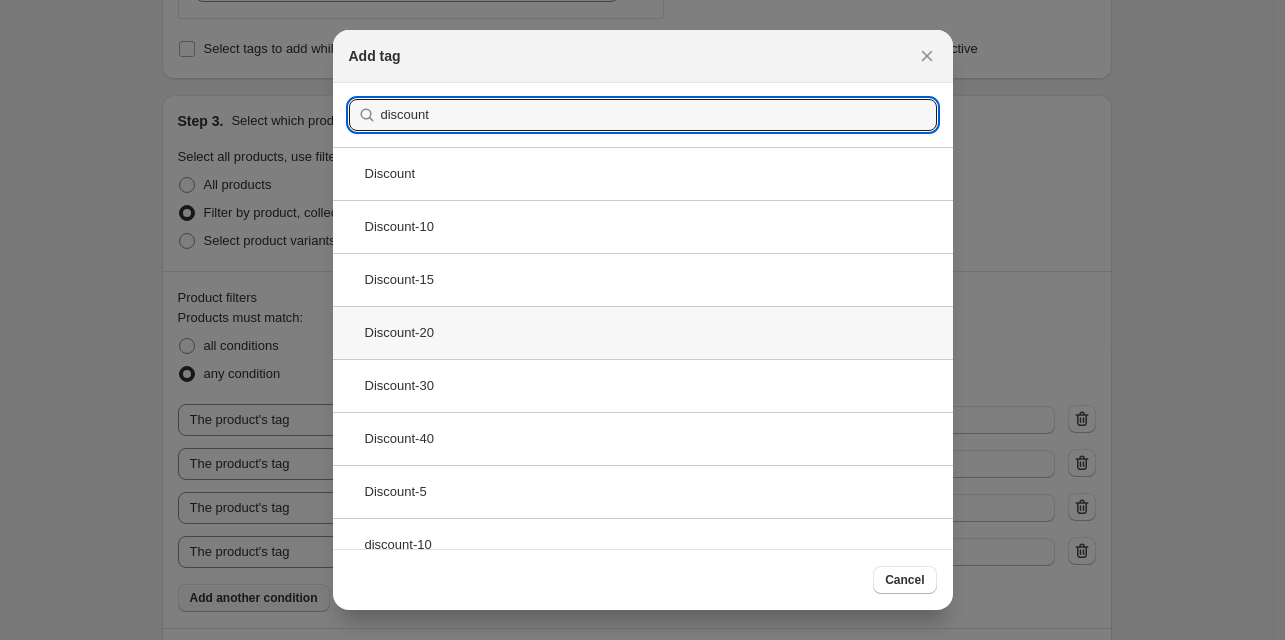 type on "discount" 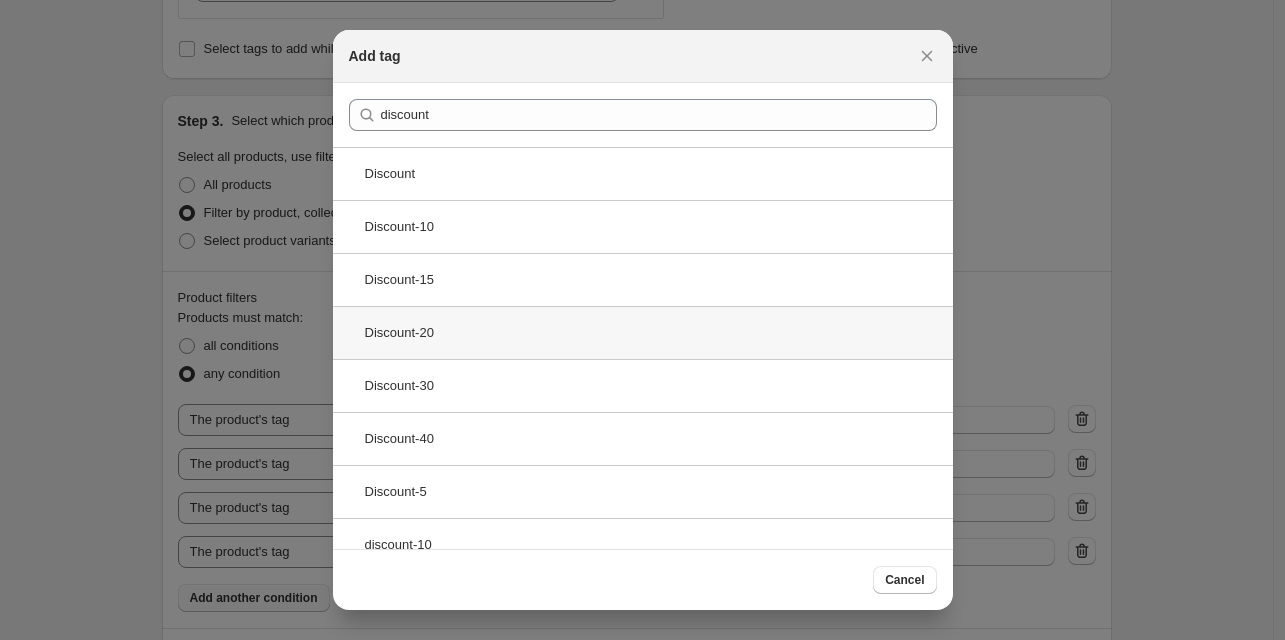 click on "Discount-20" at bounding box center [643, 332] 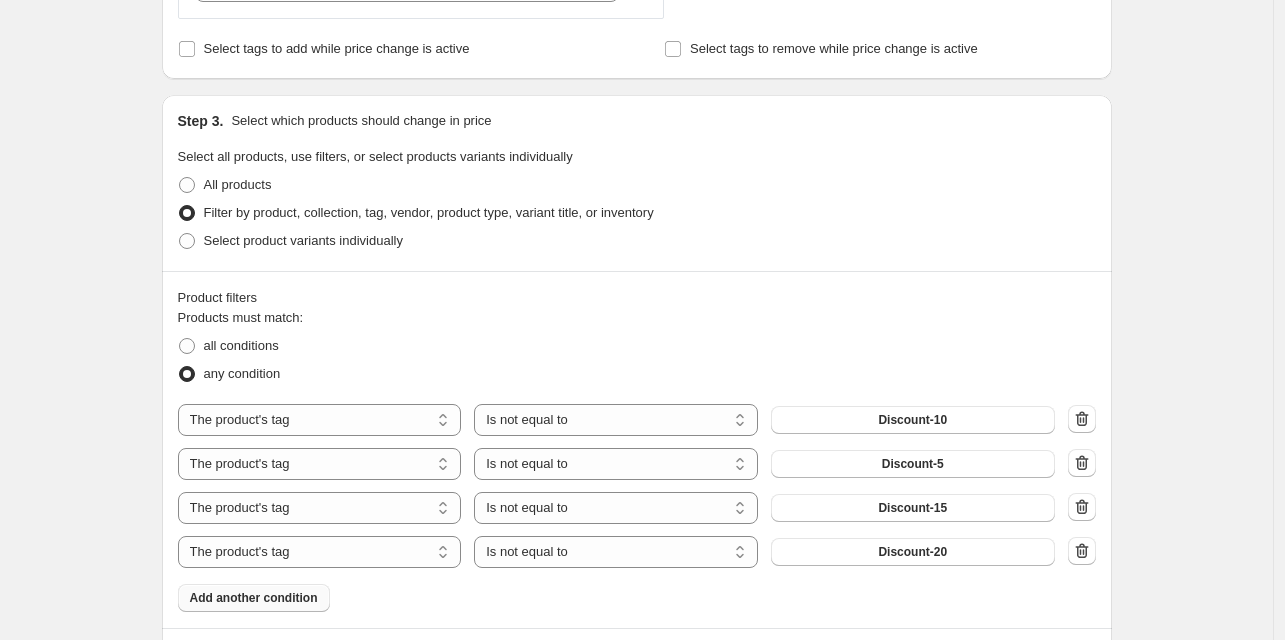 click on "Add another condition" at bounding box center (254, 598) 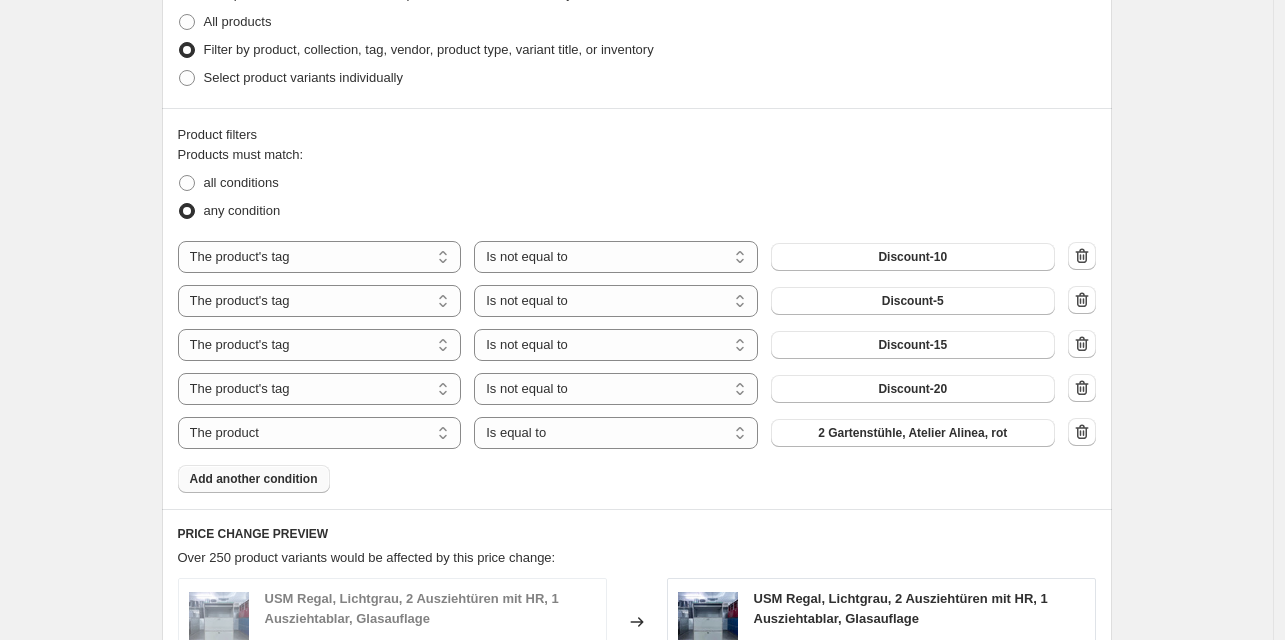 scroll, scrollTop: 1006, scrollLeft: 0, axis: vertical 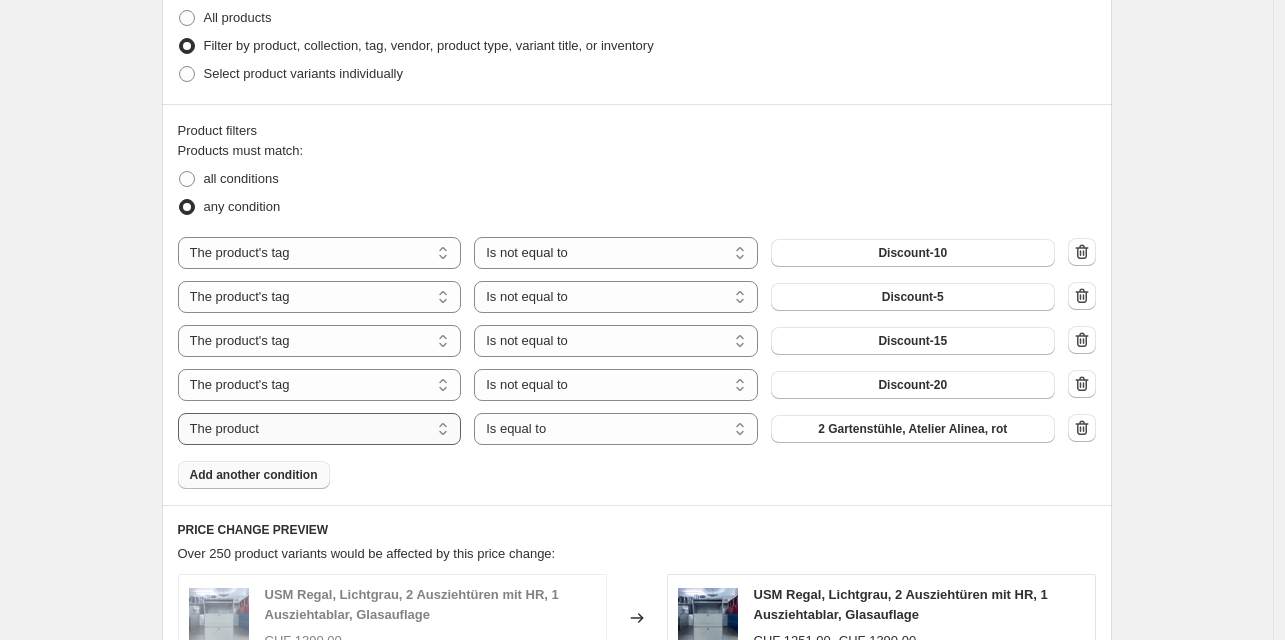 click on "The product The product's collection The product's tag The product's vendor The product's type The product's status The variant's title Inventory quantity" at bounding box center (320, 429) 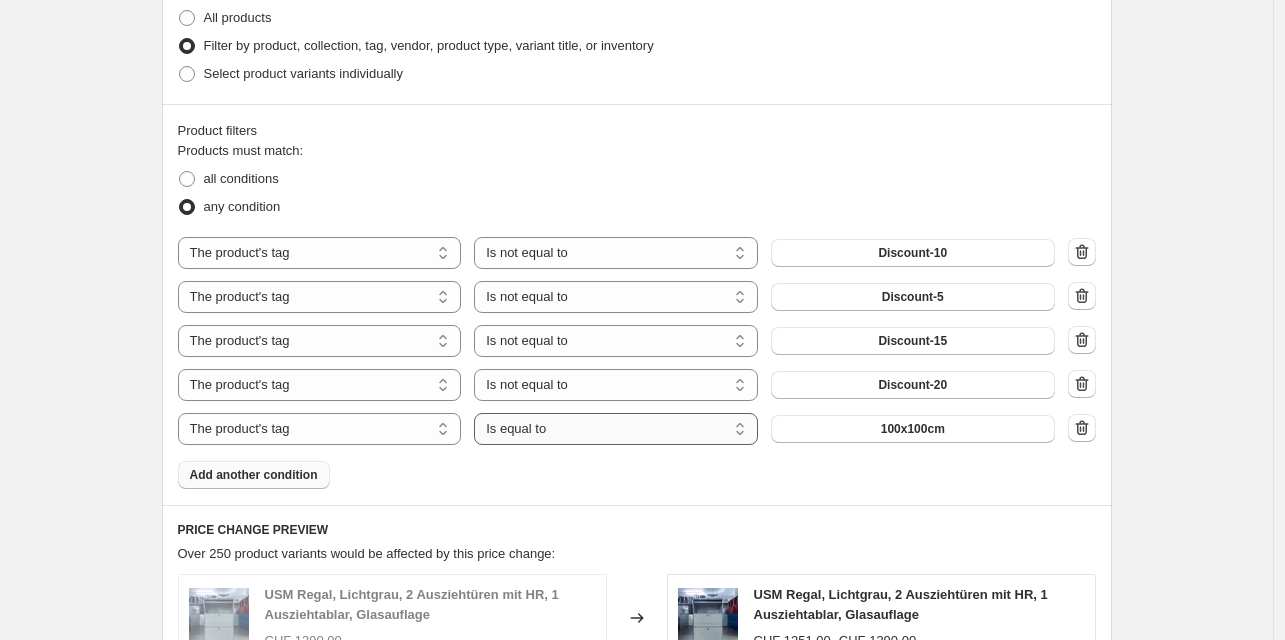 click on "Is equal to Is not equal to" at bounding box center (616, 429) 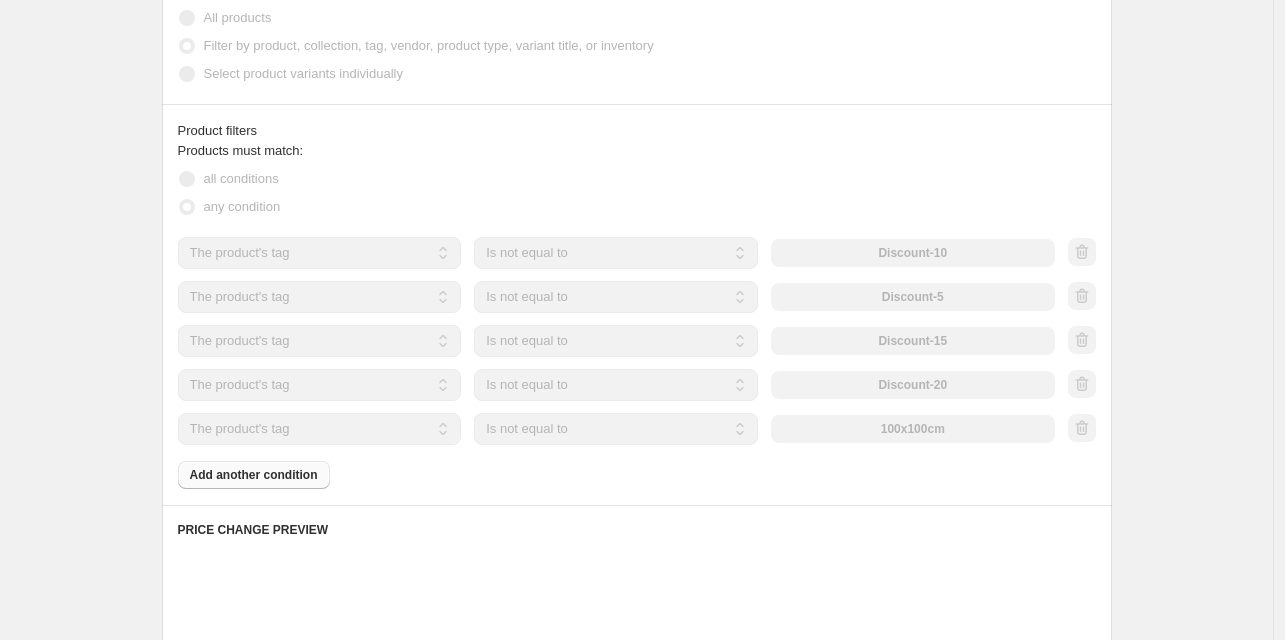 click on "100x100cm" at bounding box center [913, 429] 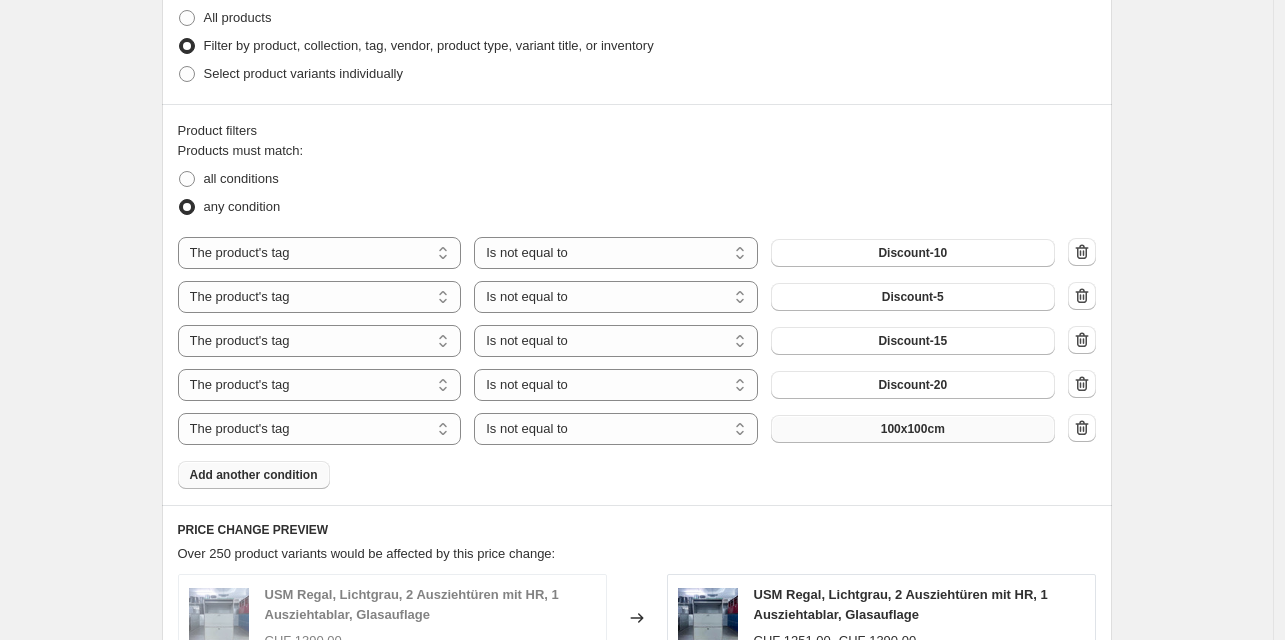 click on "100x100cm" at bounding box center [913, 429] 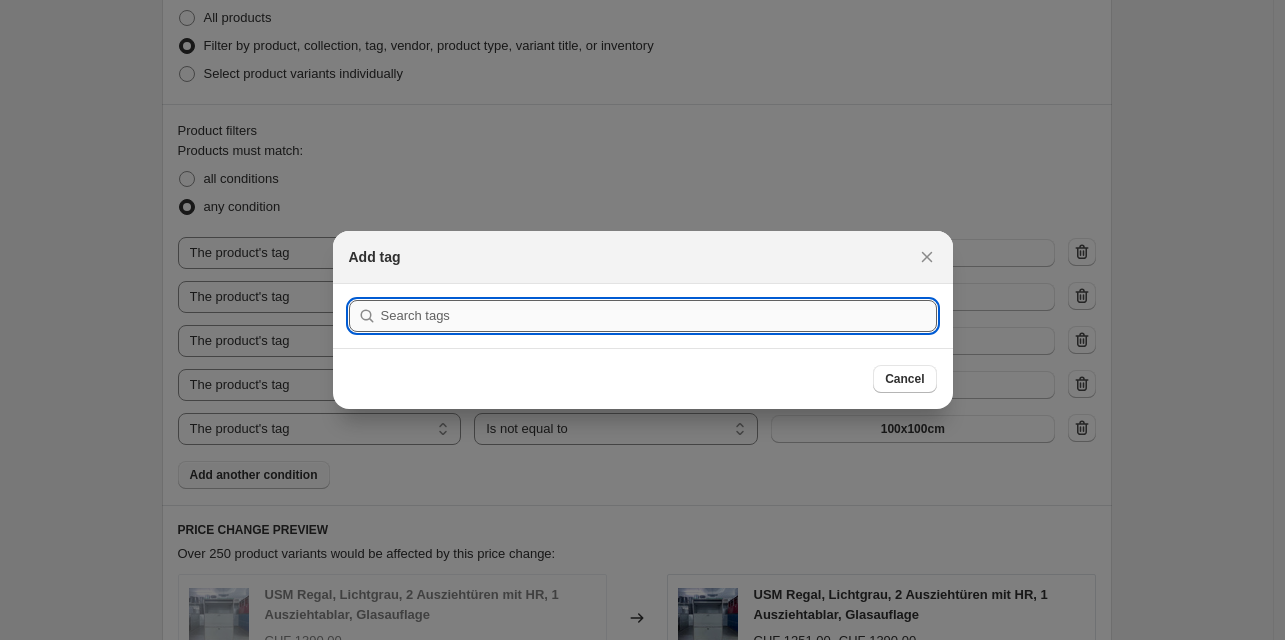click at bounding box center (659, 316) 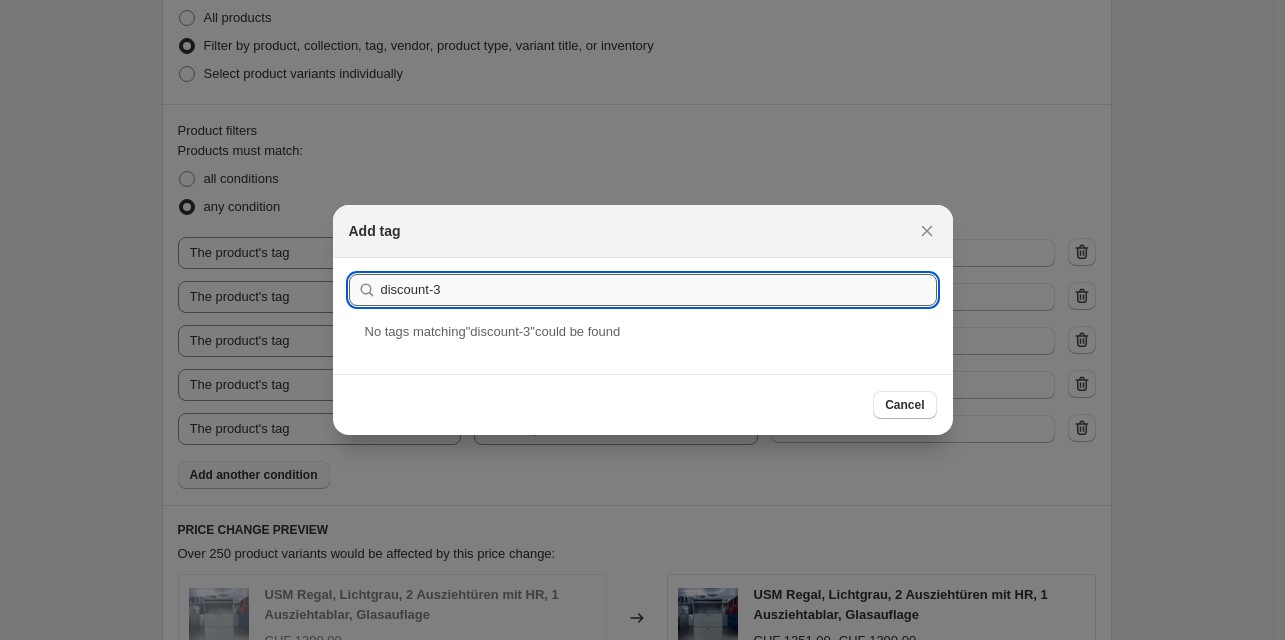 click on "discount-3" at bounding box center (659, 290) 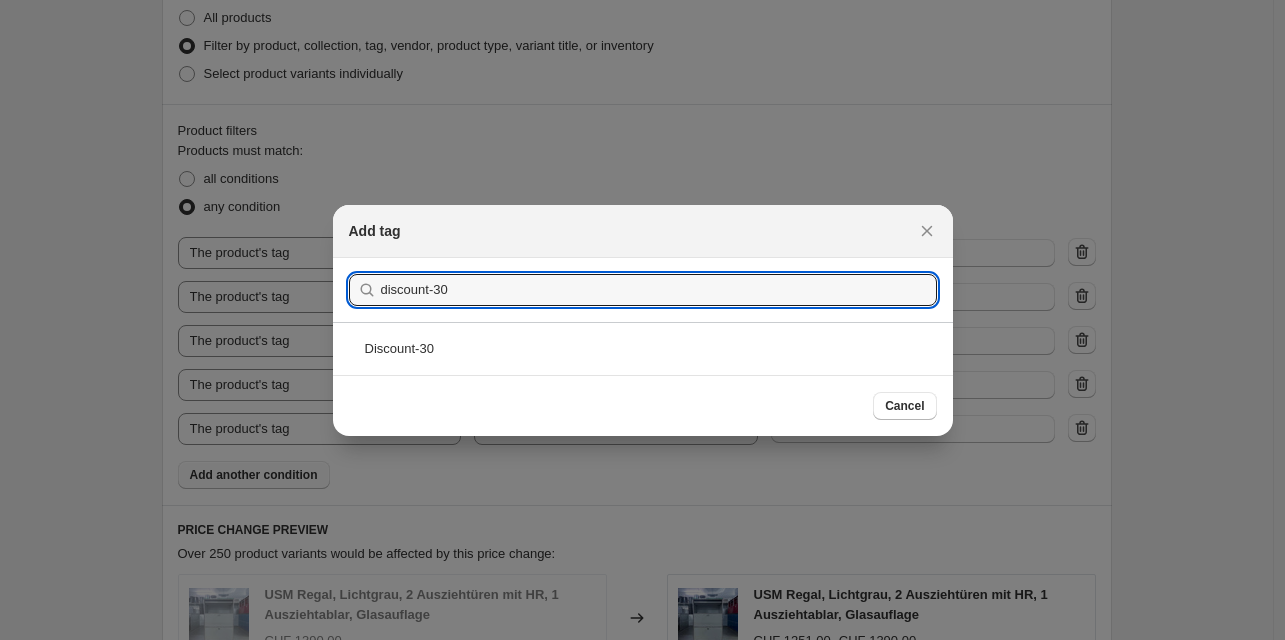 drag, startPoint x: 501, startPoint y: 297, endPoint x: 332, endPoint y: 285, distance: 169.4255 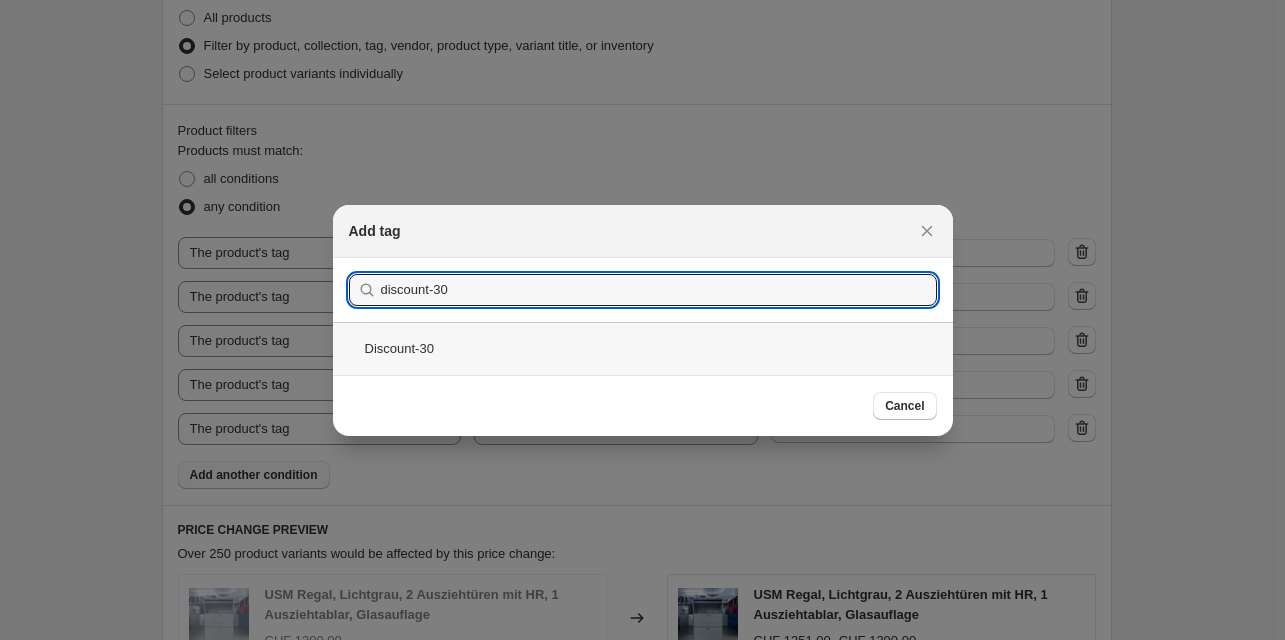 type on "discount-30" 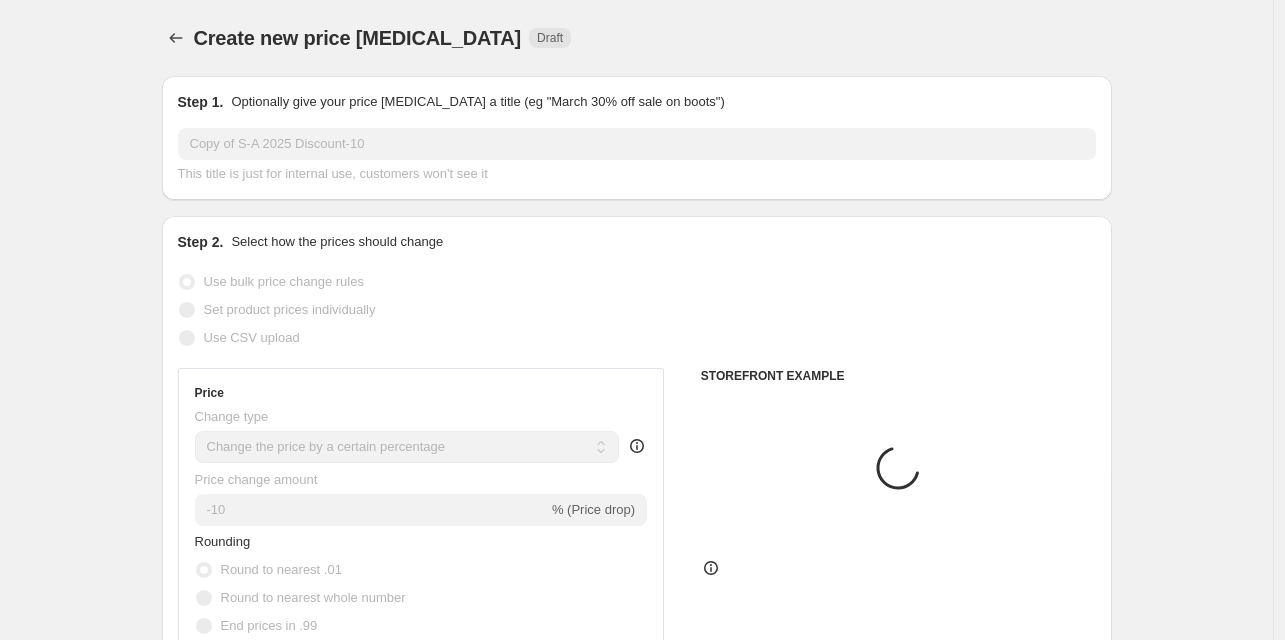 scroll, scrollTop: 1006, scrollLeft: 0, axis: vertical 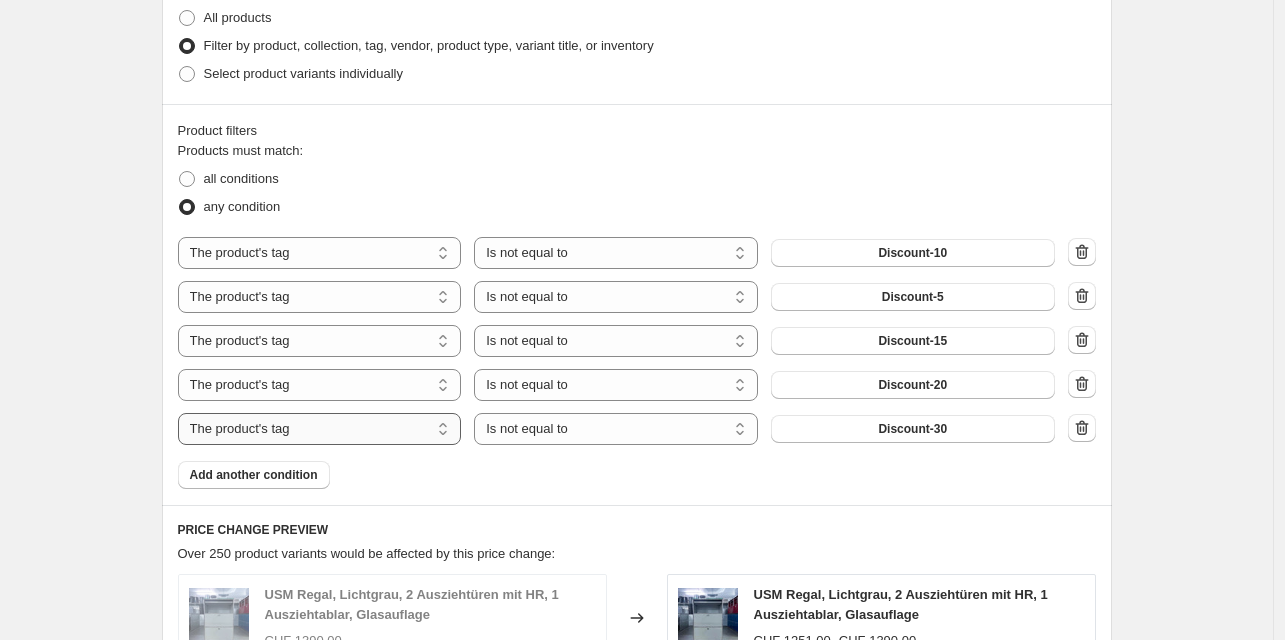 drag, startPoint x: 246, startPoint y: 475, endPoint x: 387, endPoint y: 429, distance: 148.31386 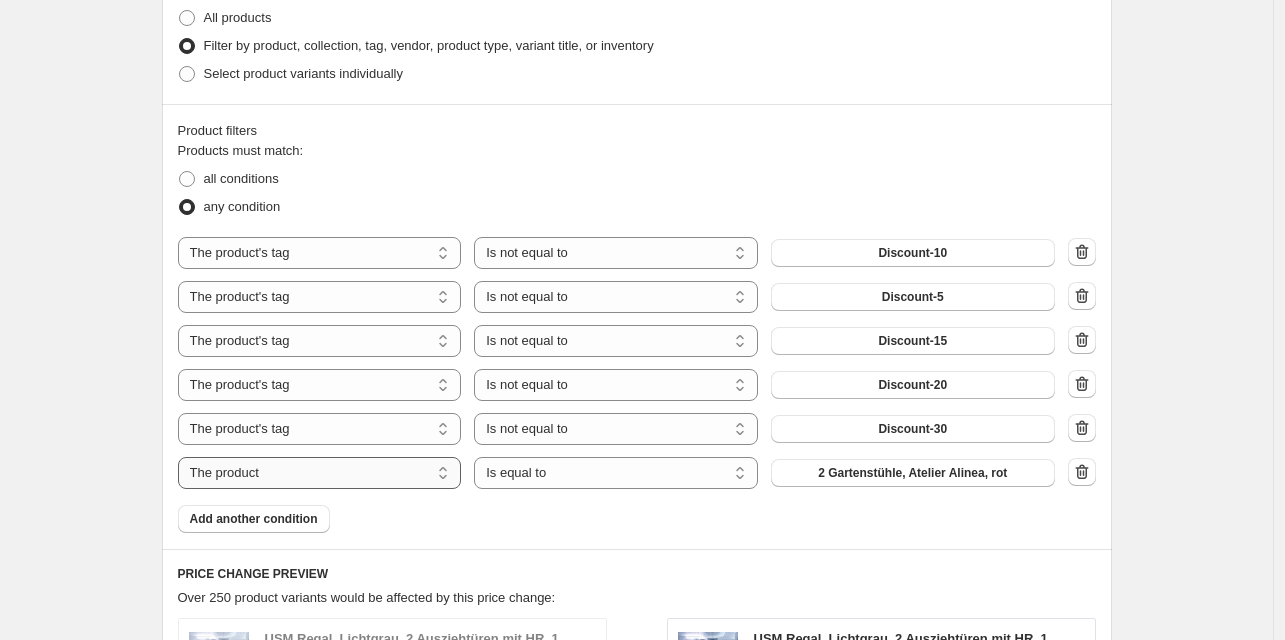 click on "The product The product's collection The product's tag The product's vendor The product's type The product's status The variant's title Inventory quantity" at bounding box center (320, 473) 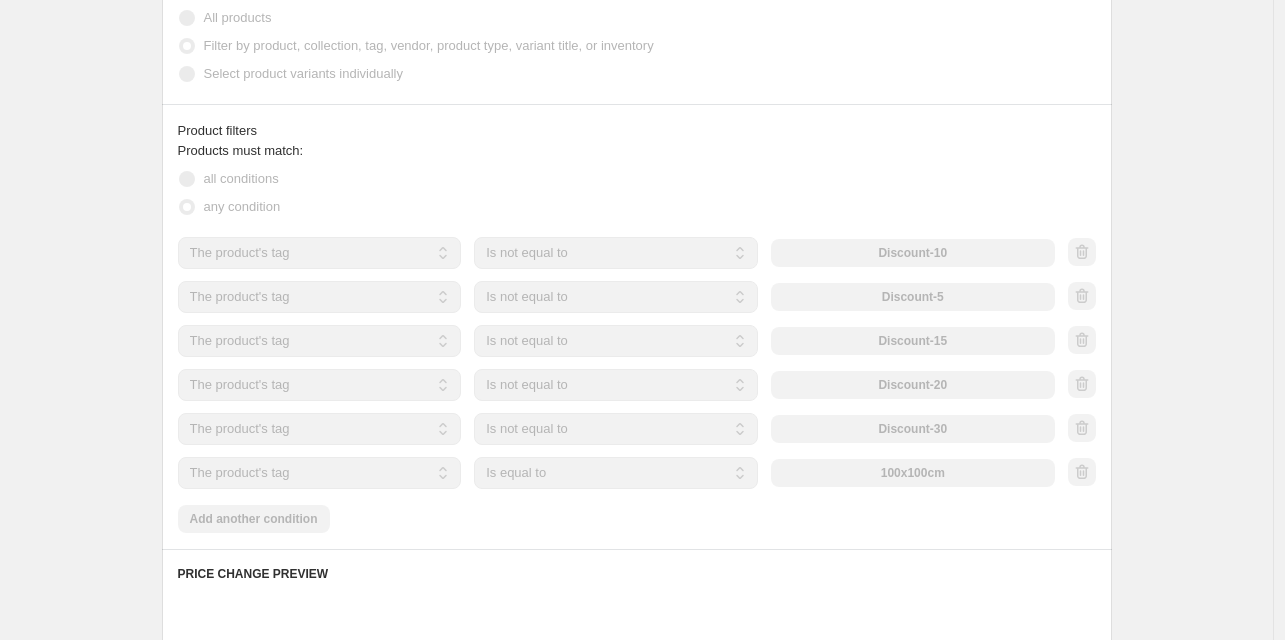 click on "Is equal to Is not equal to" at bounding box center [616, 473] 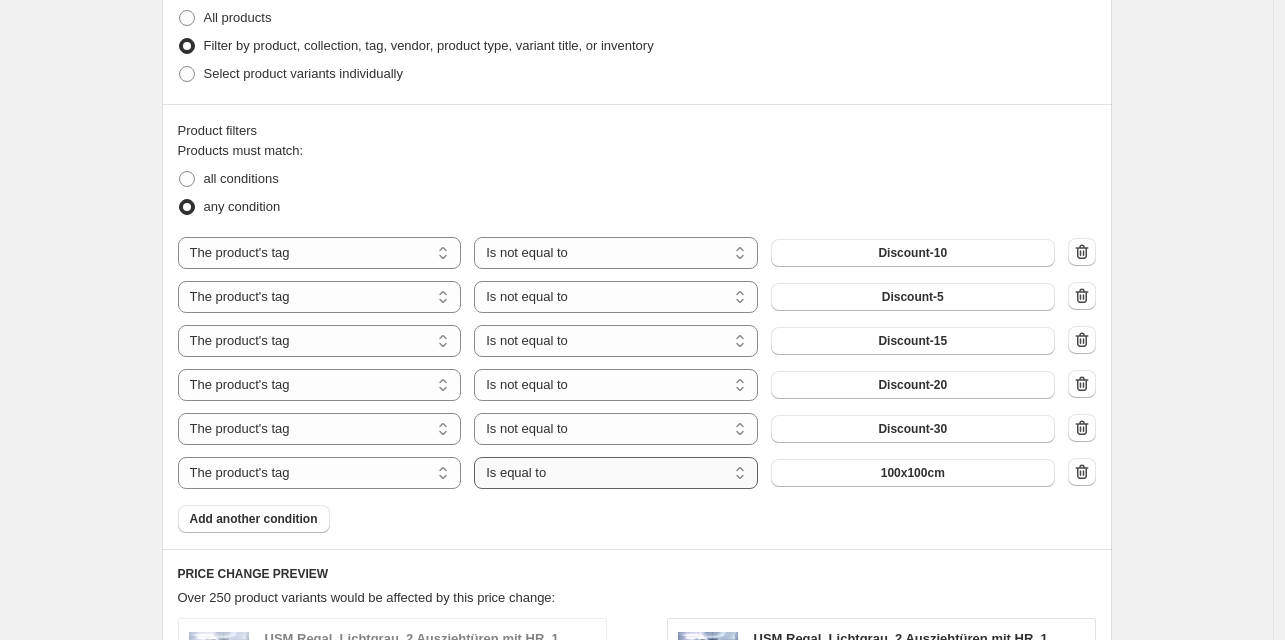 select on "not_equal" 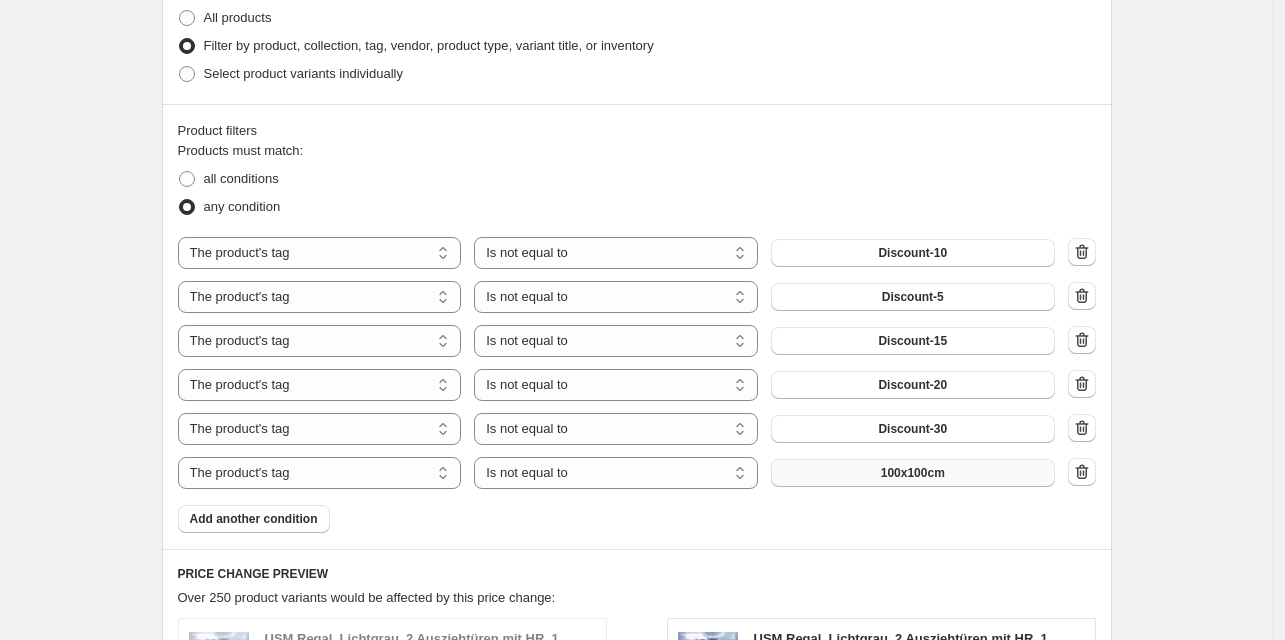 click on "100x100cm" at bounding box center [913, 473] 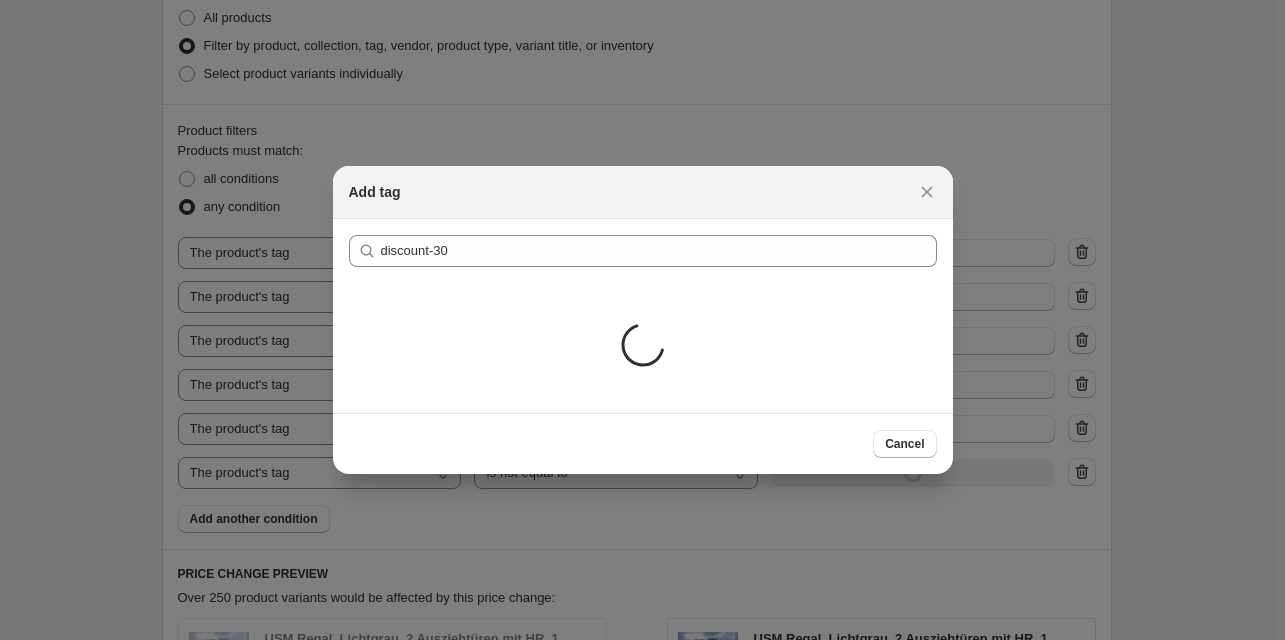 click on "Loading..." at bounding box center [643, 348] 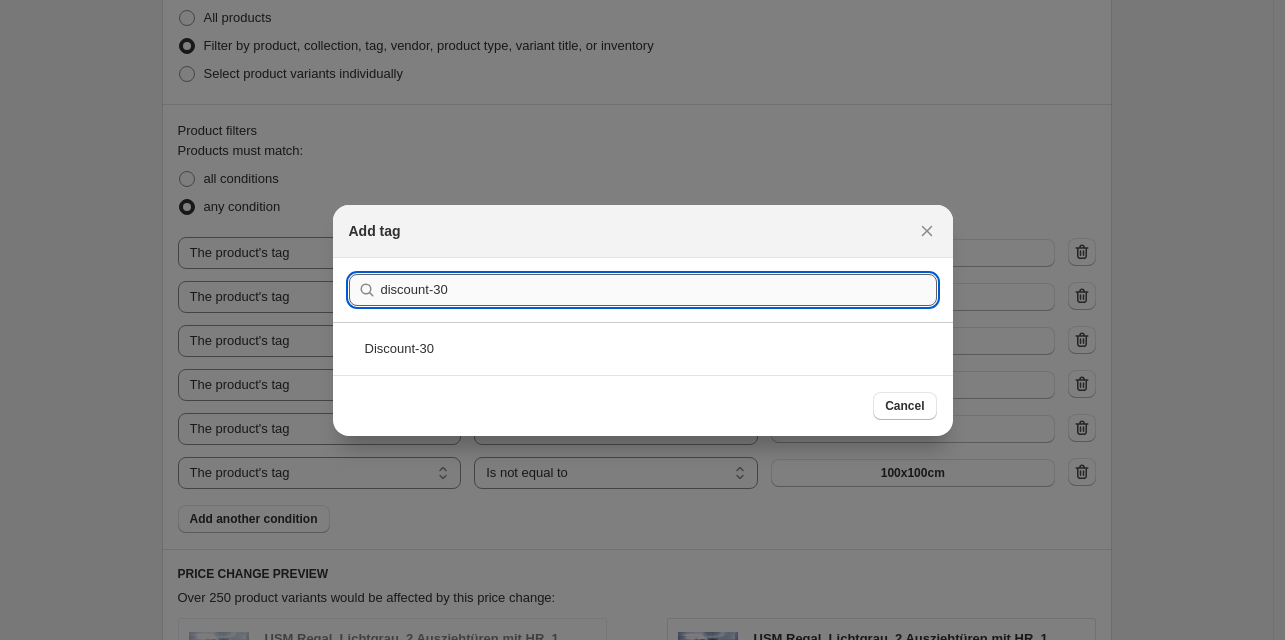 click on "discount-30" at bounding box center (659, 290) 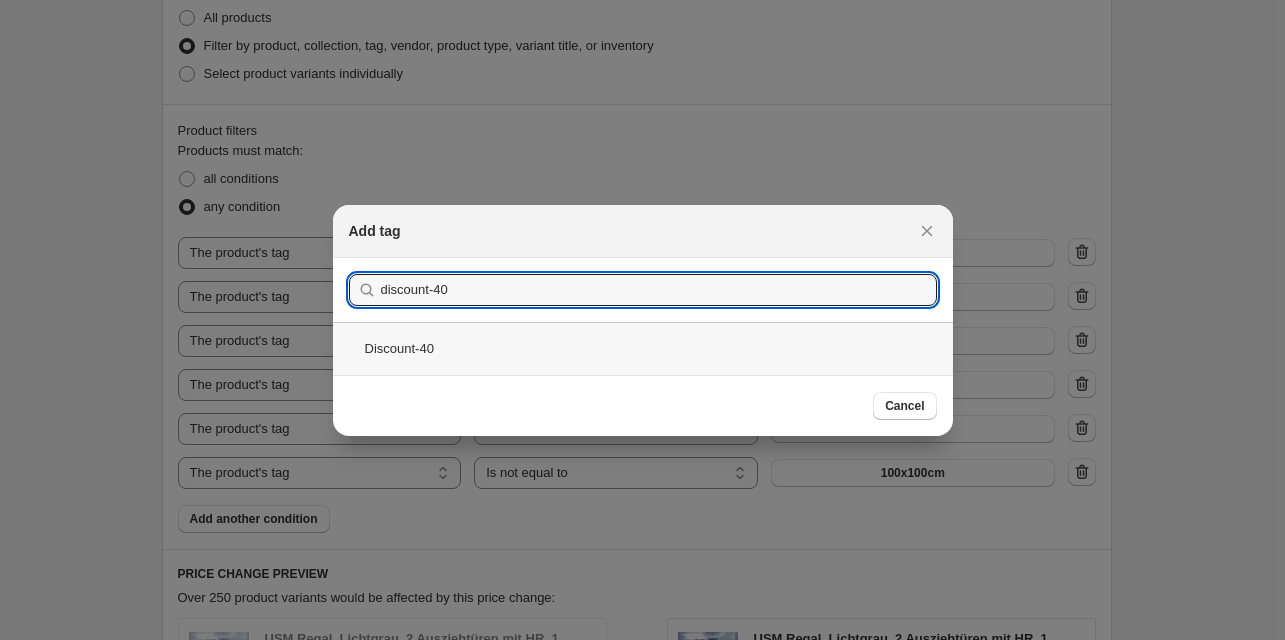 type on "discount-40" 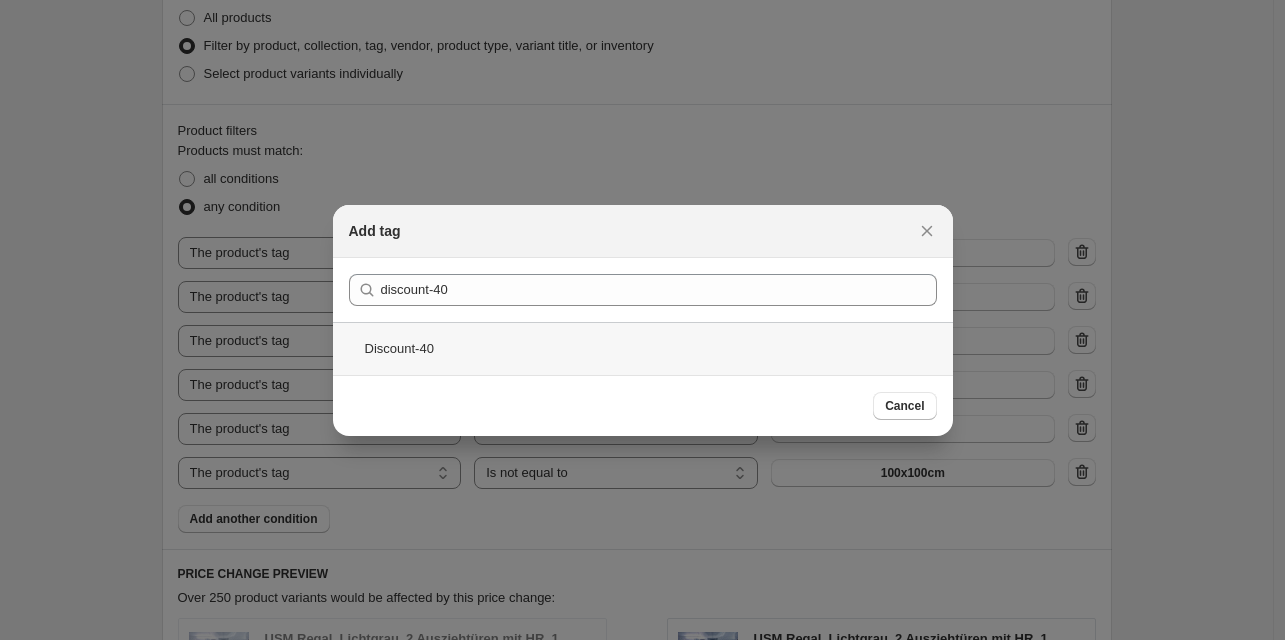click on "Discount-40" at bounding box center (643, 348) 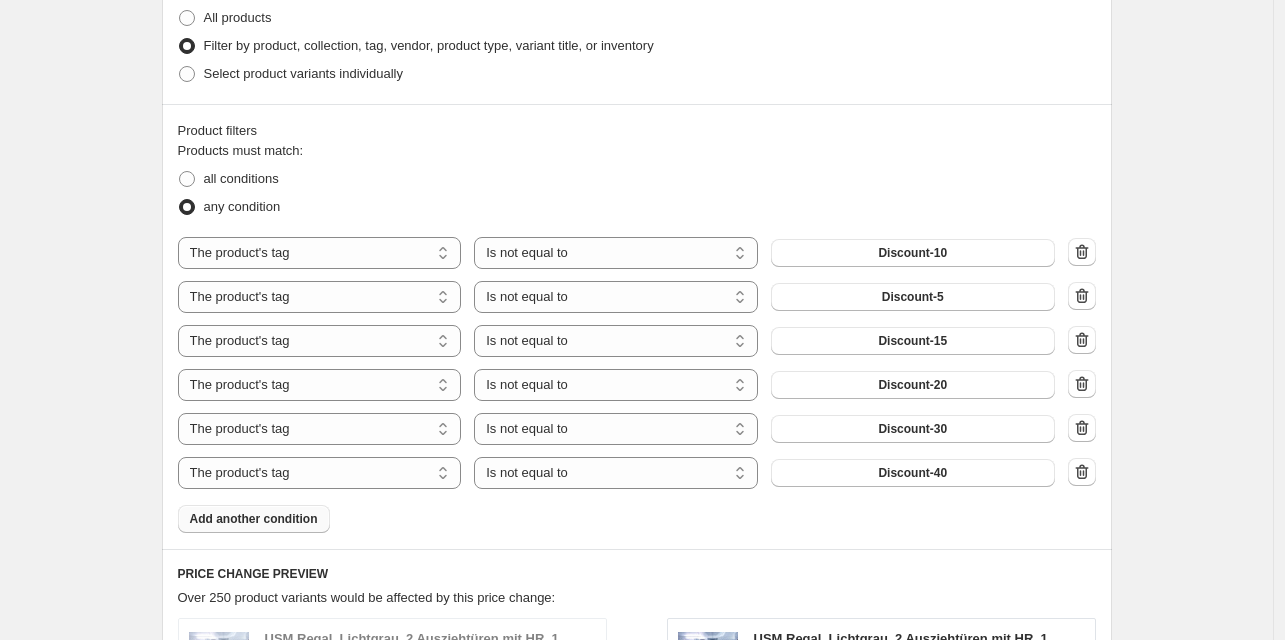 click on "Add another condition" at bounding box center [254, 519] 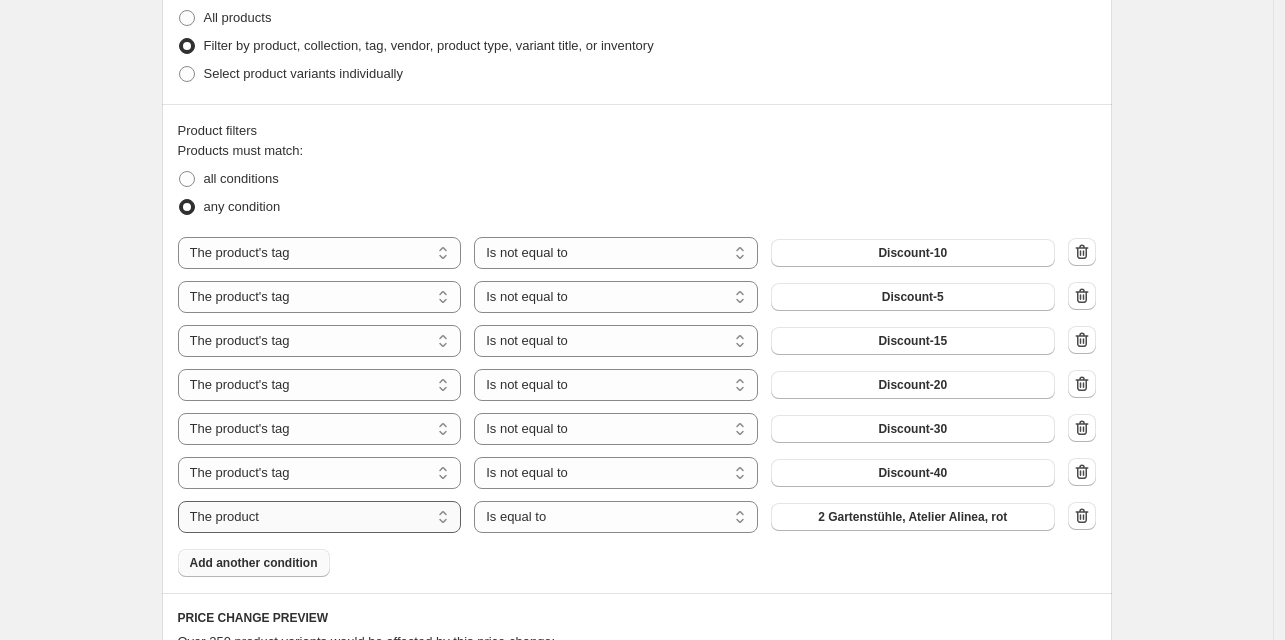 click on "The product The product's collection The product's tag The product's vendor The product's type The product's status The variant's title Inventory quantity" at bounding box center [320, 517] 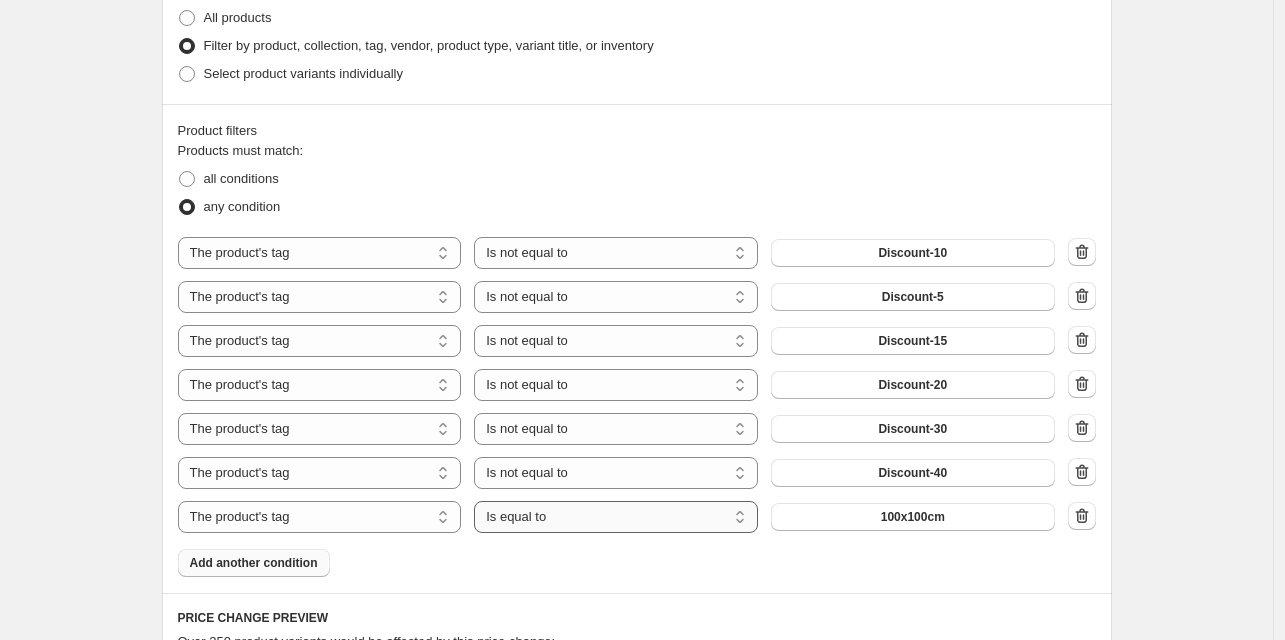 click on "Is equal to Is not equal to" at bounding box center (616, 517) 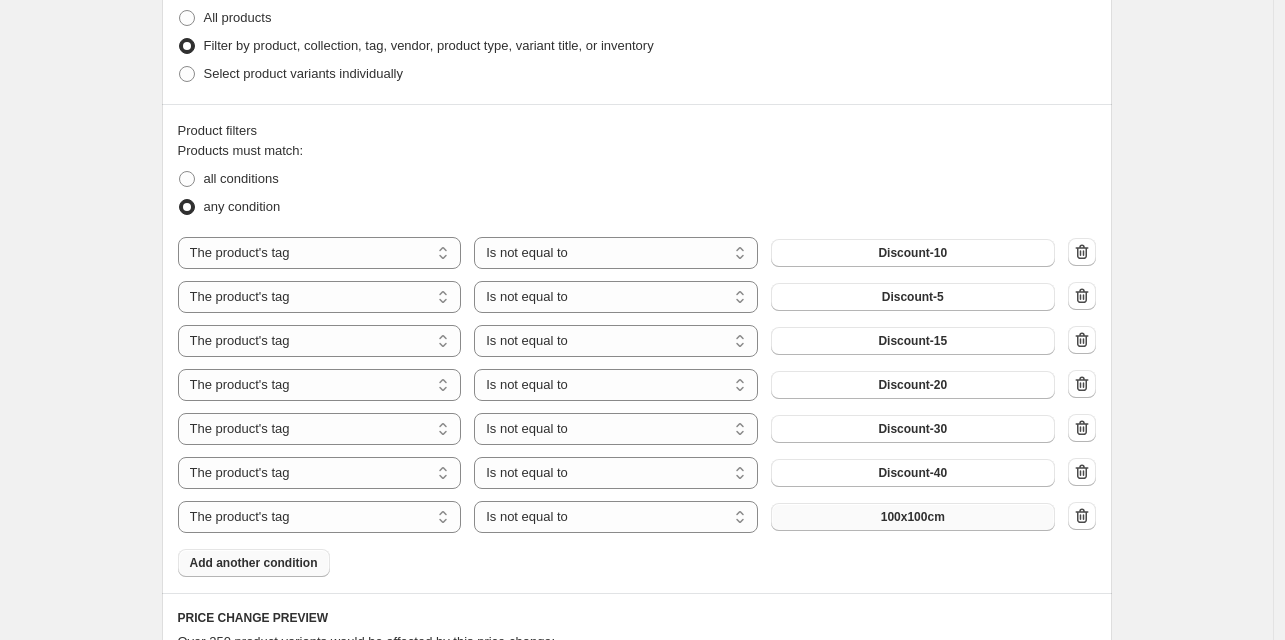 click on "100x100cm" at bounding box center (913, 517) 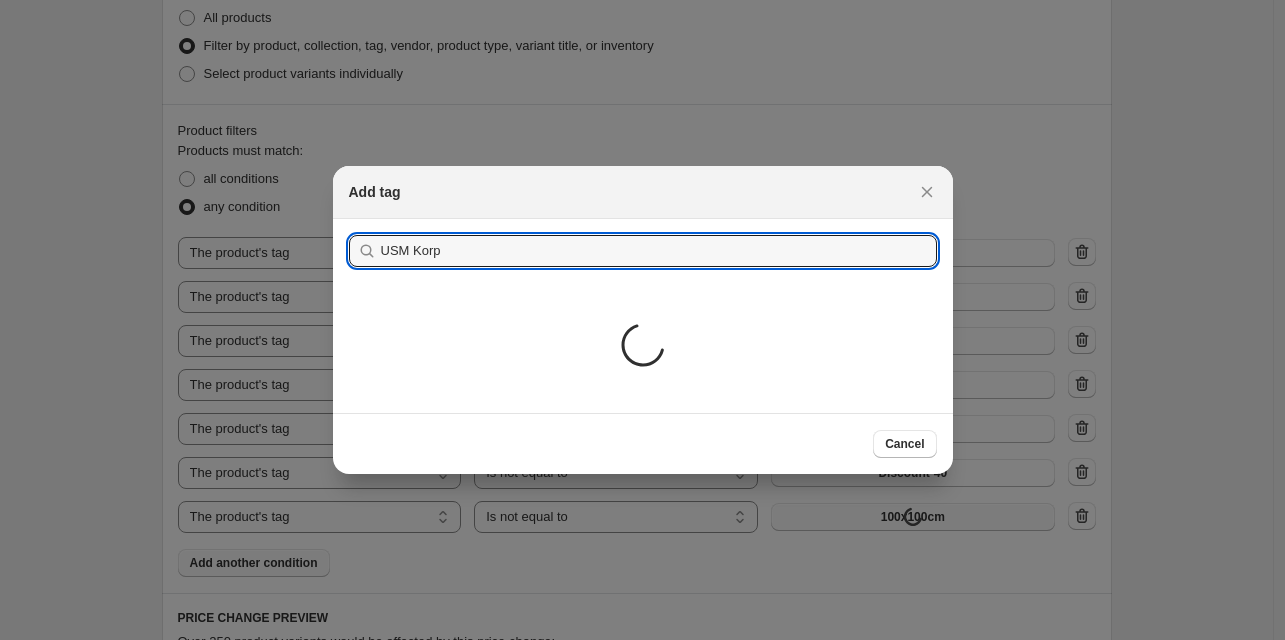 type on "usm korpus" 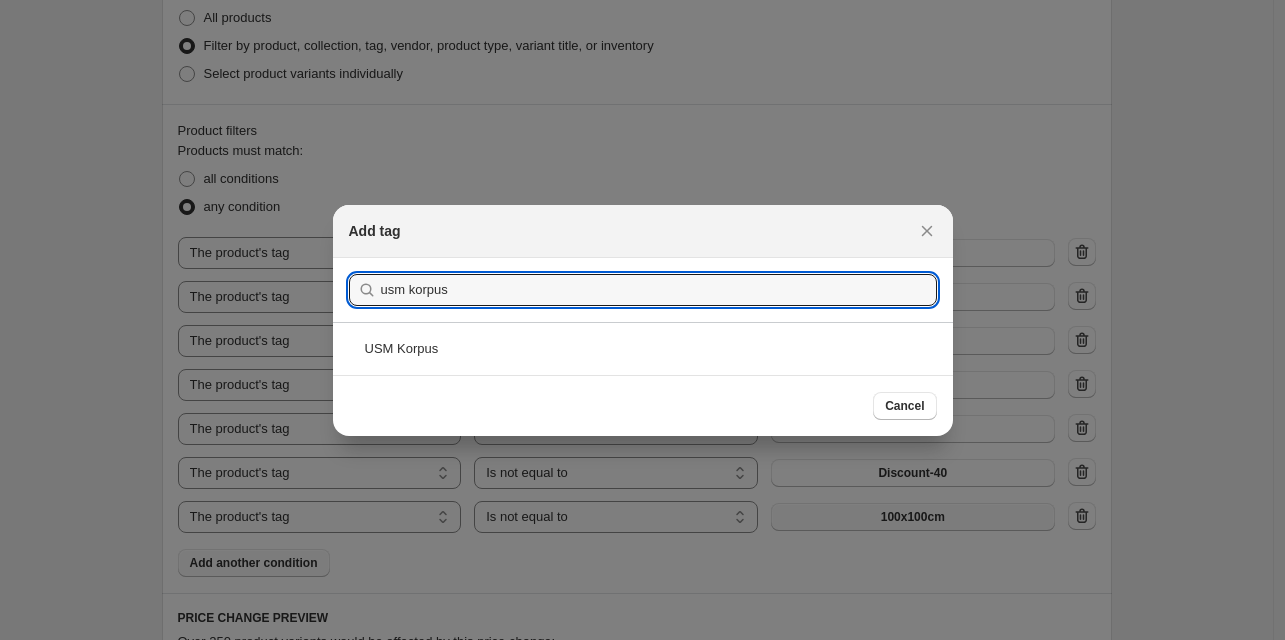 click on "USM Korpus" at bounding box center [643, 348] 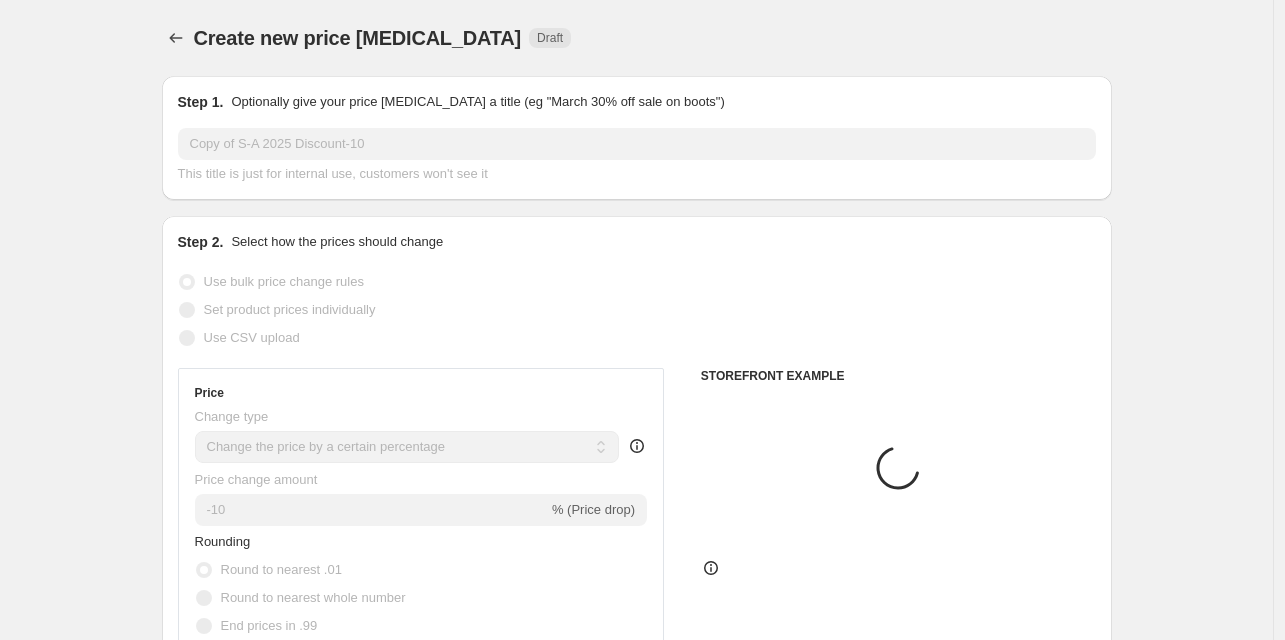 scroll, scrollTop: 1006, scrollLeft: 0, axis: vertical 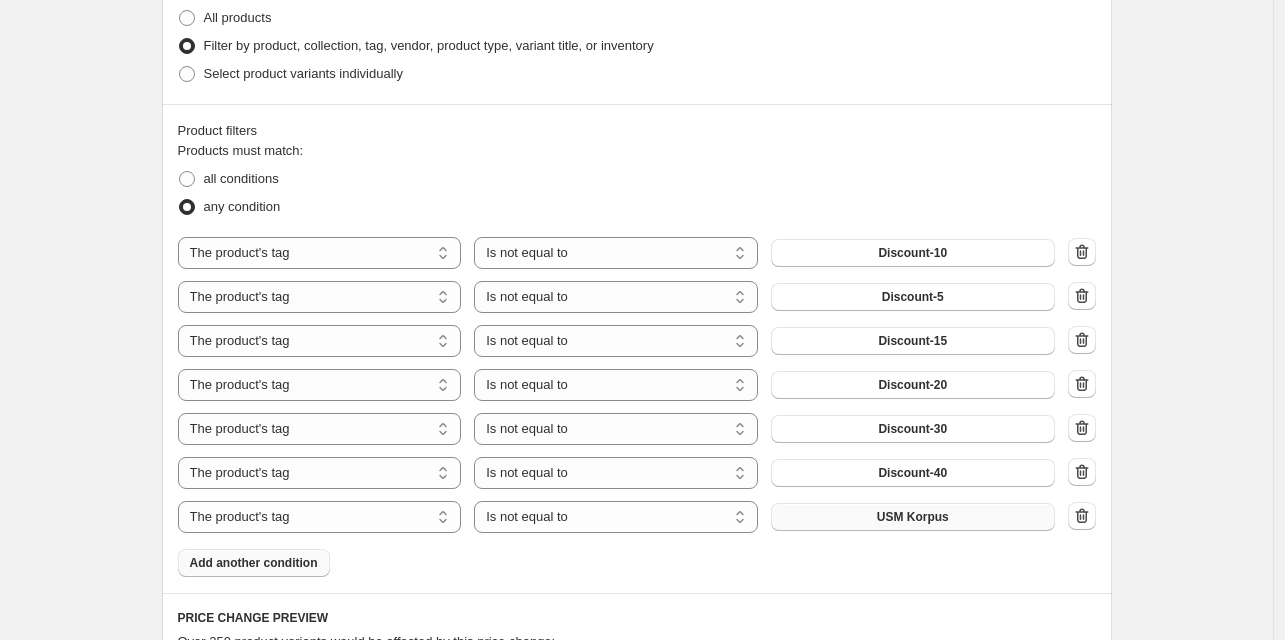 click on "Add another condition" at bounding box center (254, 563) 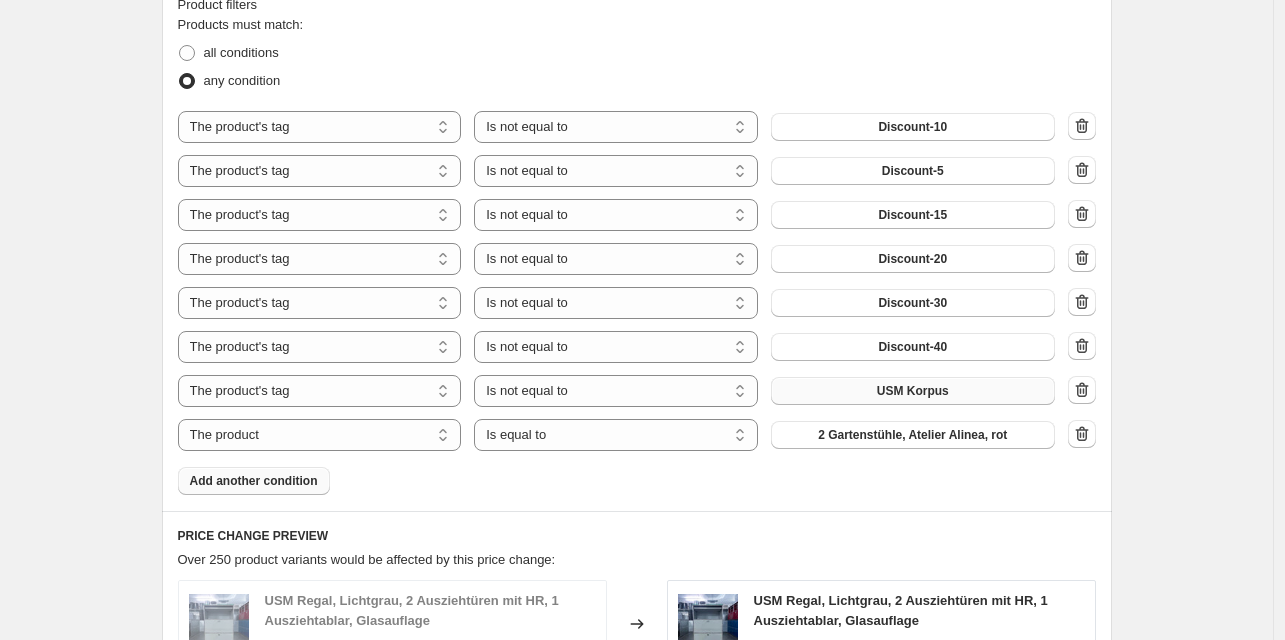scroll, scrollTop: 1137, scrollLeft: 0, axis: vertical 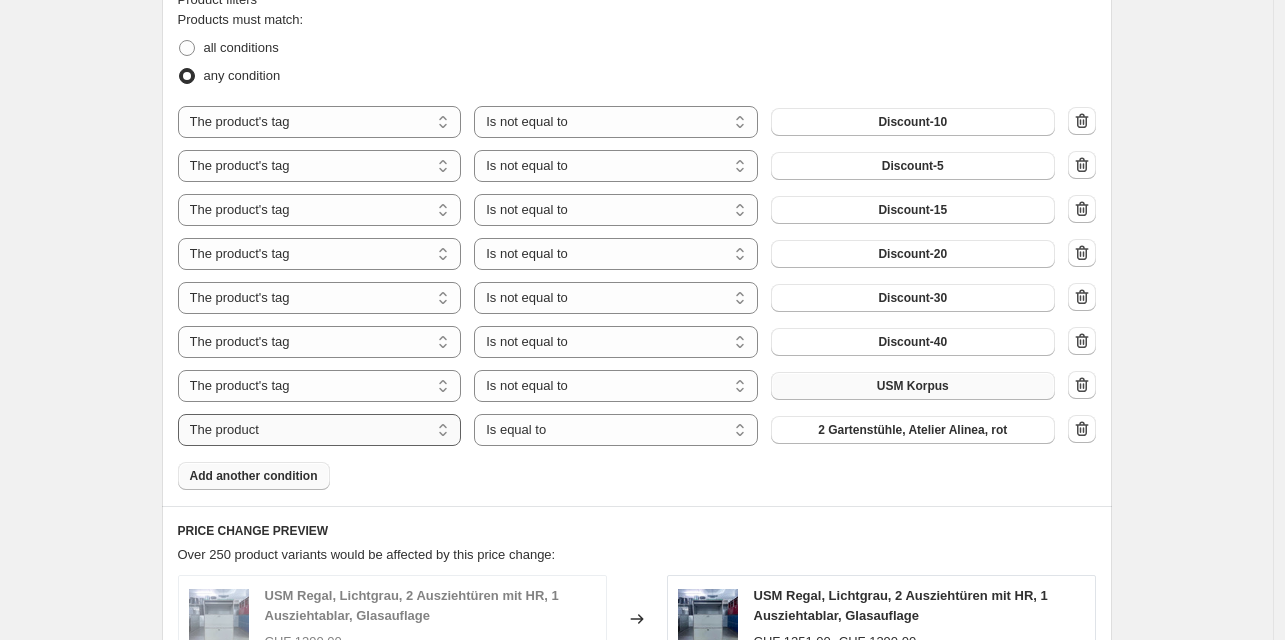 click on "The product The product's collection The product's tag The product's vendor The product's type The product's status The variant's title Inventory quantity" at bounding box center [320, 430] 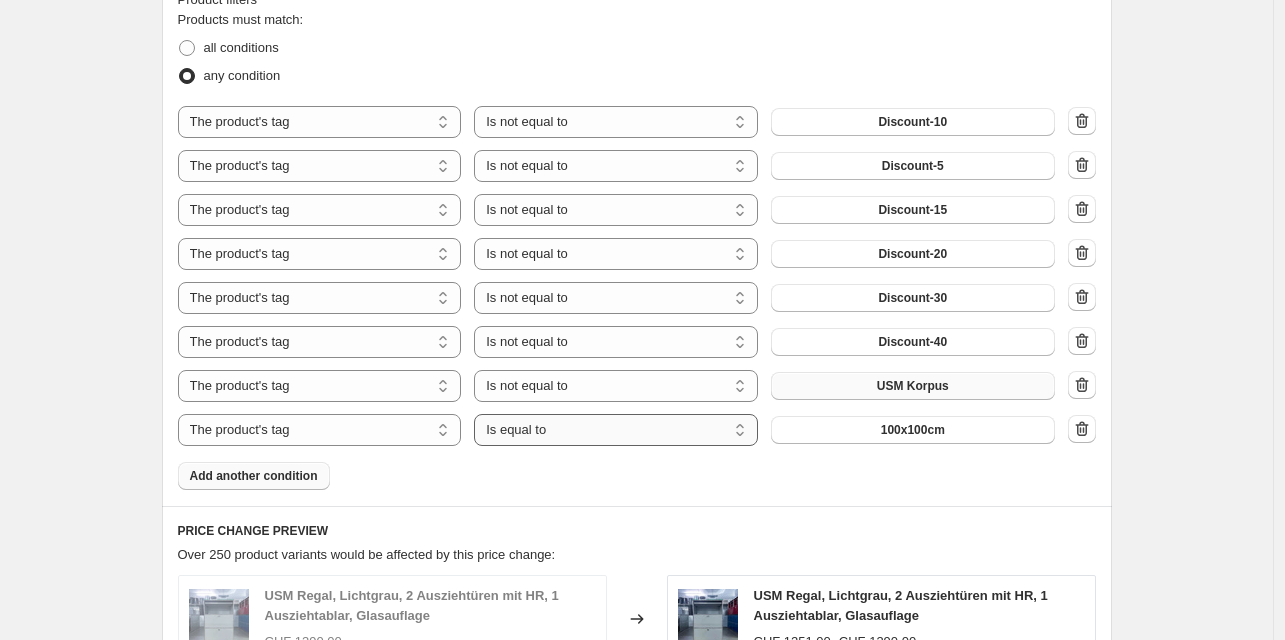 click on "Is equal to Is not equal to" at bounding box center (616, 430) 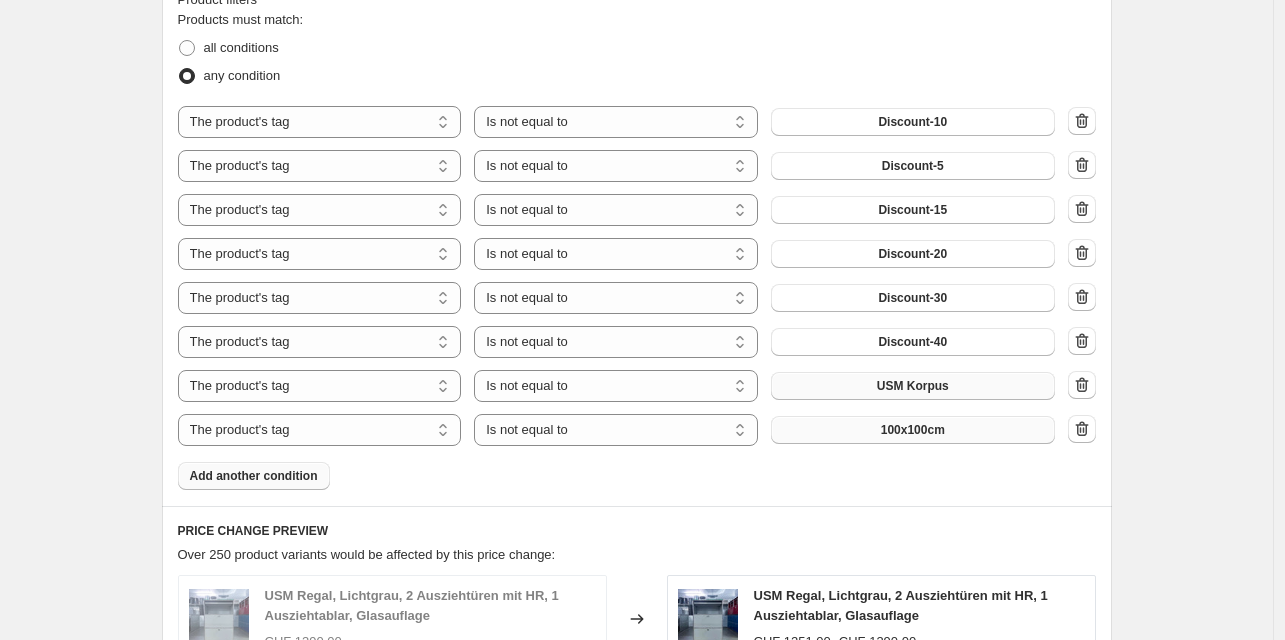 click on "100x100cm" at bounding box center (913, 430) 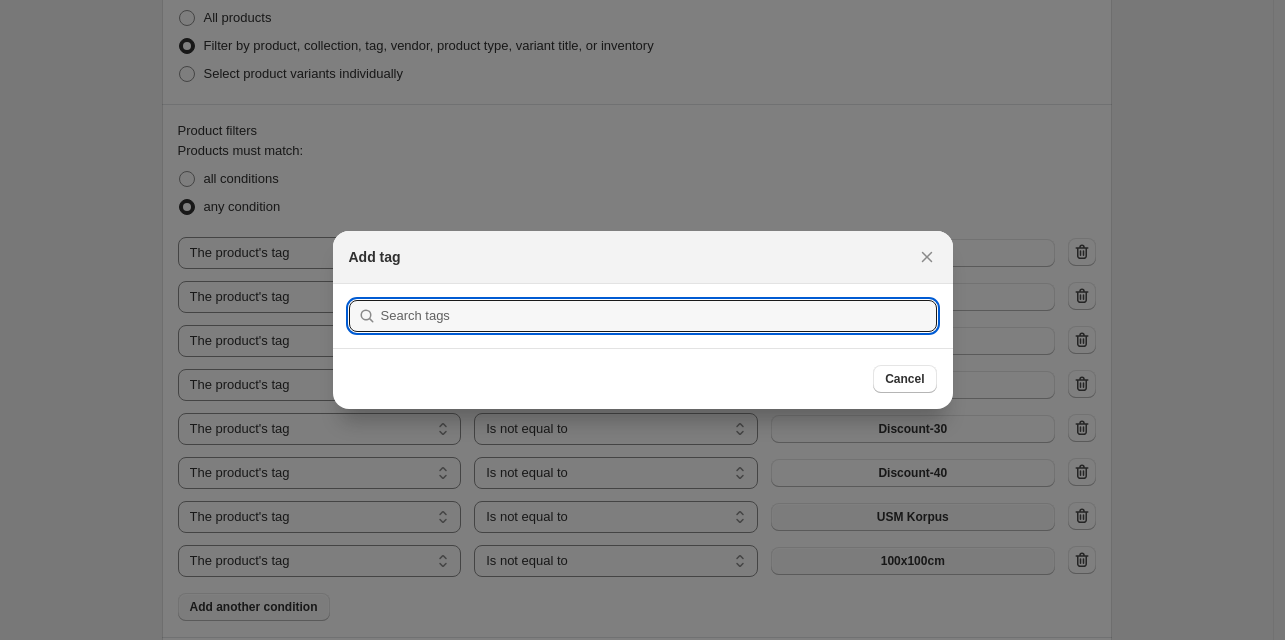 scroll, scrollTop: 0, scrollLeft: 0, axis: both 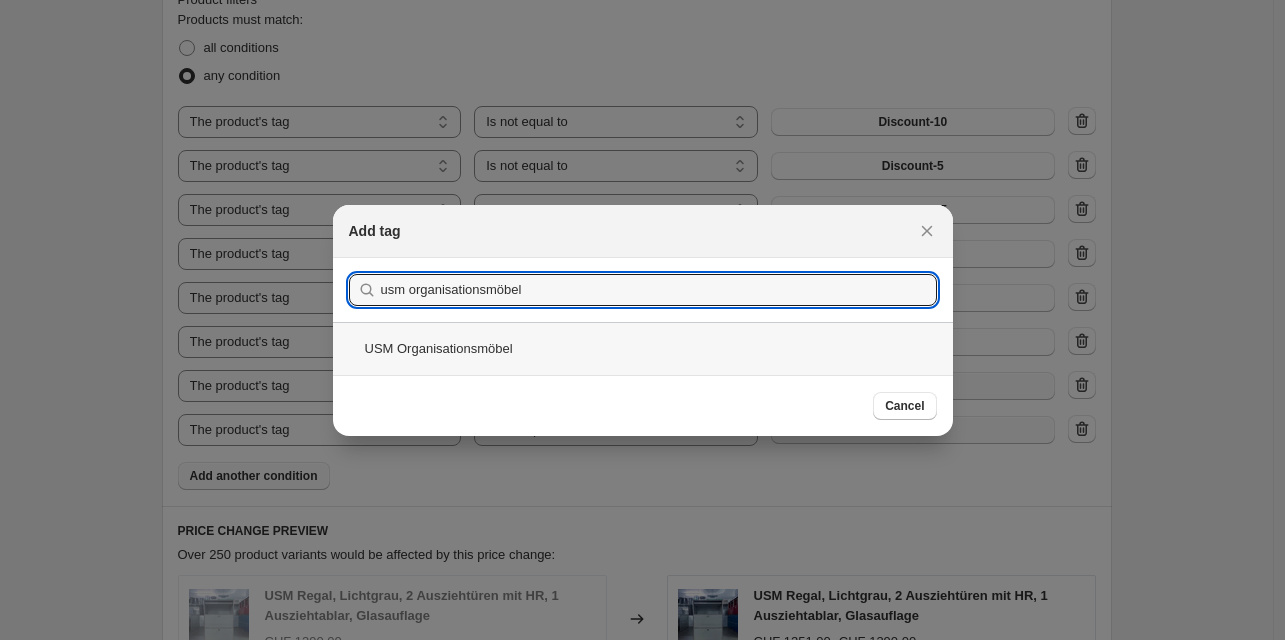 type on "usm organisationsmöbel" 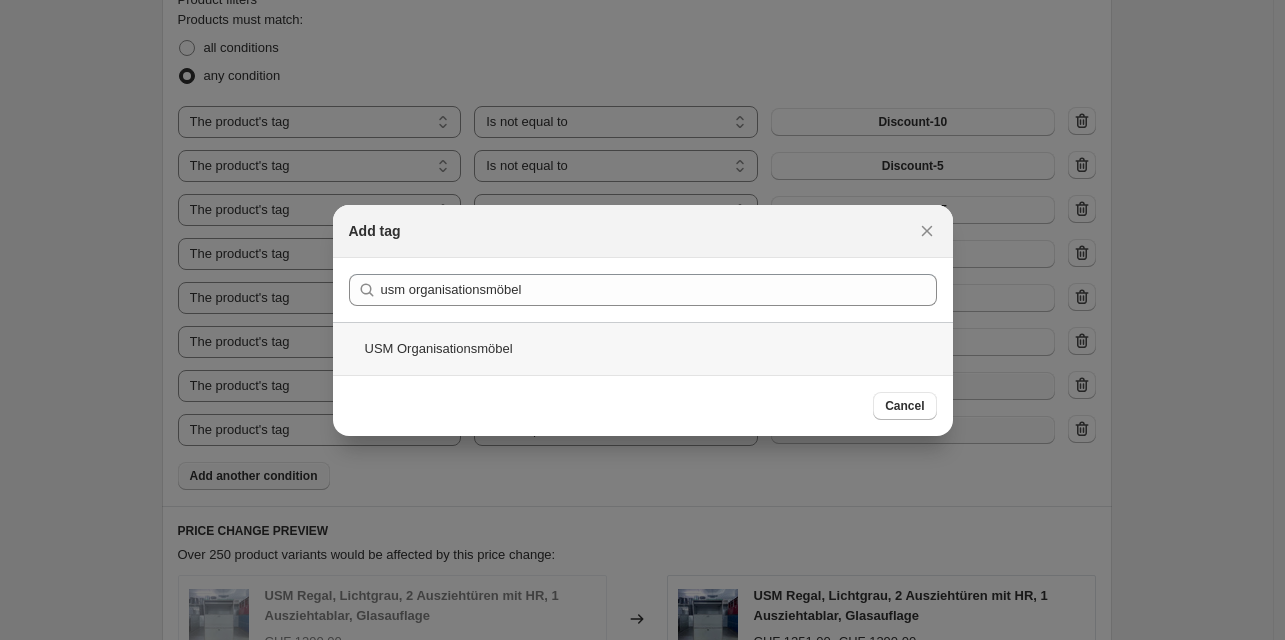 click on "USM Organisationsmöbel" at bounding box center [643, 348] 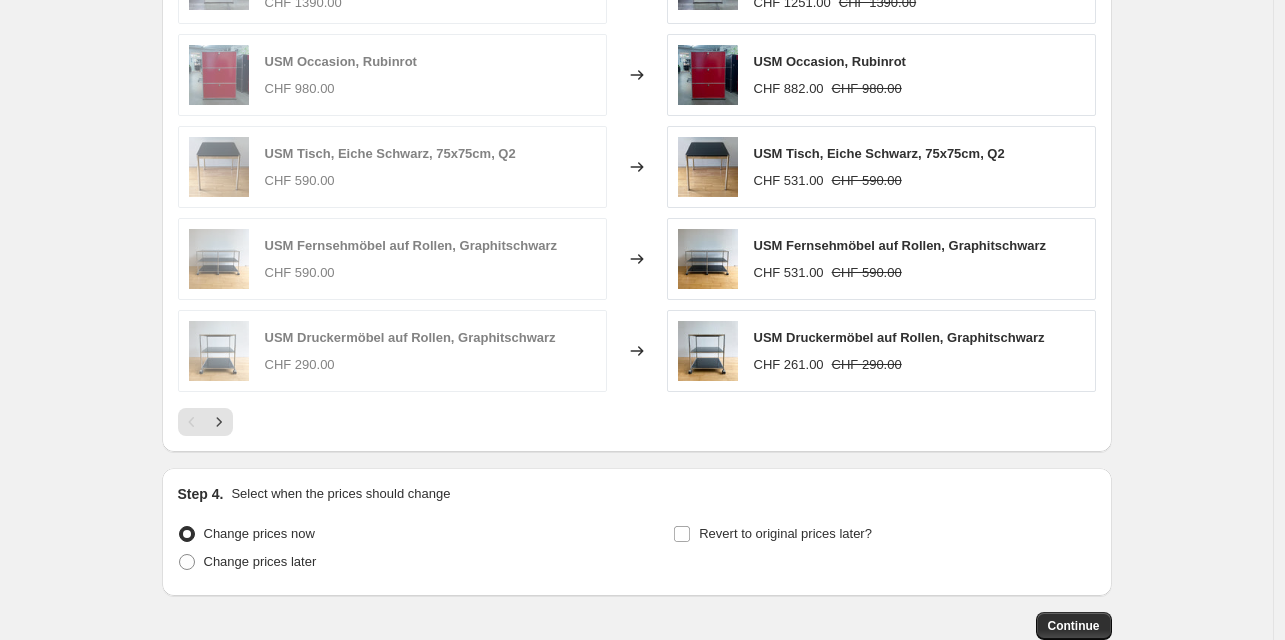 scroll, scrollTop: 1777, scrollLeft: 0, axis: vertical 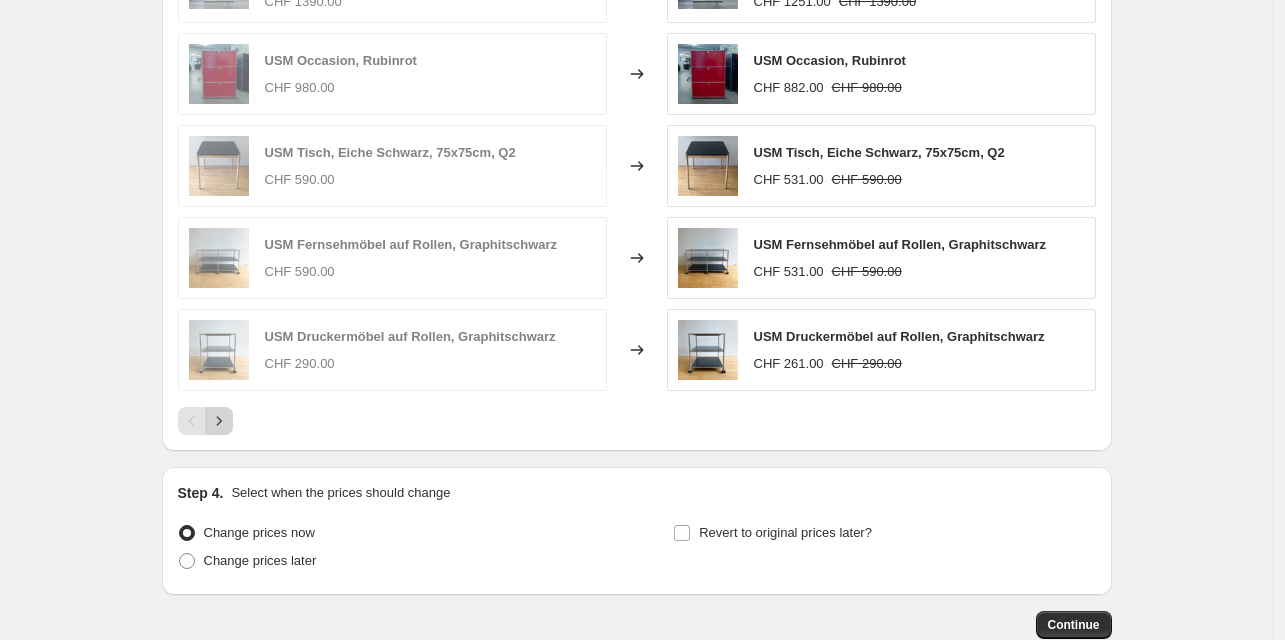 click 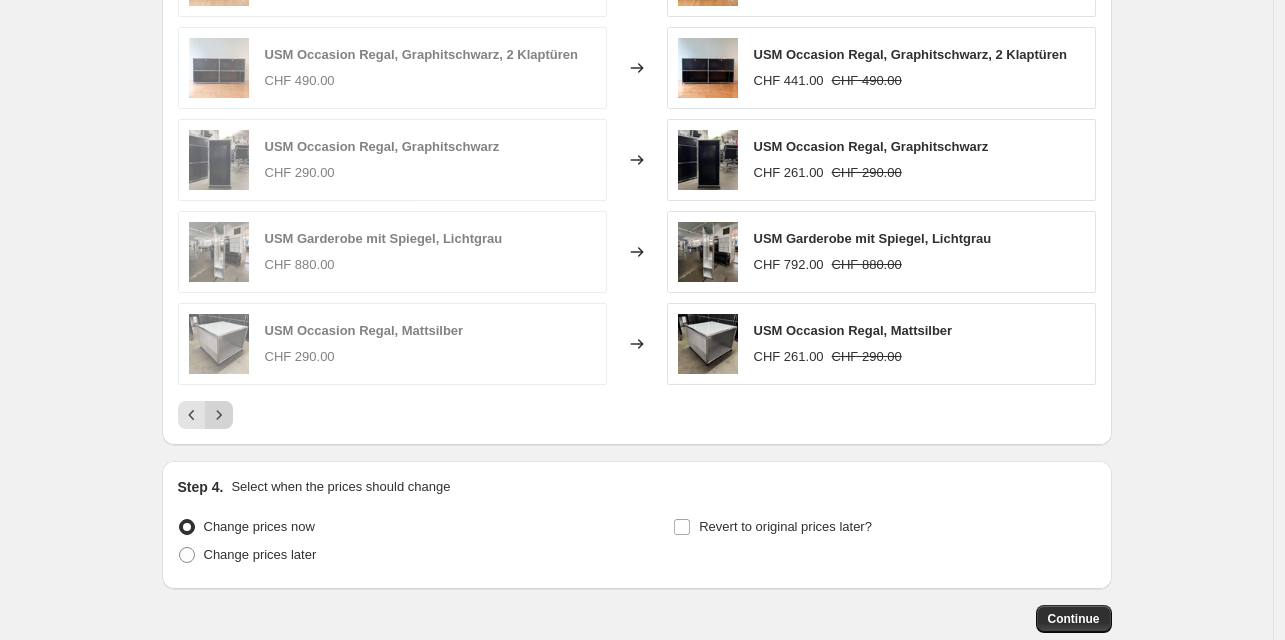 click 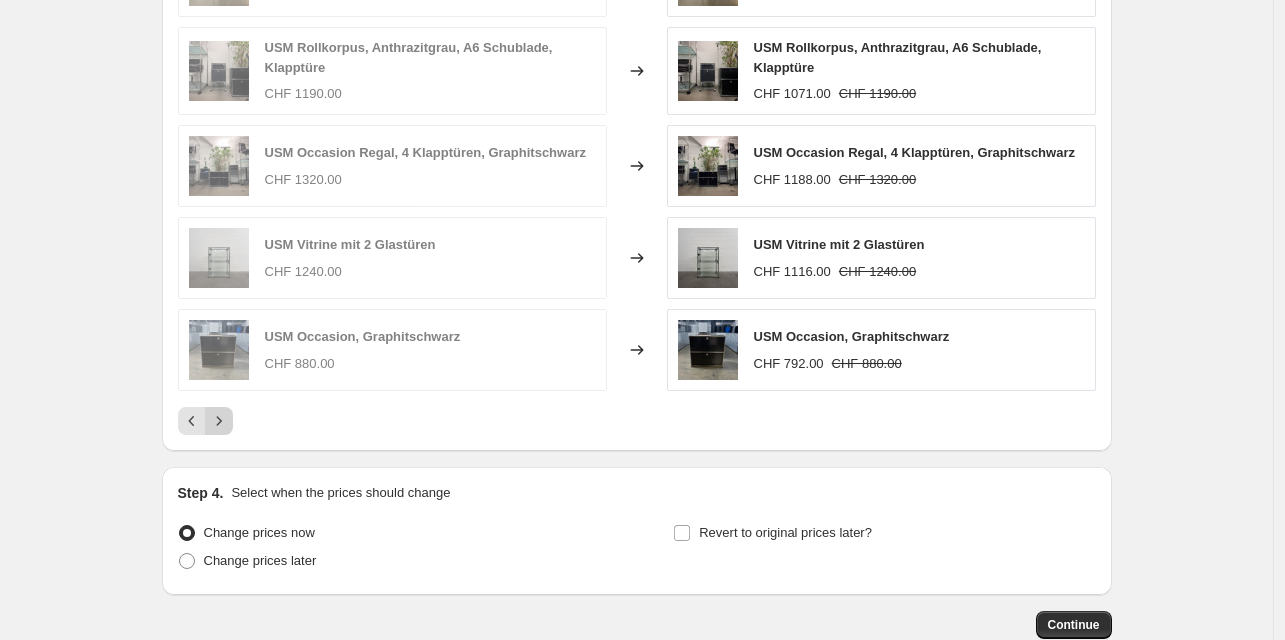 click 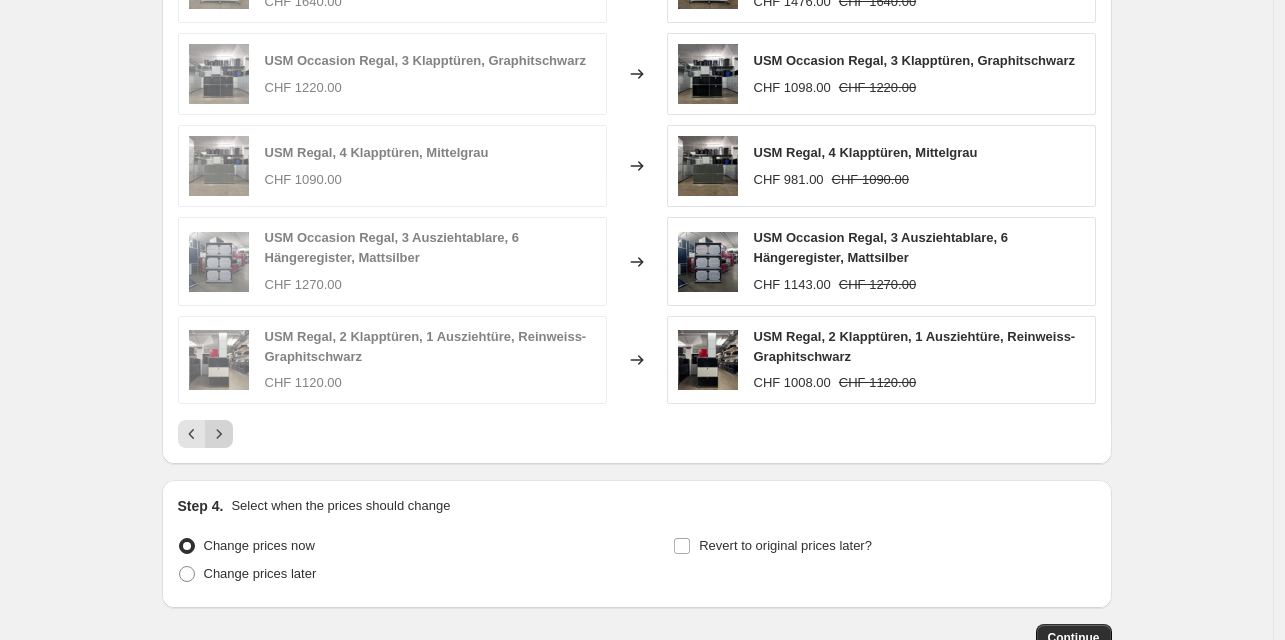click 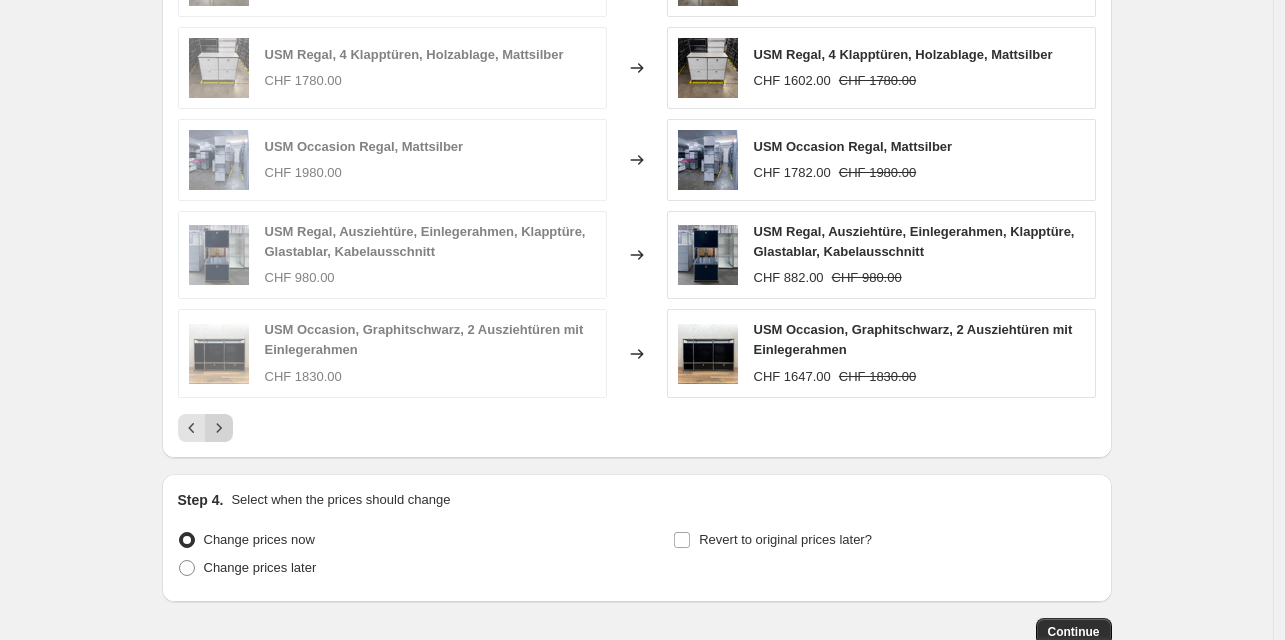 click 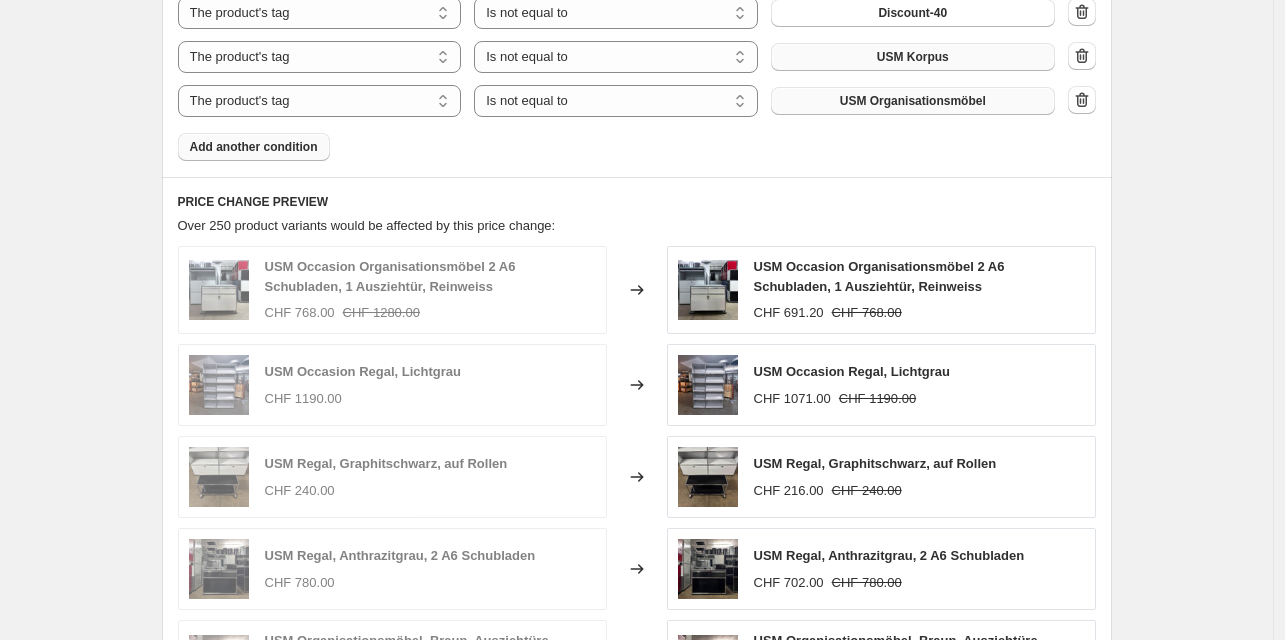 scroll, scrollTop: 1469, scrollLeft: 0, axis: vertical 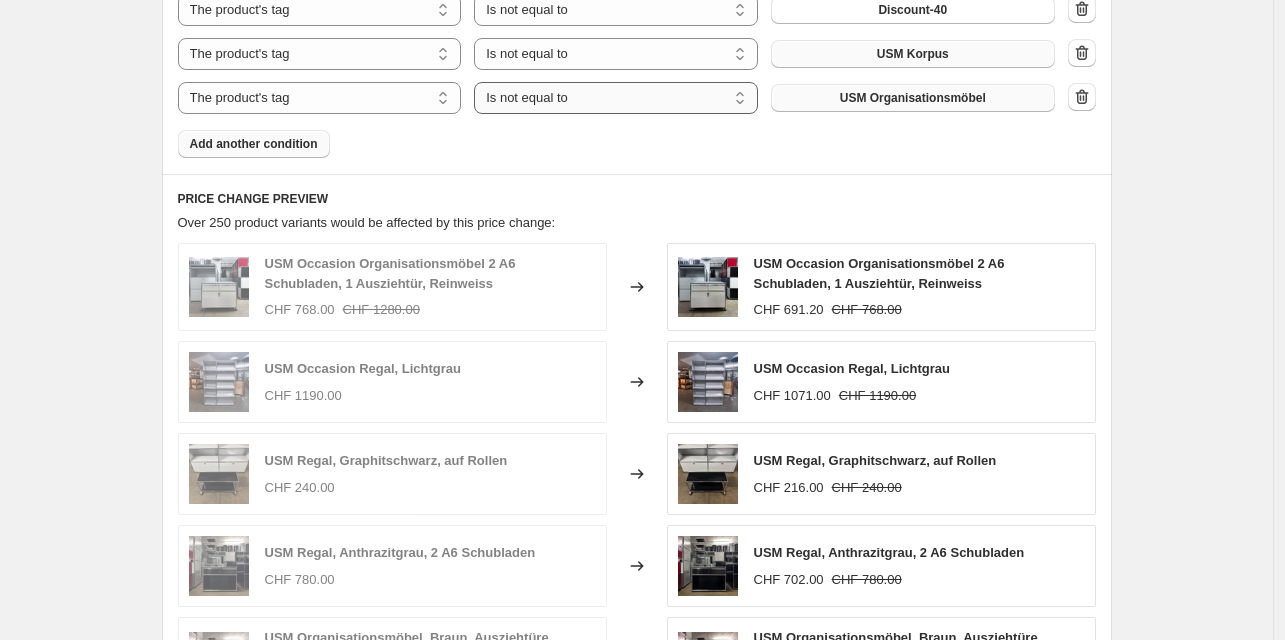 click on "Is equal to Is not equal to" at bounding box center (616, 98) 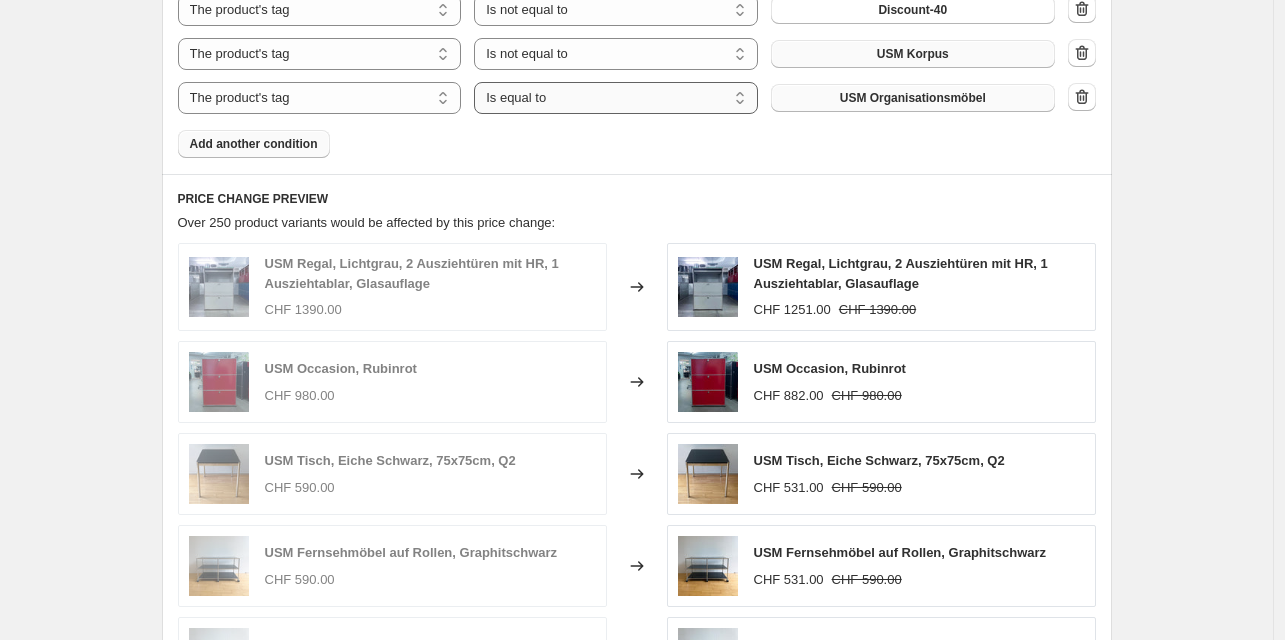 click on "Is equal to Is not equal to" at bounding box center (616, 98) 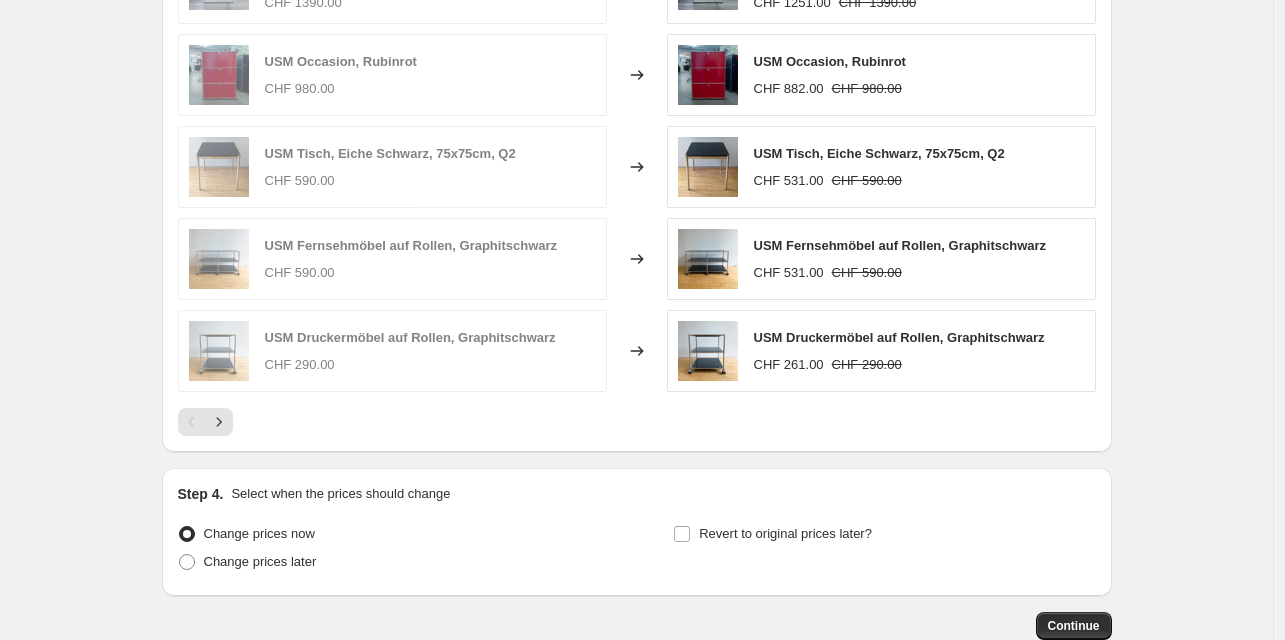 scroll, scrollTop: 1783, scrollLeft: 0, axis: vertical 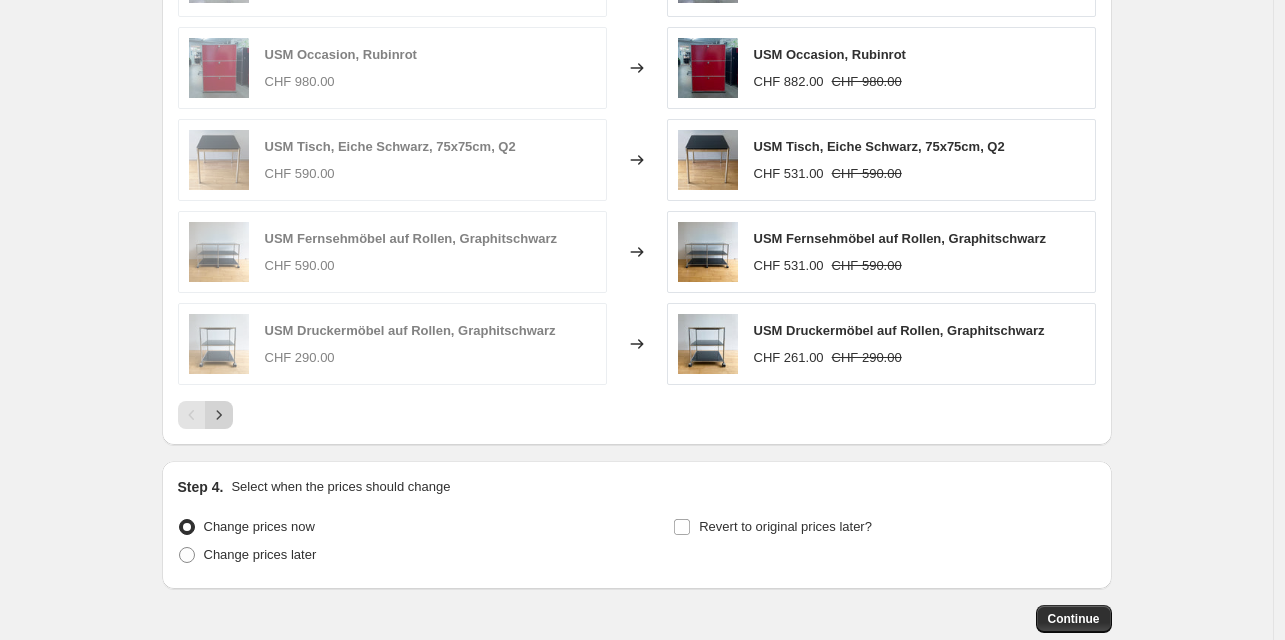 click 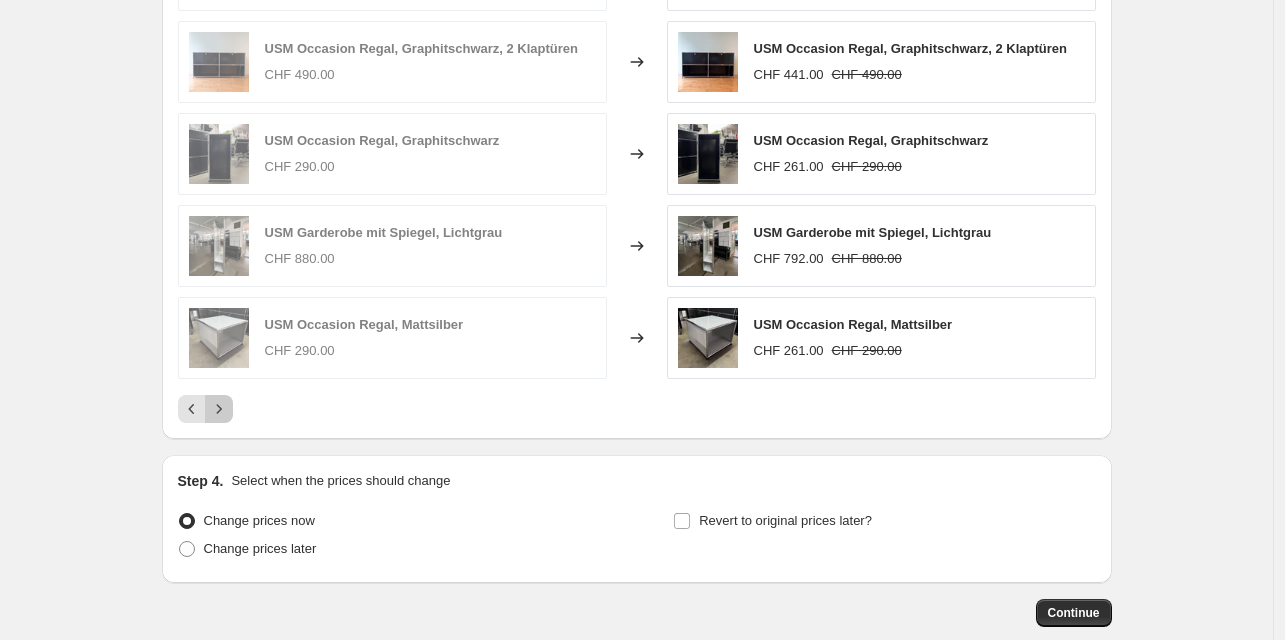 click 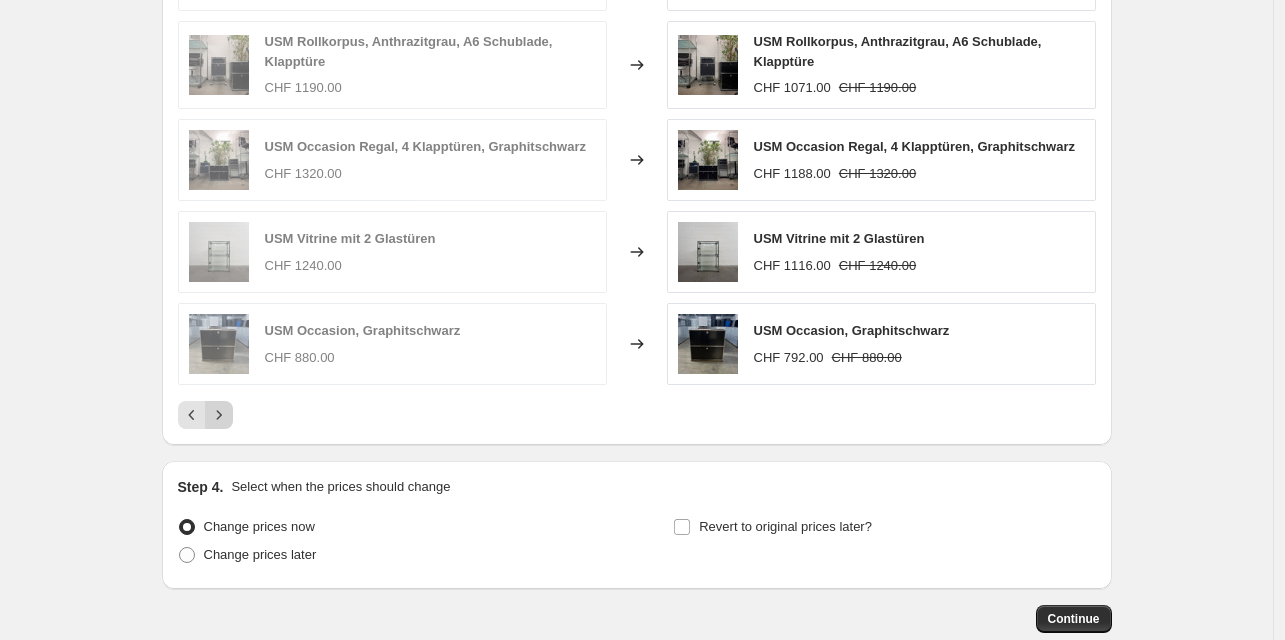 click 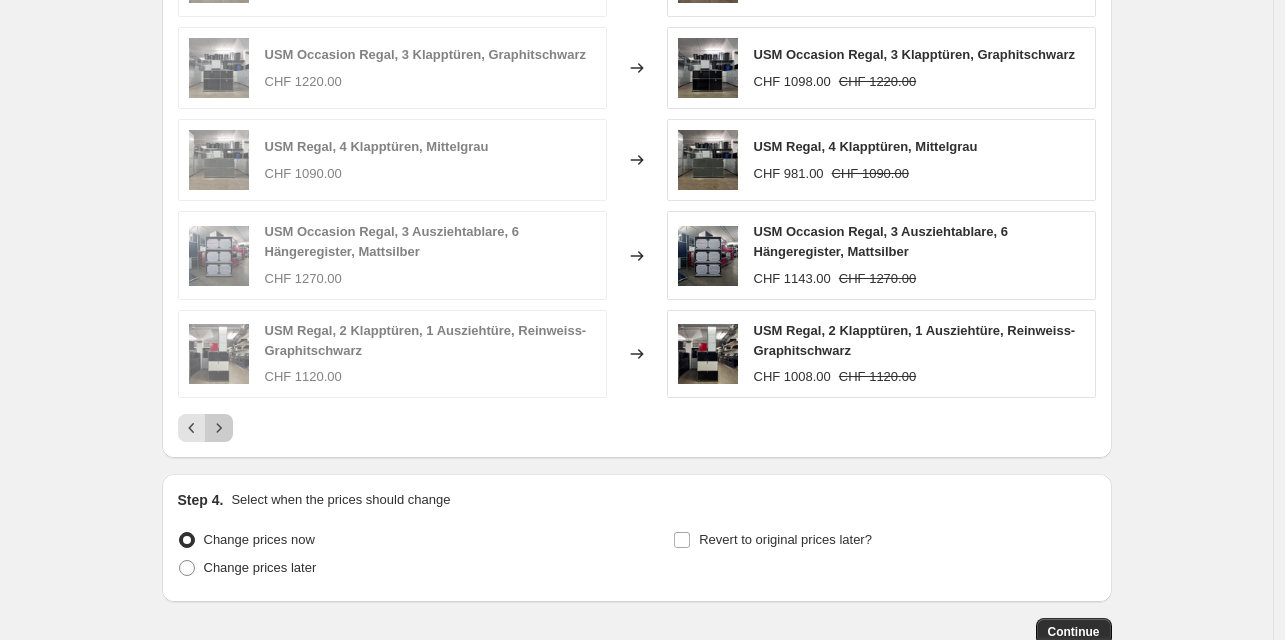 click 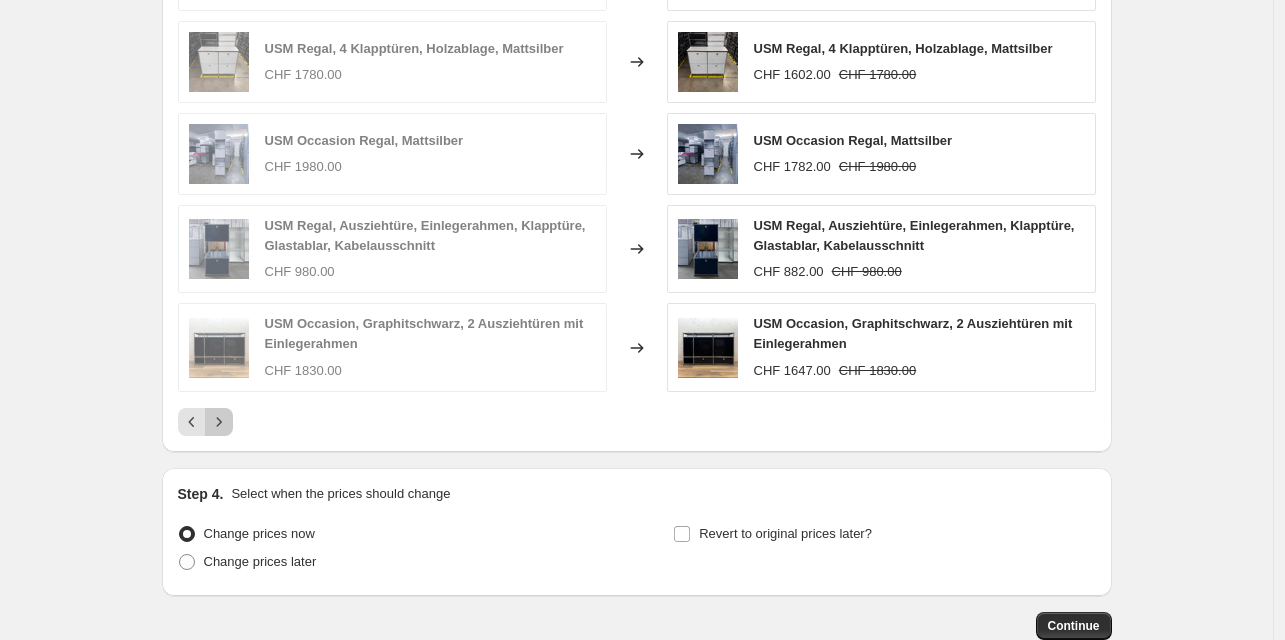 click 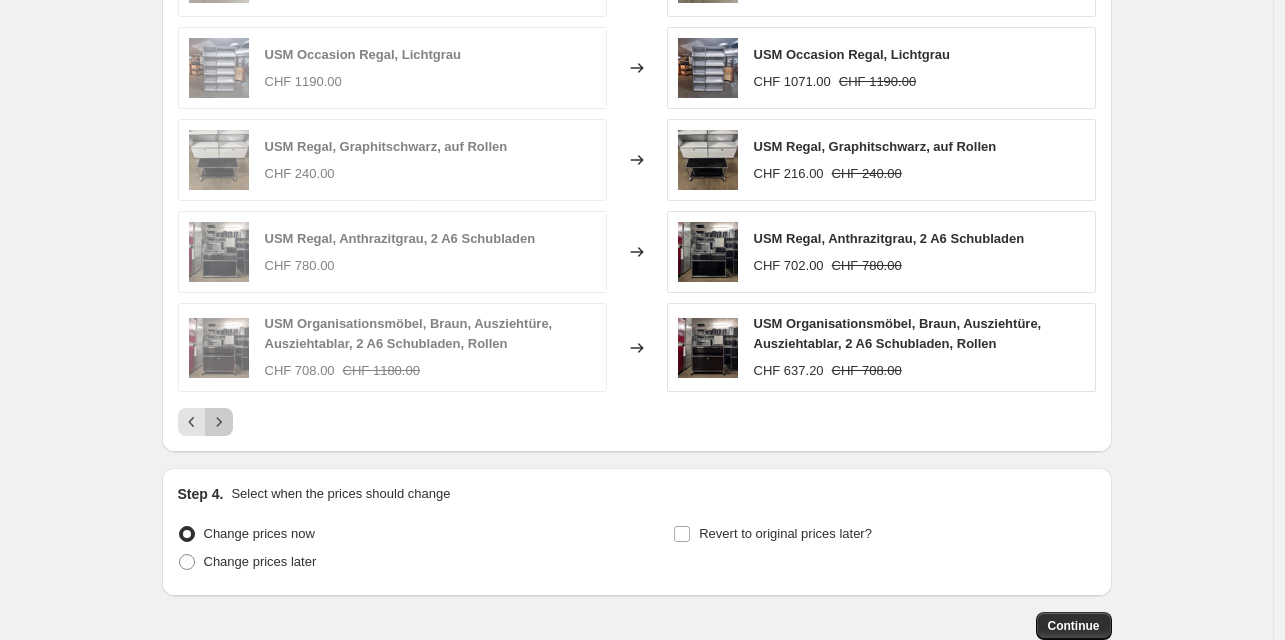 click 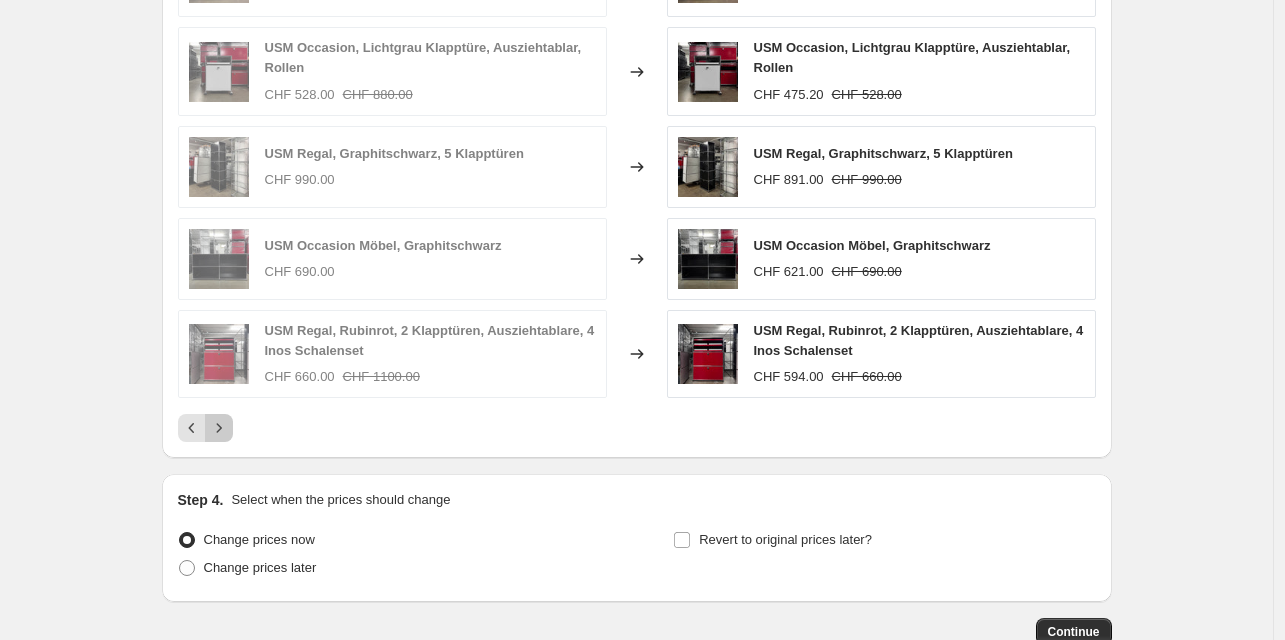 click 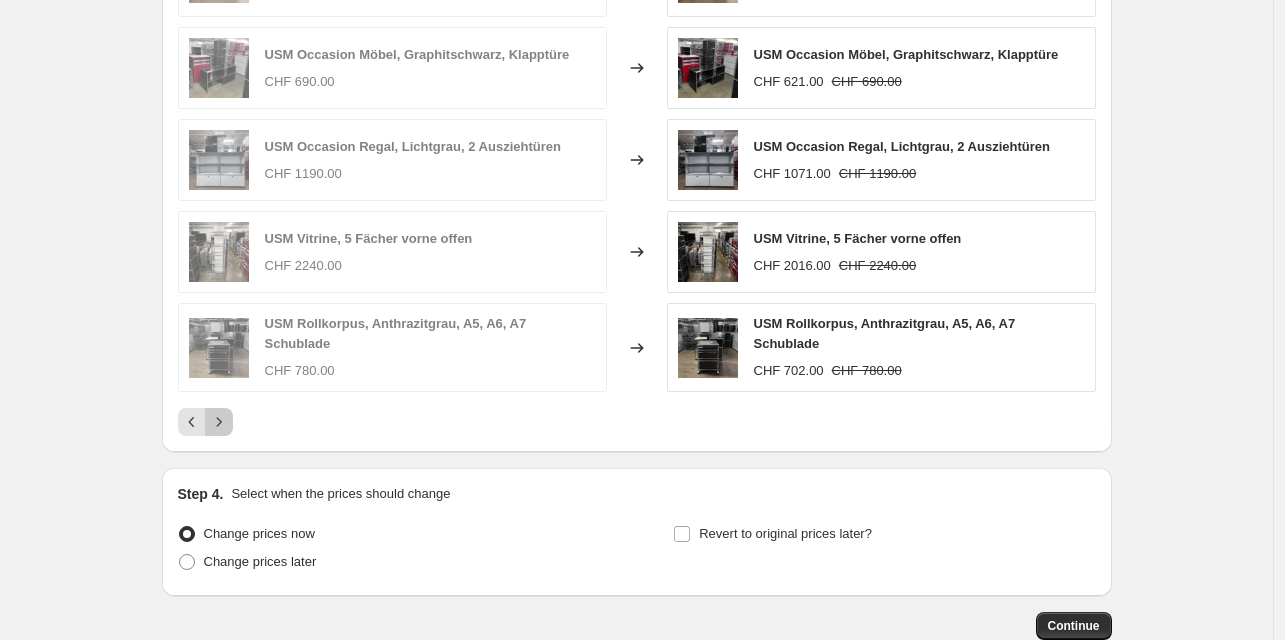 click 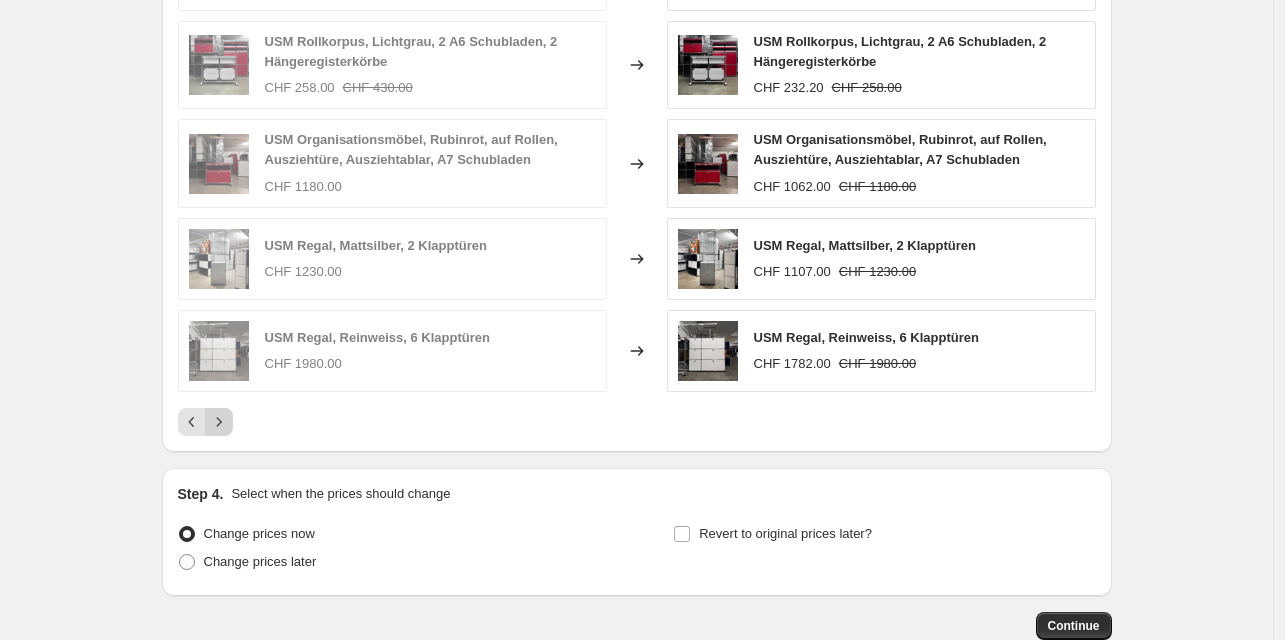 click 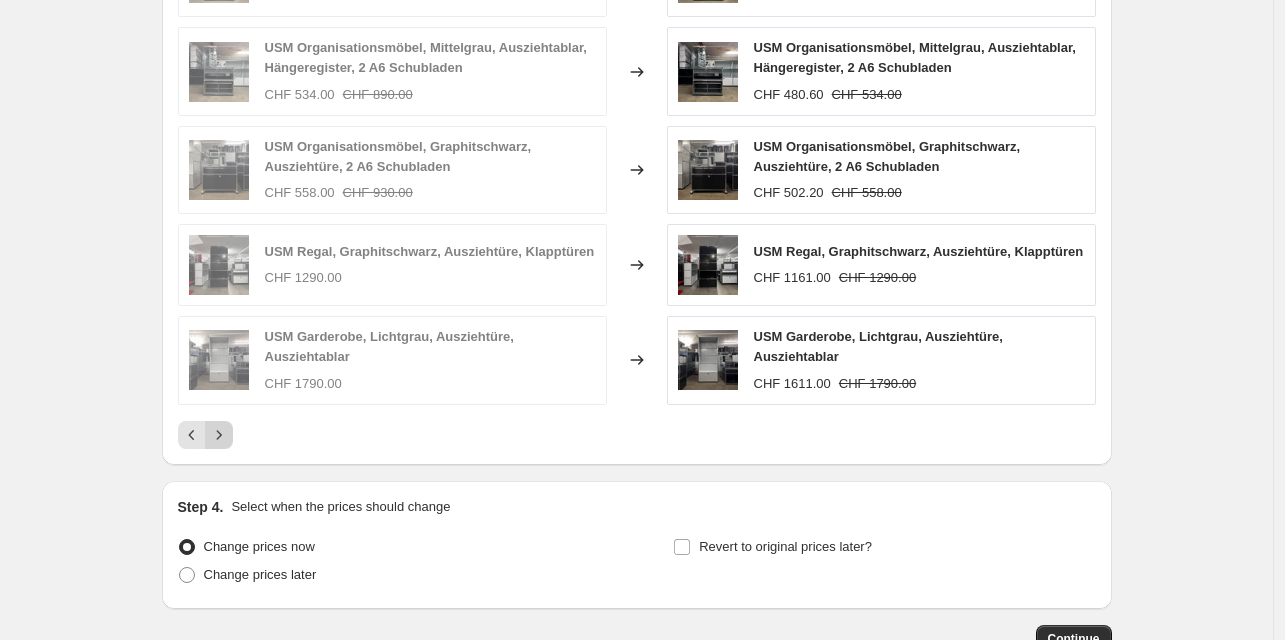 click 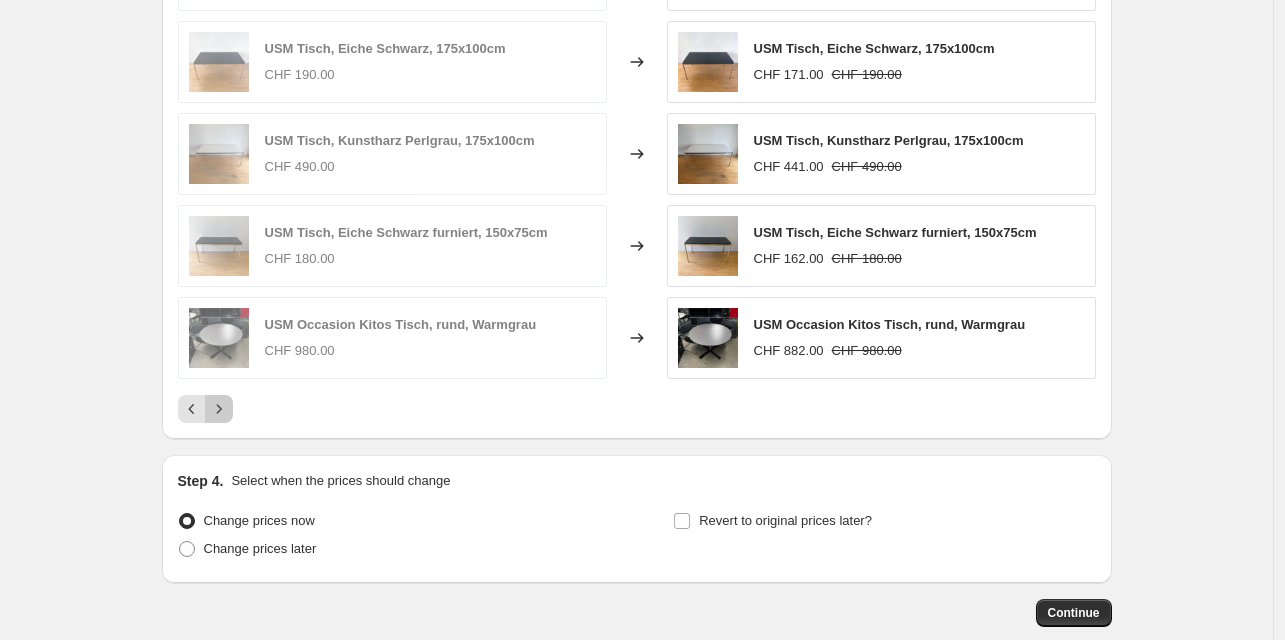 click 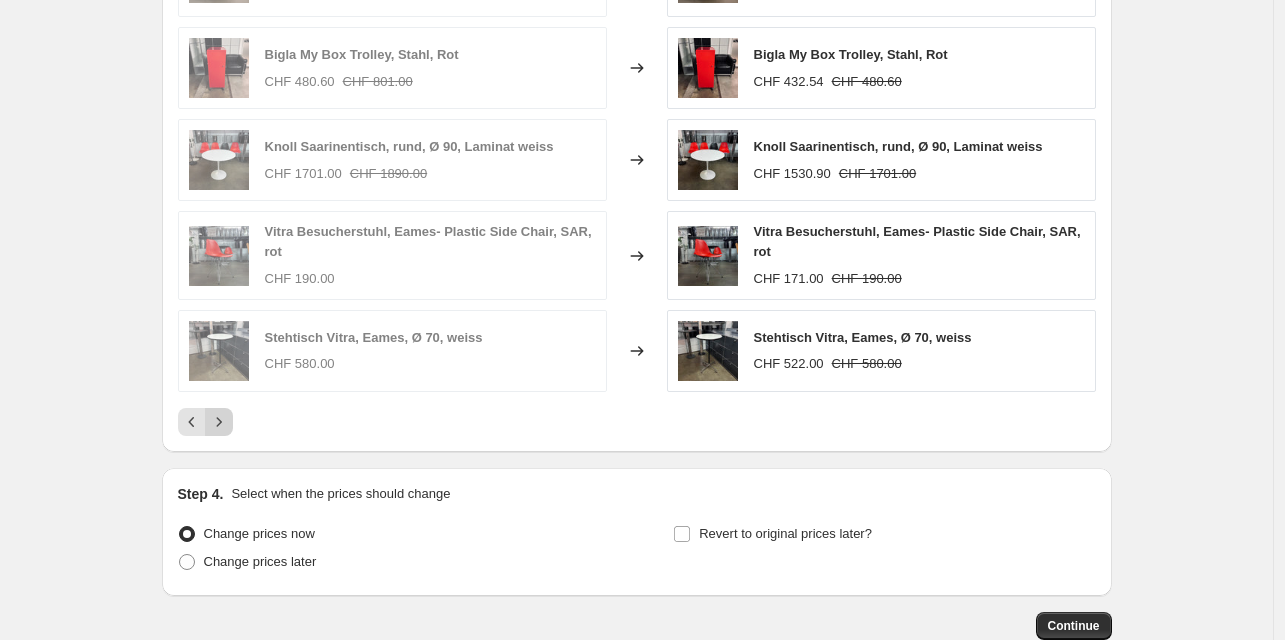 click 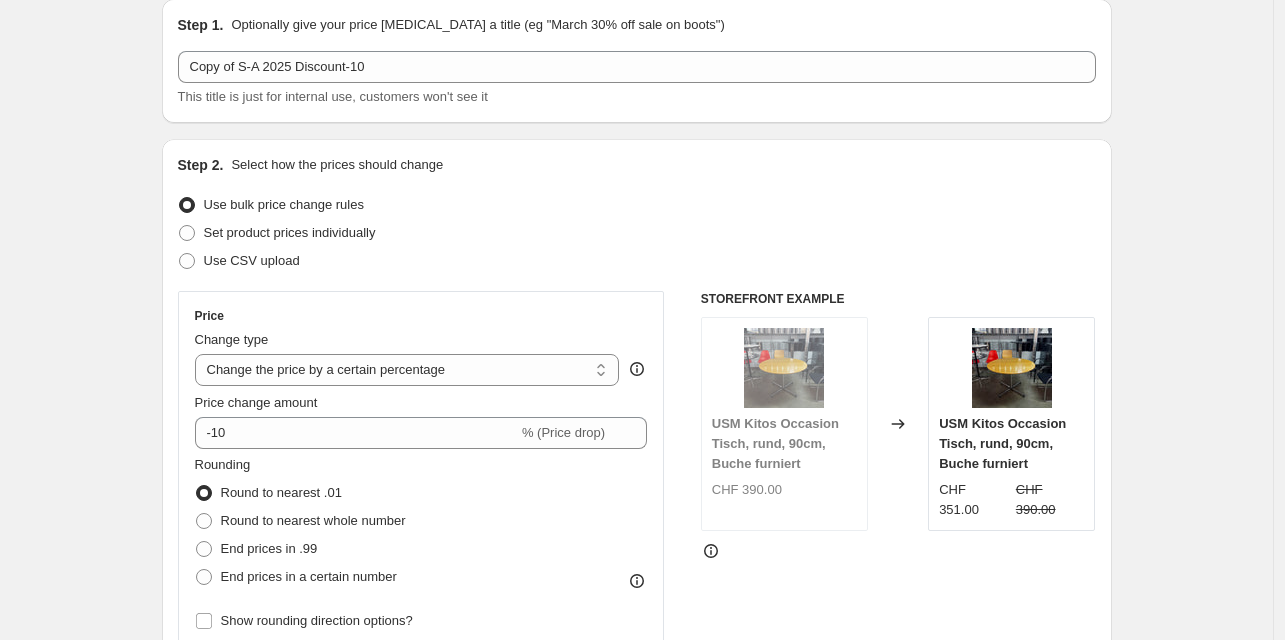 scroll, scrollTop: 0, scrollLeft: 0, axis: both 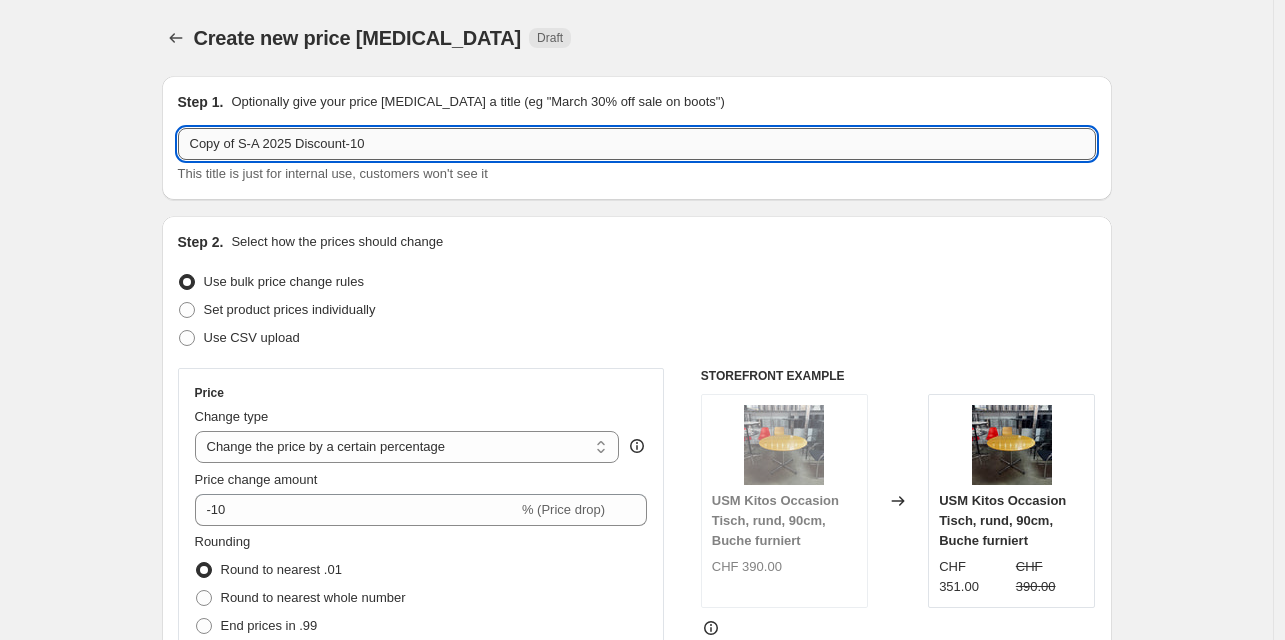 drag, startPoint x: 415, startPoint y: 143, endPoint x: 254, endPoint y: 143, distance: 161 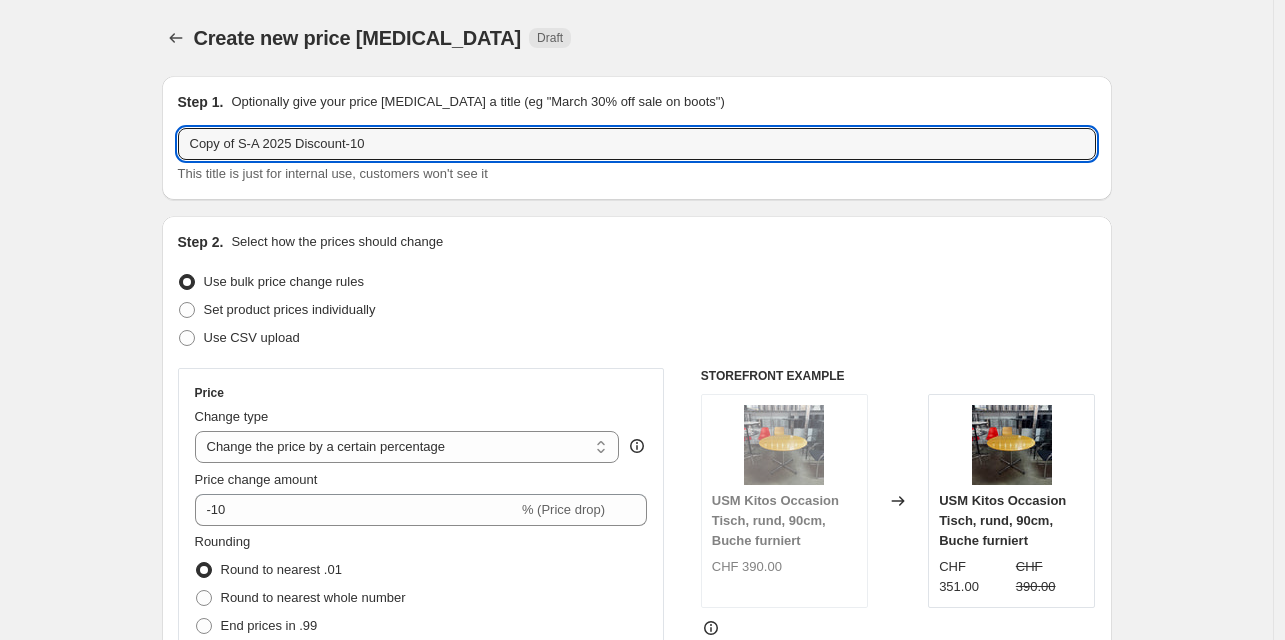 drag, startPoint x: 247, startPoint y: 145, endPoint x: 175, endPoint y: 144, distance: 72.00694 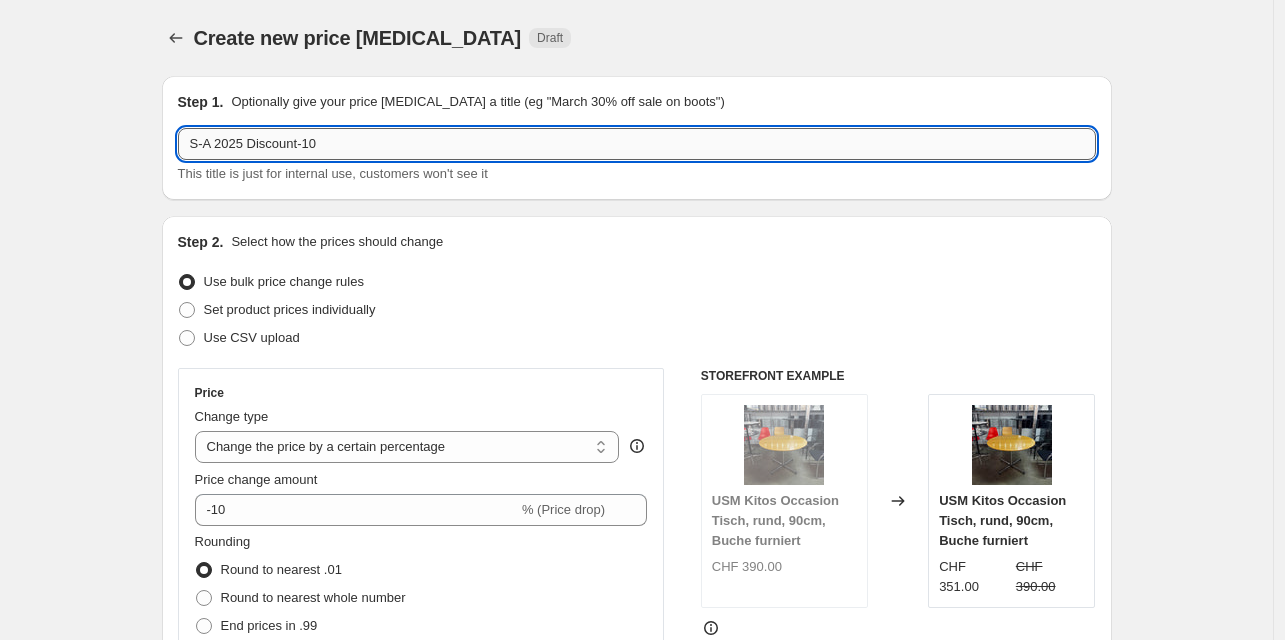 drag, startPoint x: 412, startPoint y: 147, endPoint x: 259, endPoint y: 145, distance: 153.01308 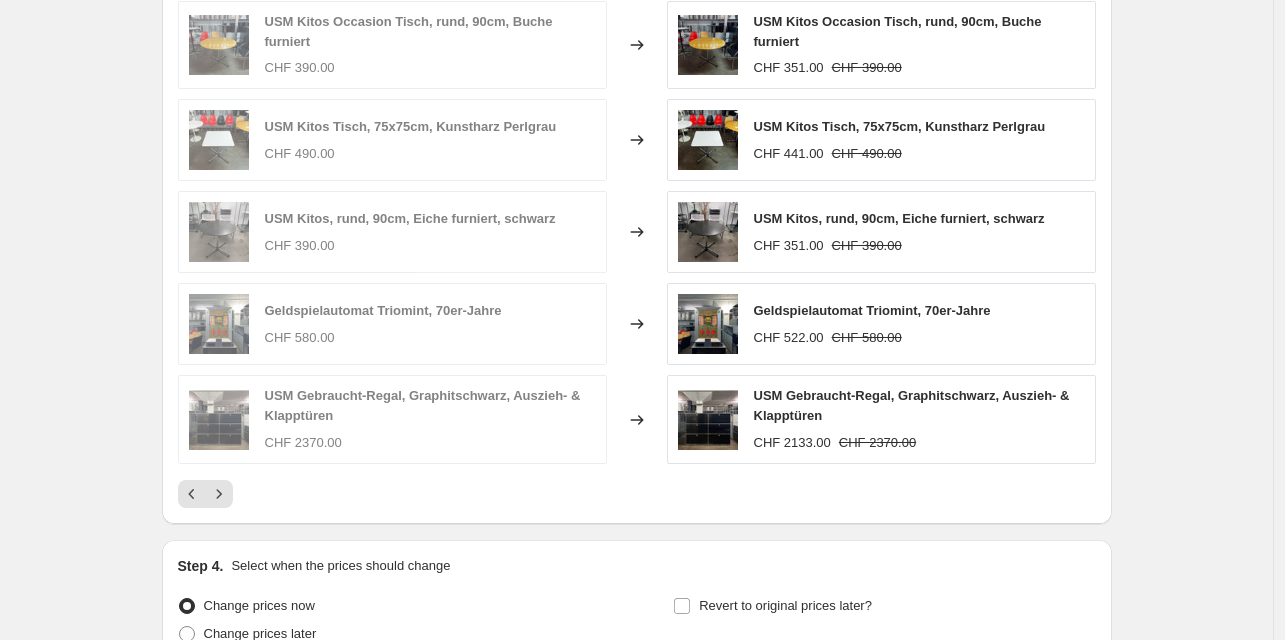 scroll, scrollTop: 1905, scrollLeft: 0, axis: vertical 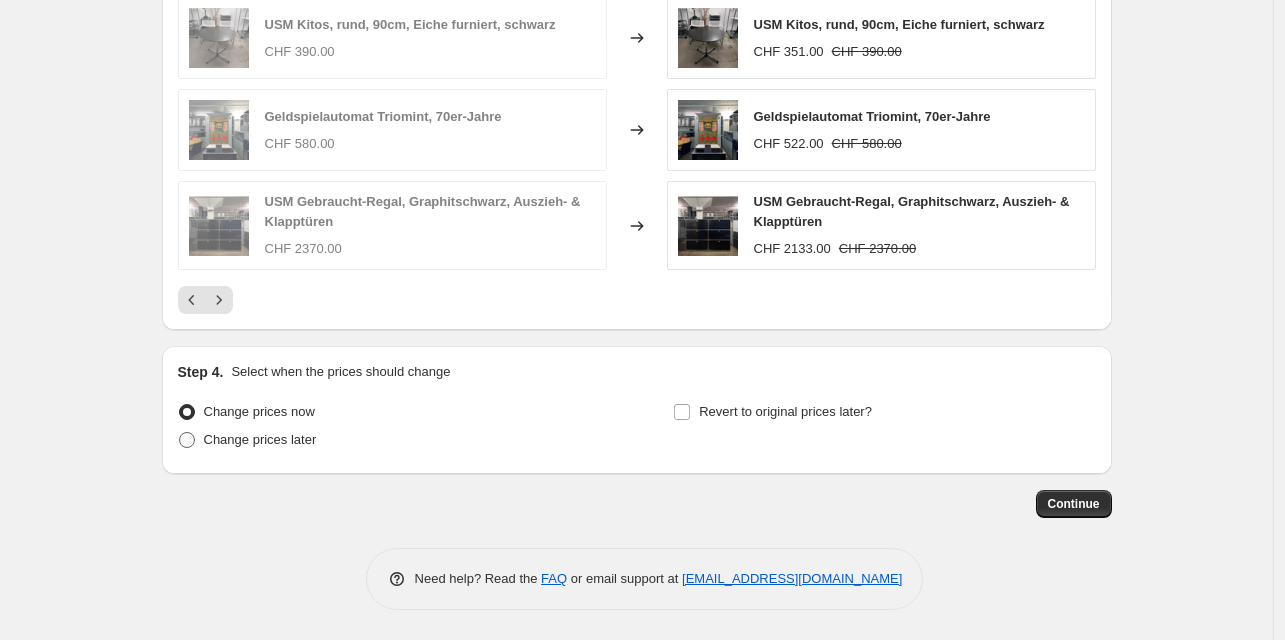 type on "S-A 2025 mit Ausschluss anderer Aktionen" 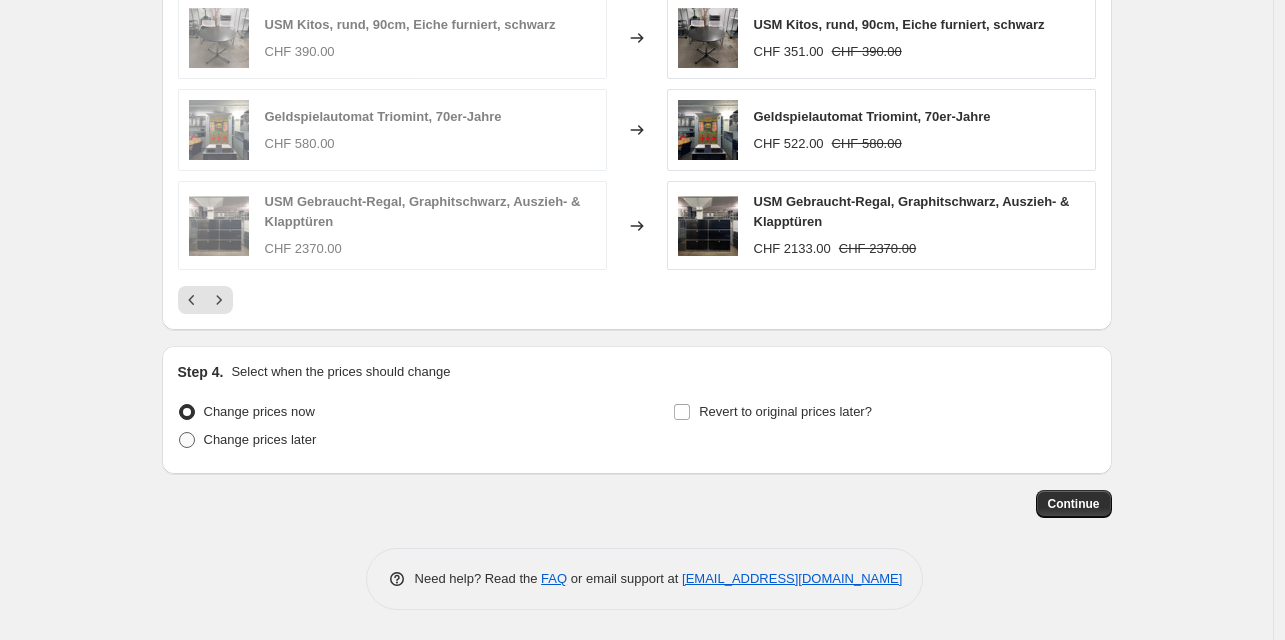 radio on "true" 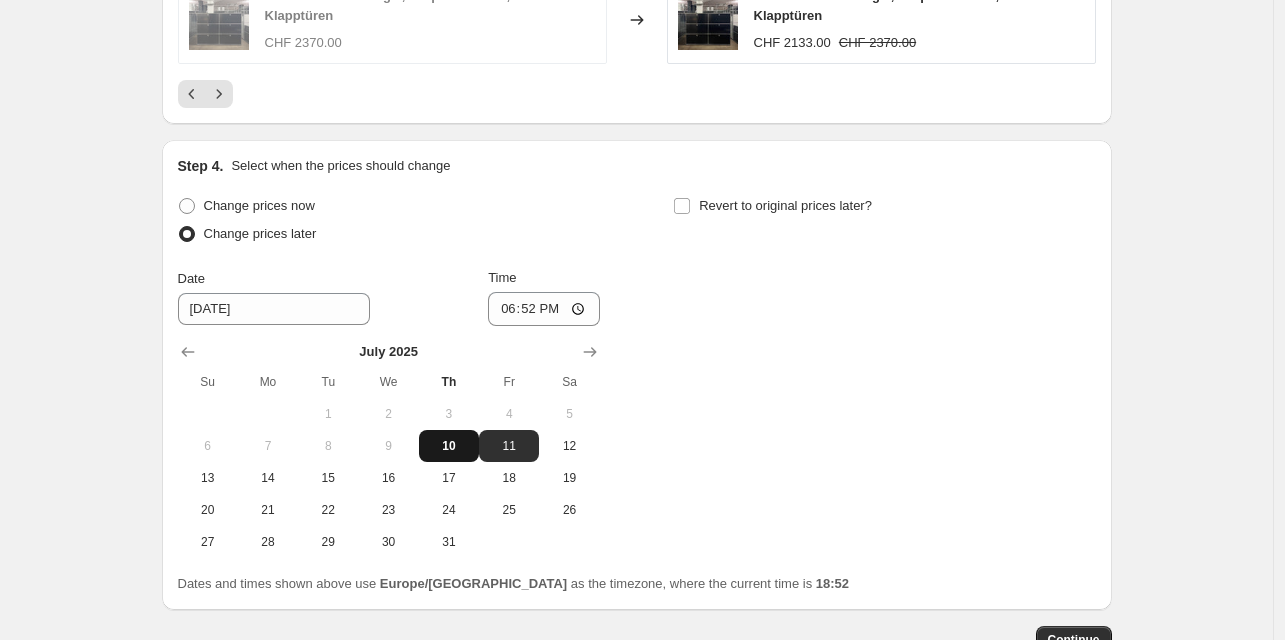 scroll, scrollTop: 2112, scrollLeft: 0, axis: vertical 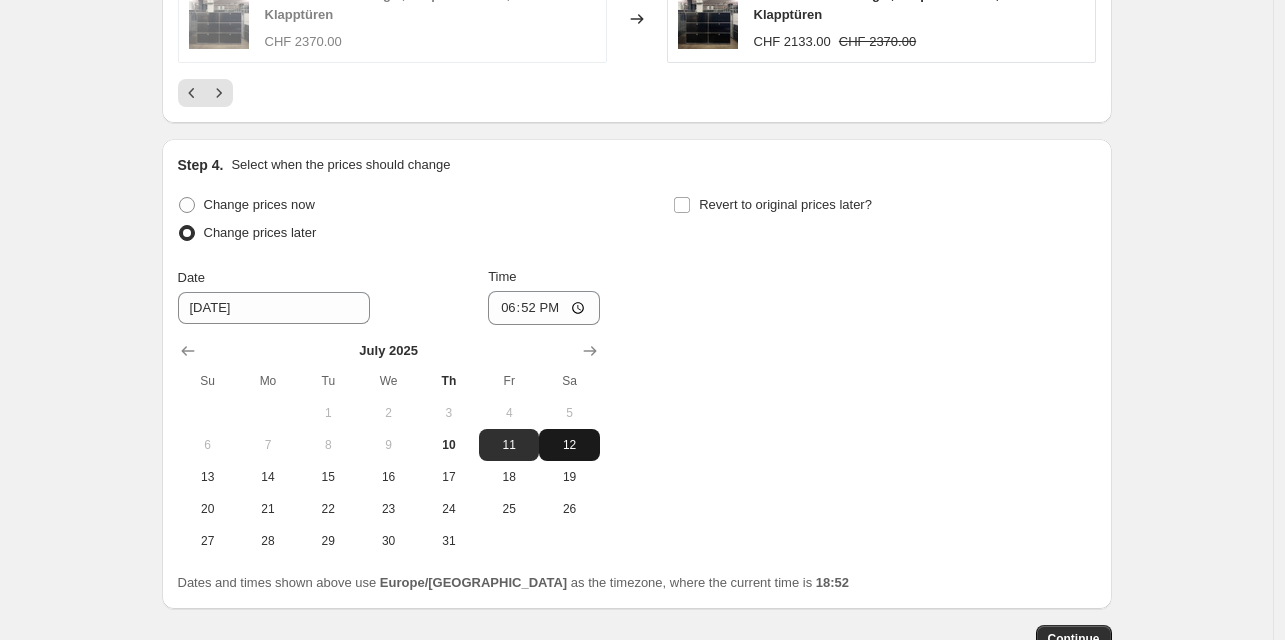 click on "12" at bounding box center (569, 445) 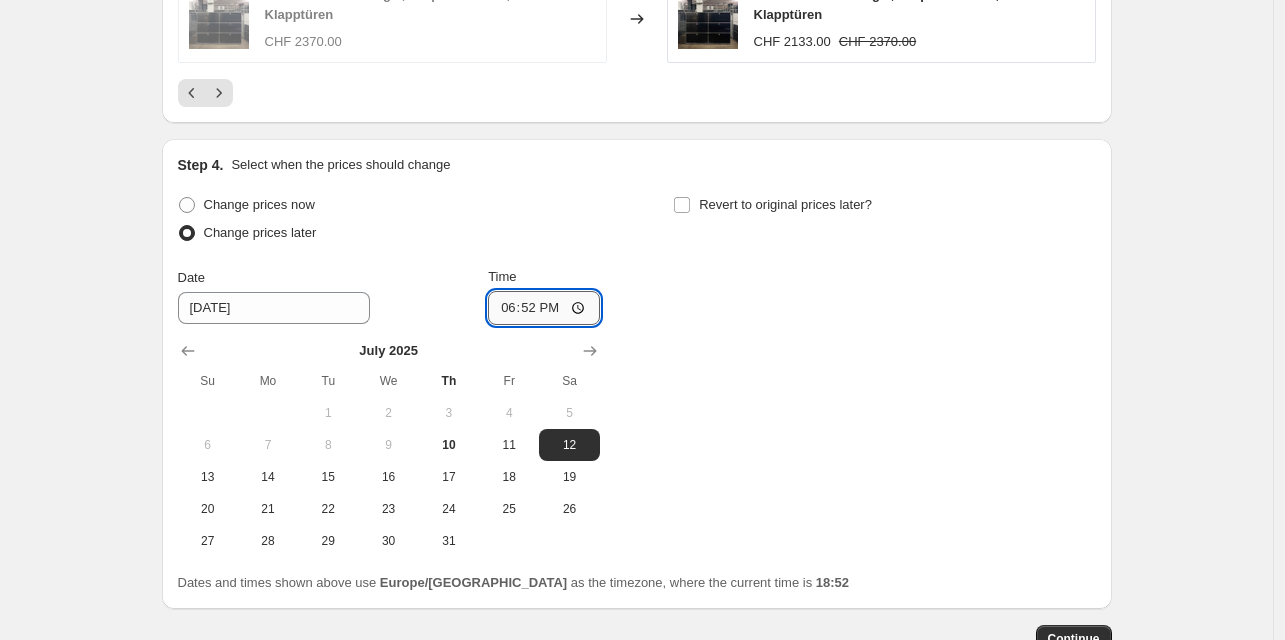 click on "18:52" at bounding box center [544, 308] 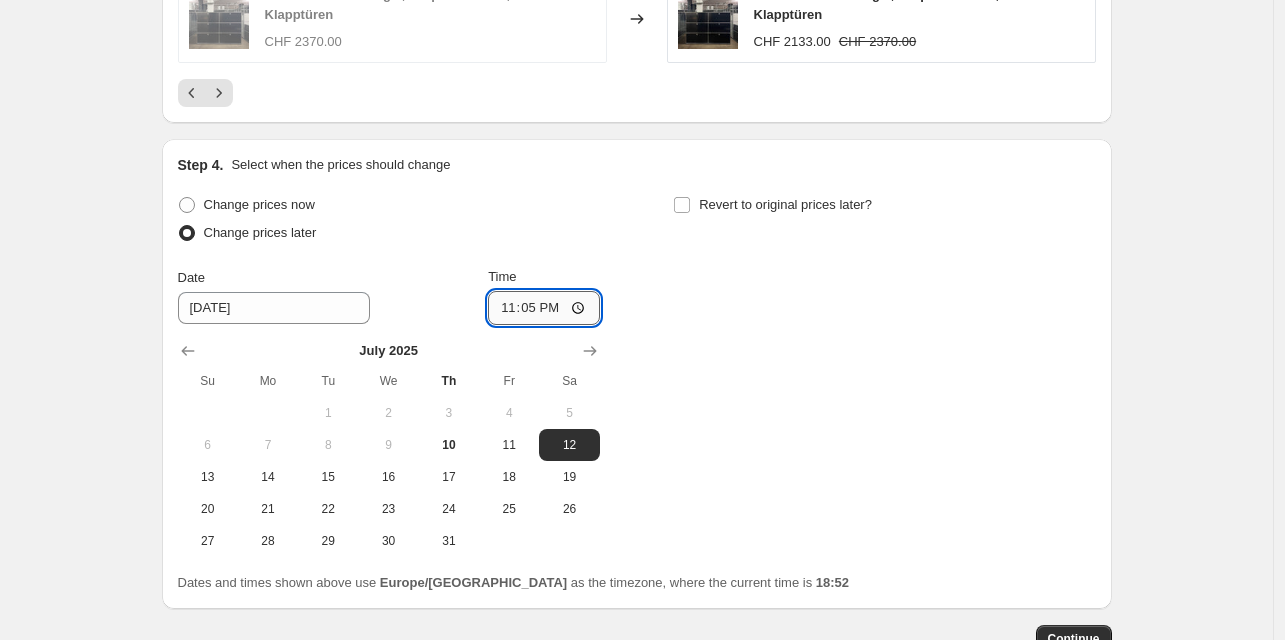 type on "23:59" 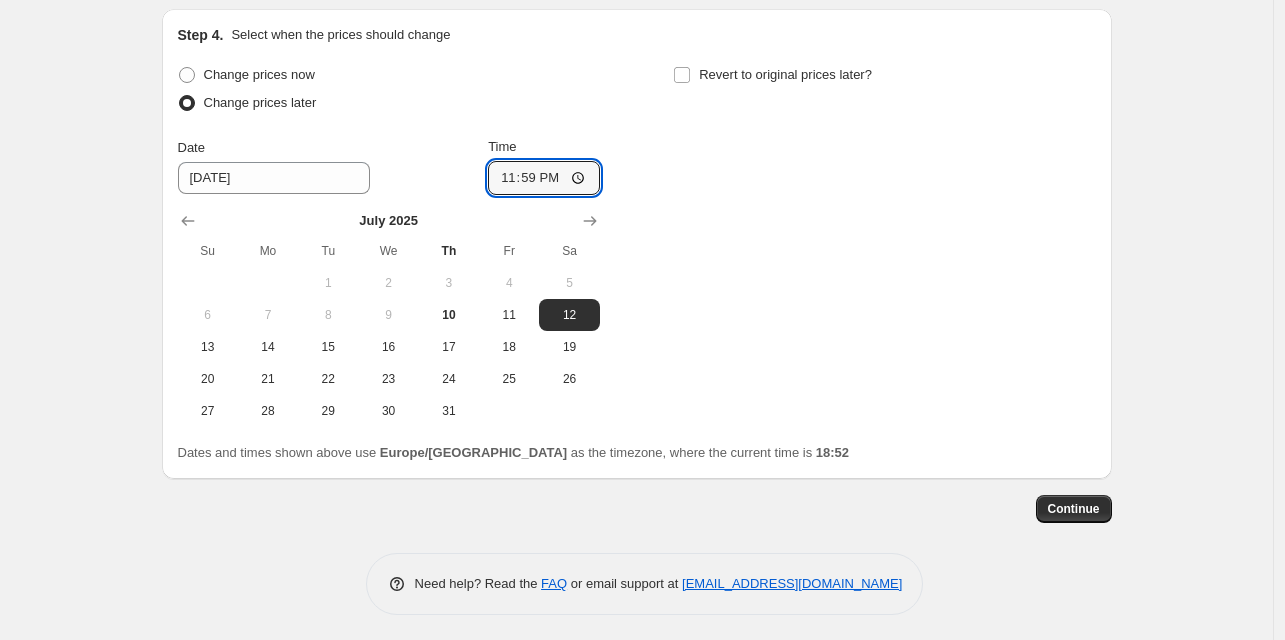 scroll, scrollTop: 2247, scrollLeft: 0, axis: vertical 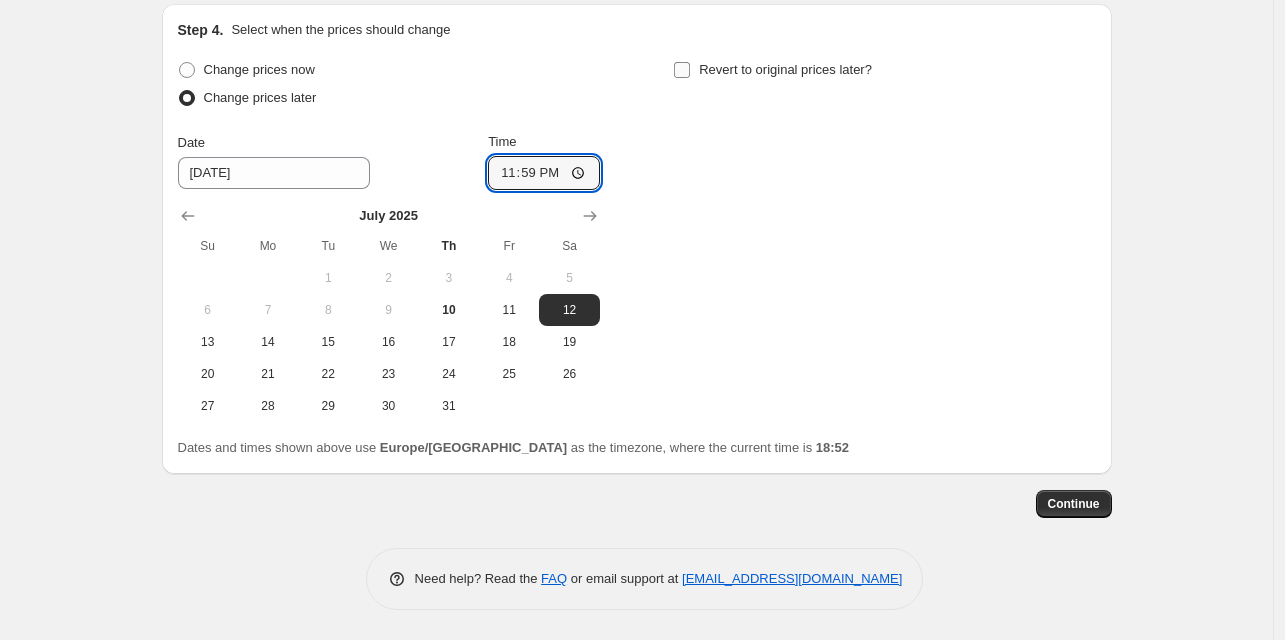 click on "Revert to original prices later?" at bounding box center (682, 70) 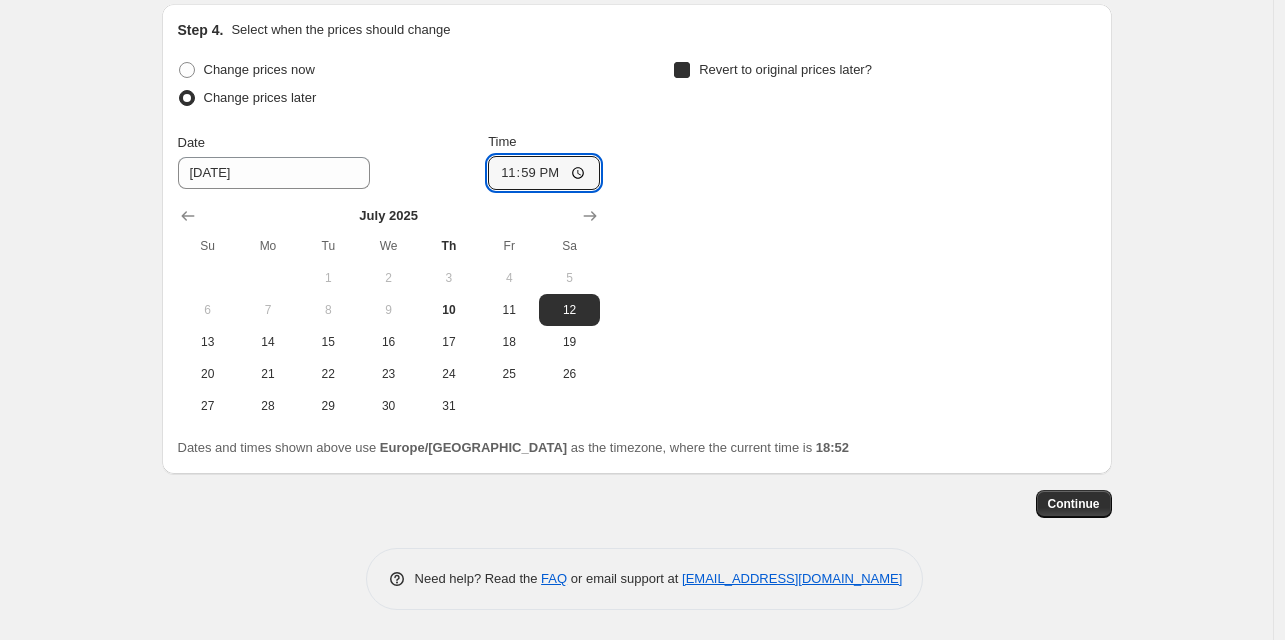 checkbox on "true" 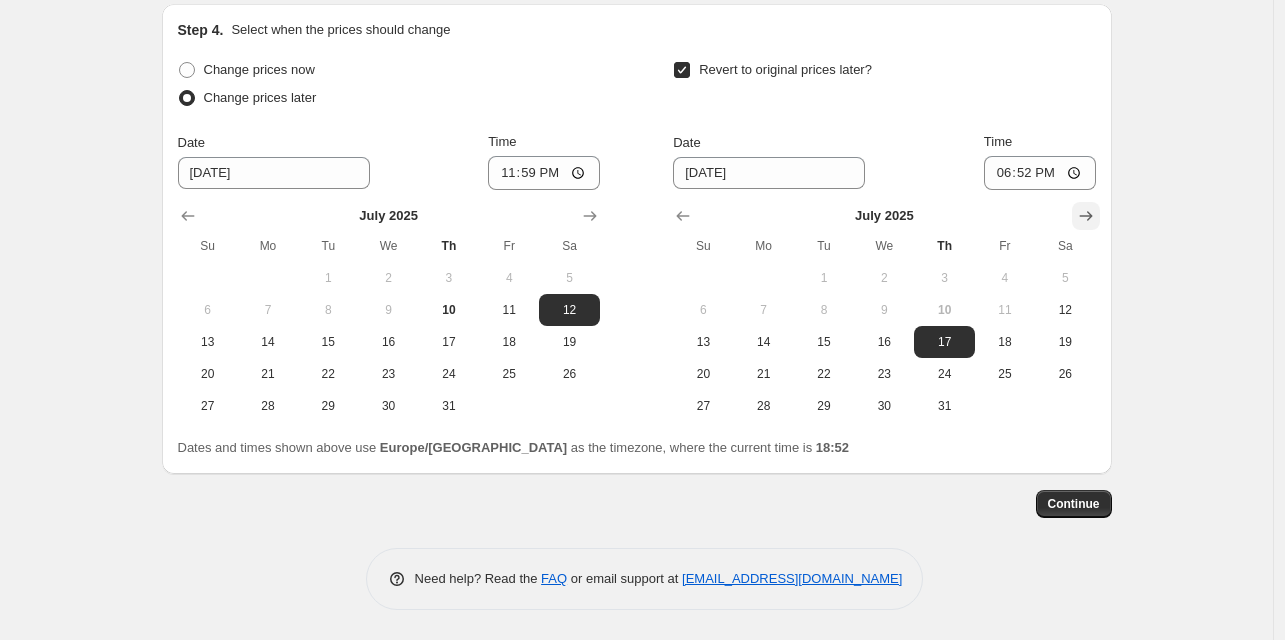 click 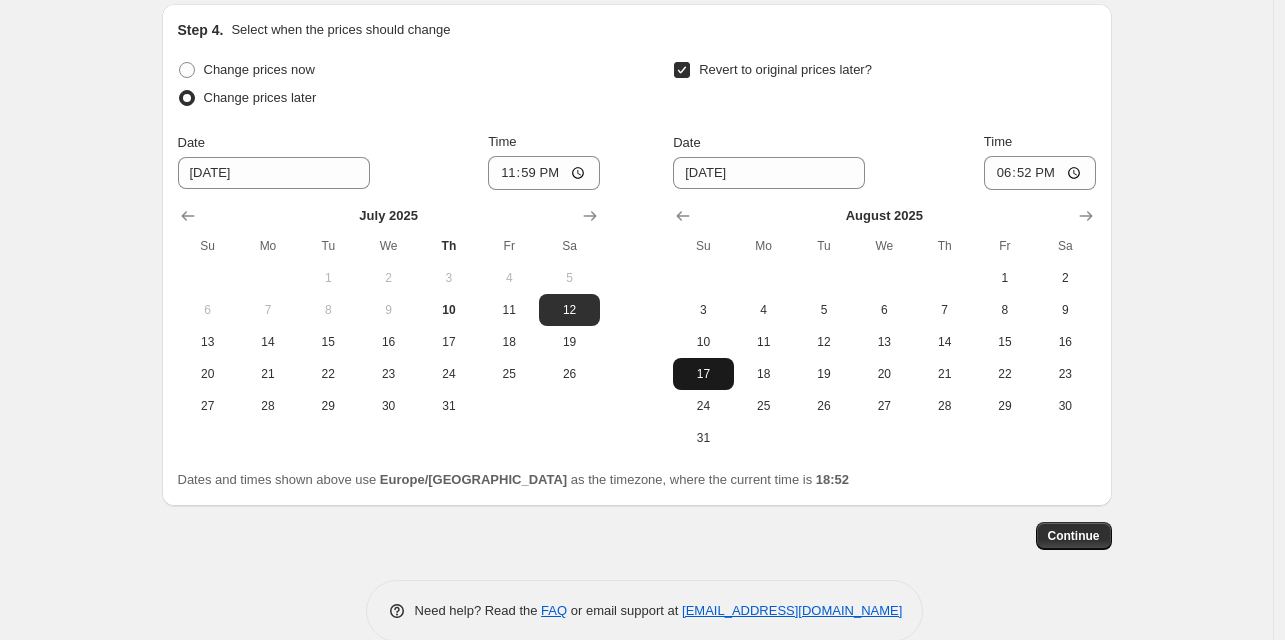 click on "17" at bounding box center [703, 374] 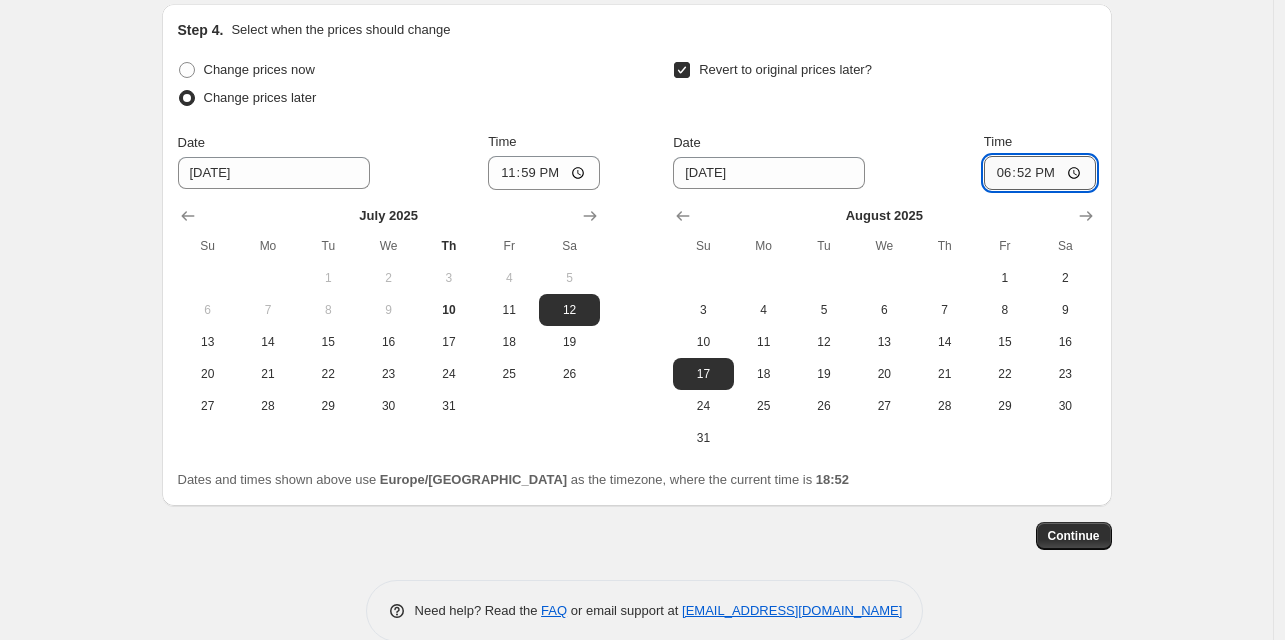 drag, startPoint x: 1043, startPoint y: 171, endPoint x: 1032, endPoint y: 175, distance: 11.7046995 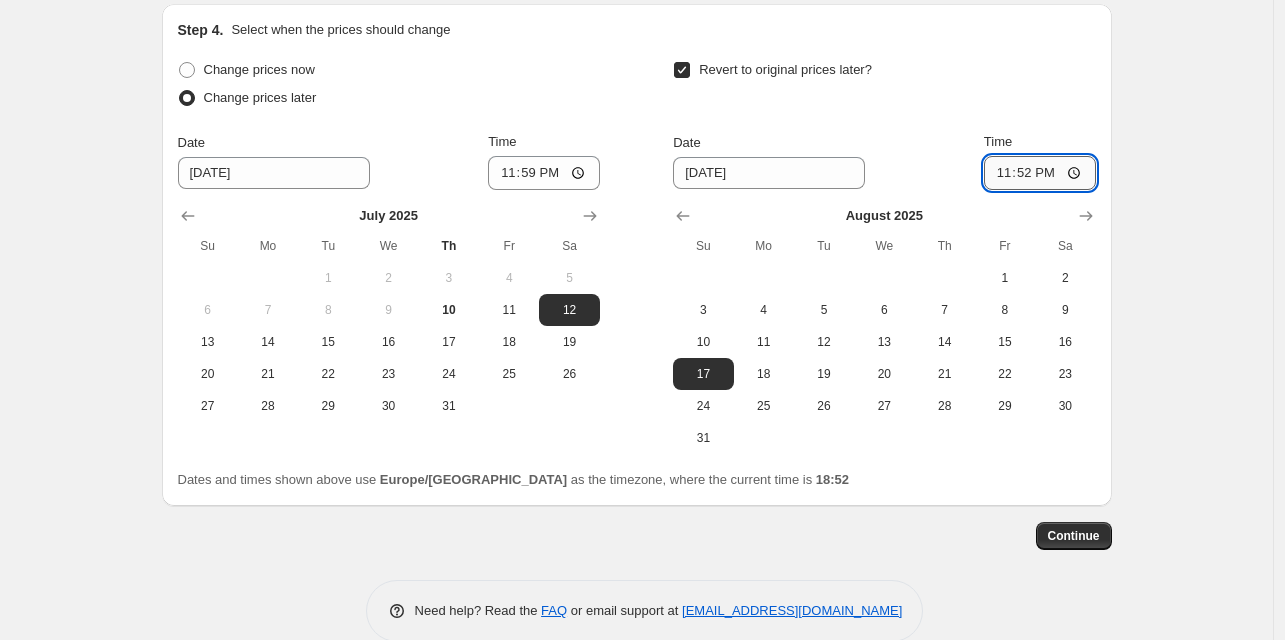 click on "23:52" at bounding box center [1040, 173] 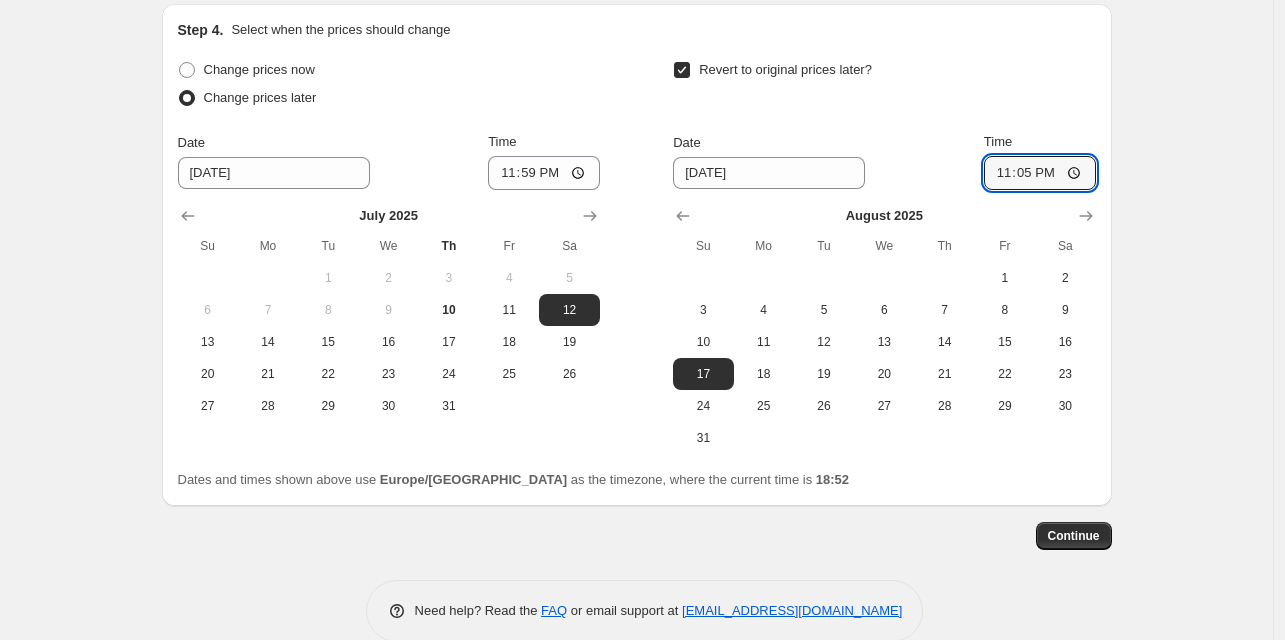 type on "23:59" 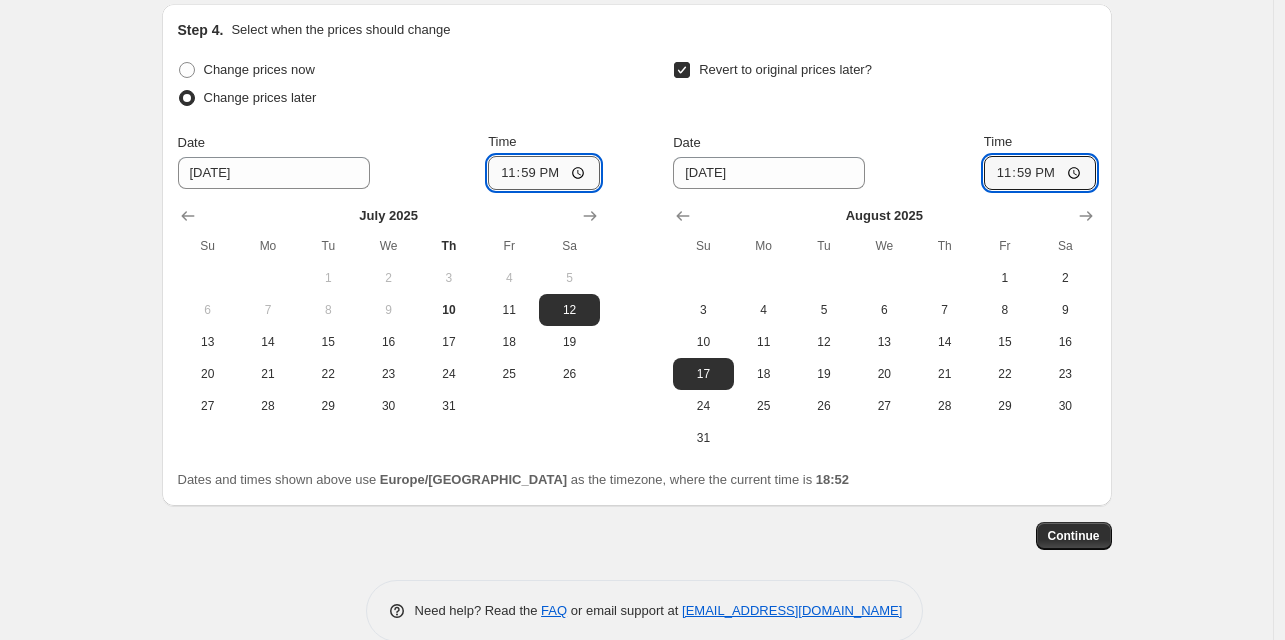 click on "23:59" at bounding box center [544, 173] 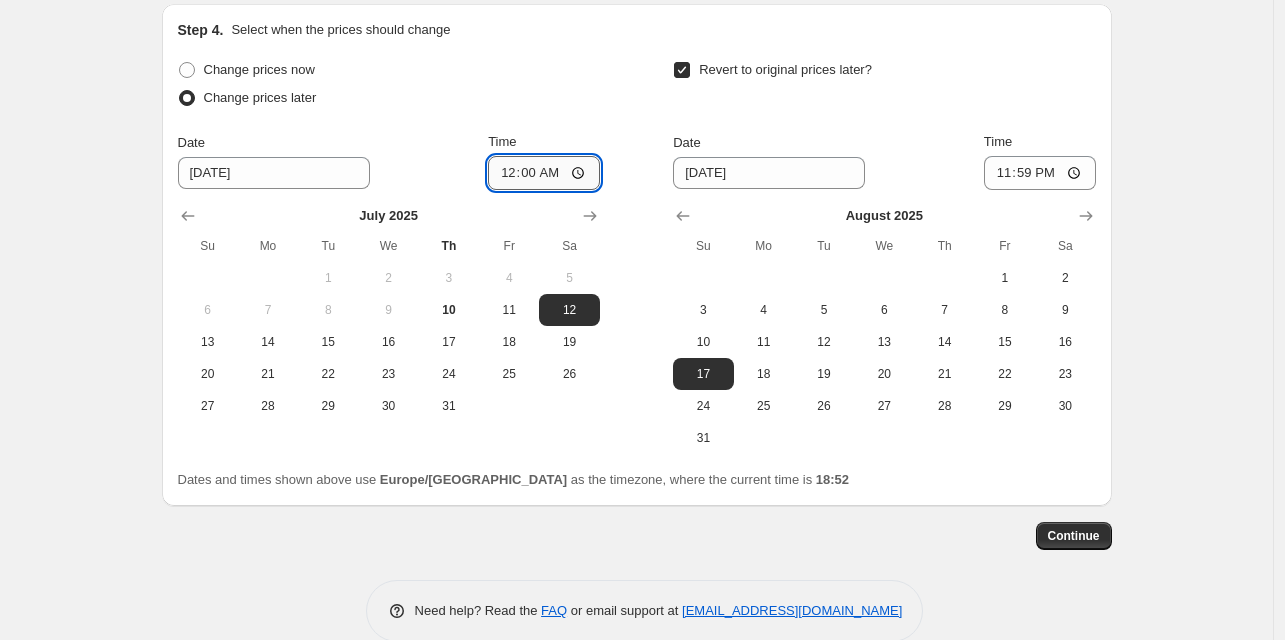 type on "00:01" 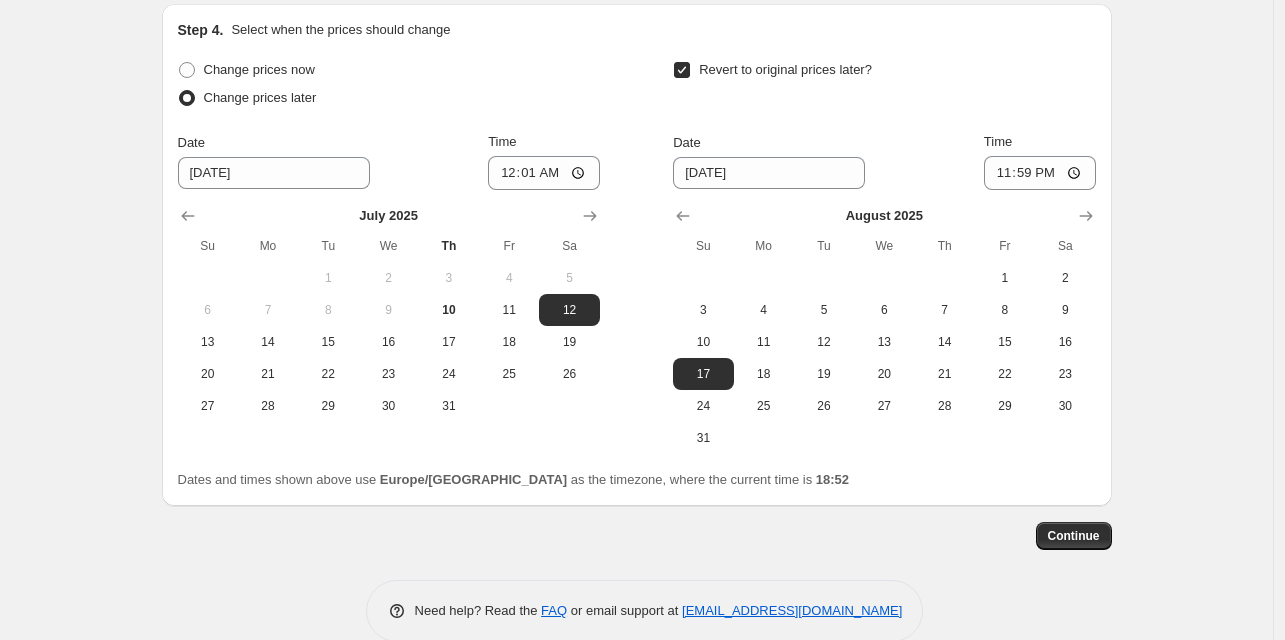 drag, startPoint x: 1088, startPoint y: 536, endPoint x: 1190, endPoint y: 462, distance: 126.01587 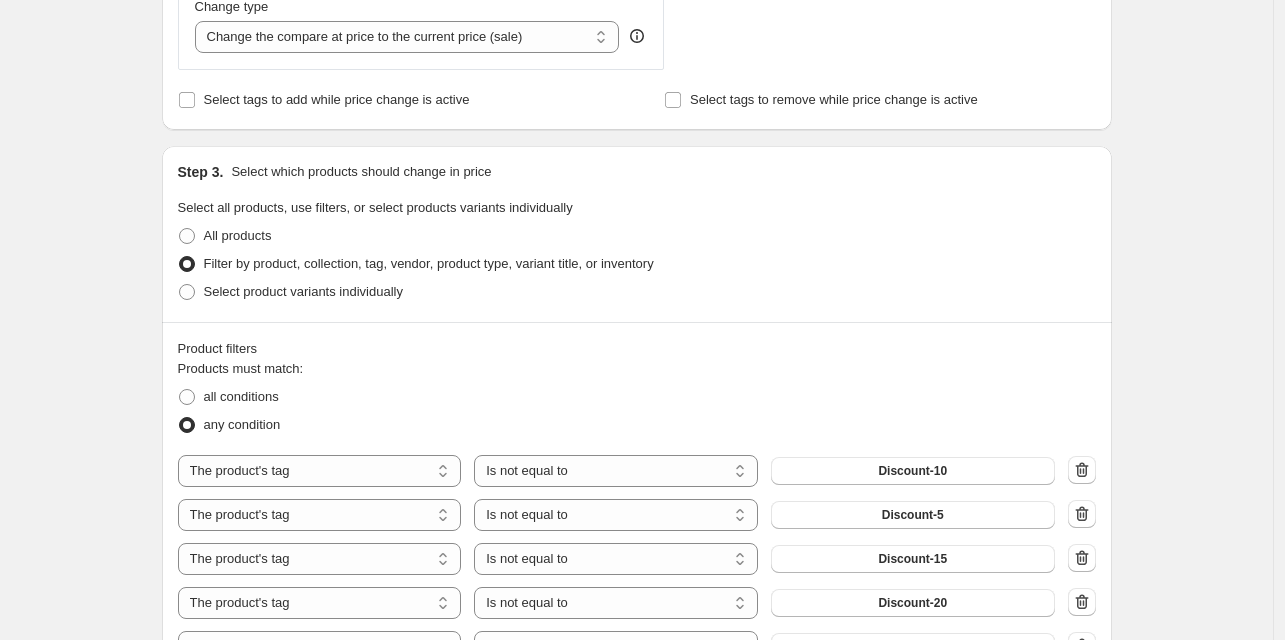 scroll, scrollTop: 791, scrollLeft: 0, axis: vertical 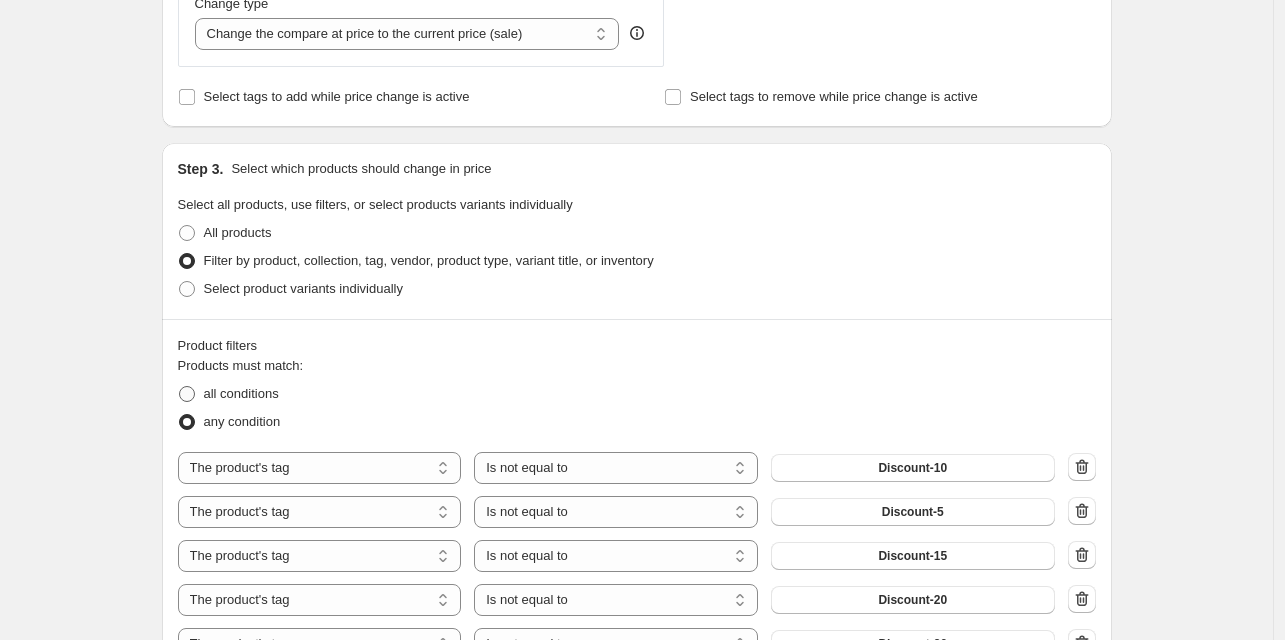 click at bounding box center [187, 394] 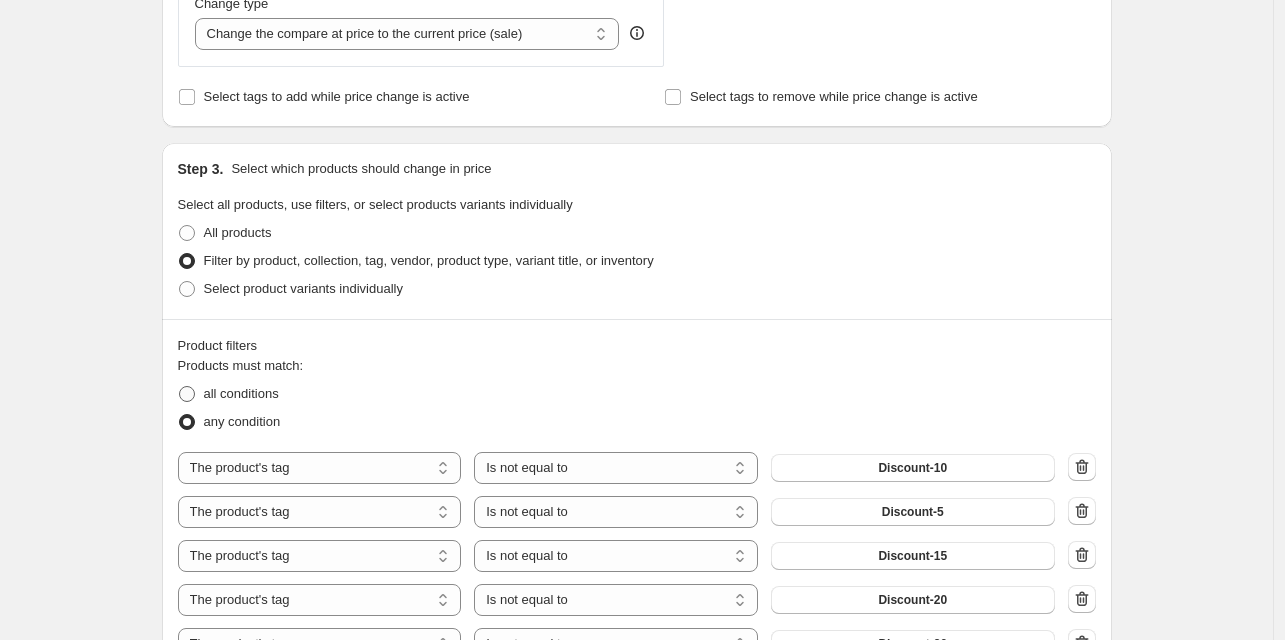 radio on "true" 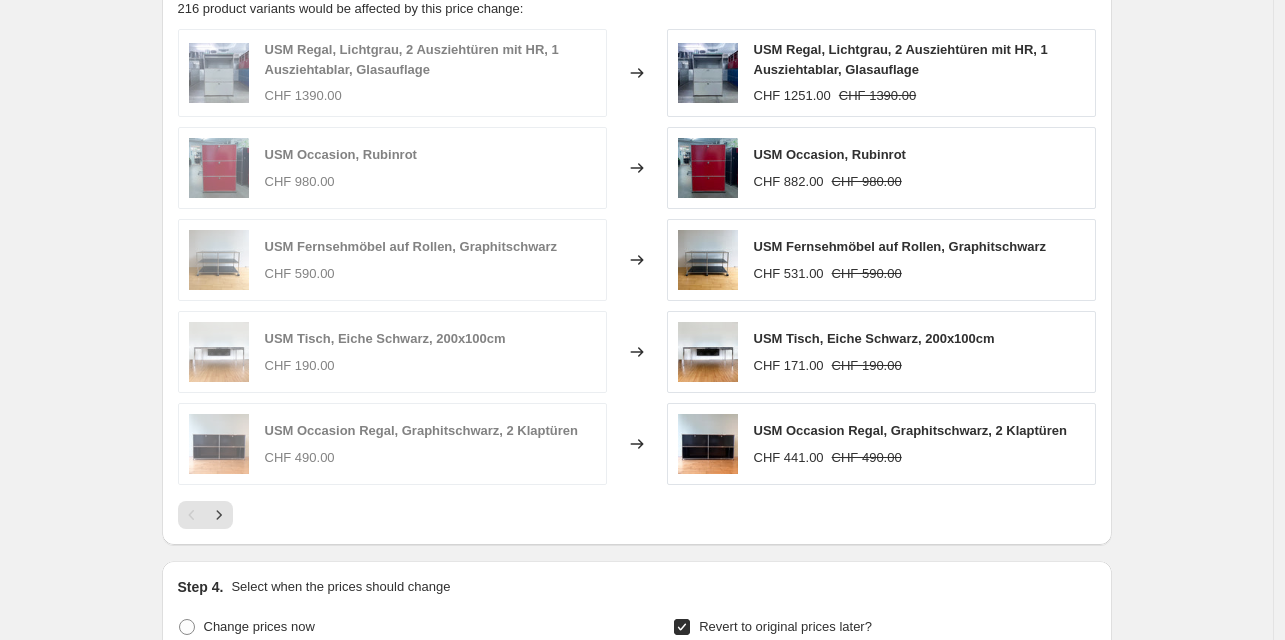 scroll, scrollTop: 1690, scrollLeft: 0, axis: vertical 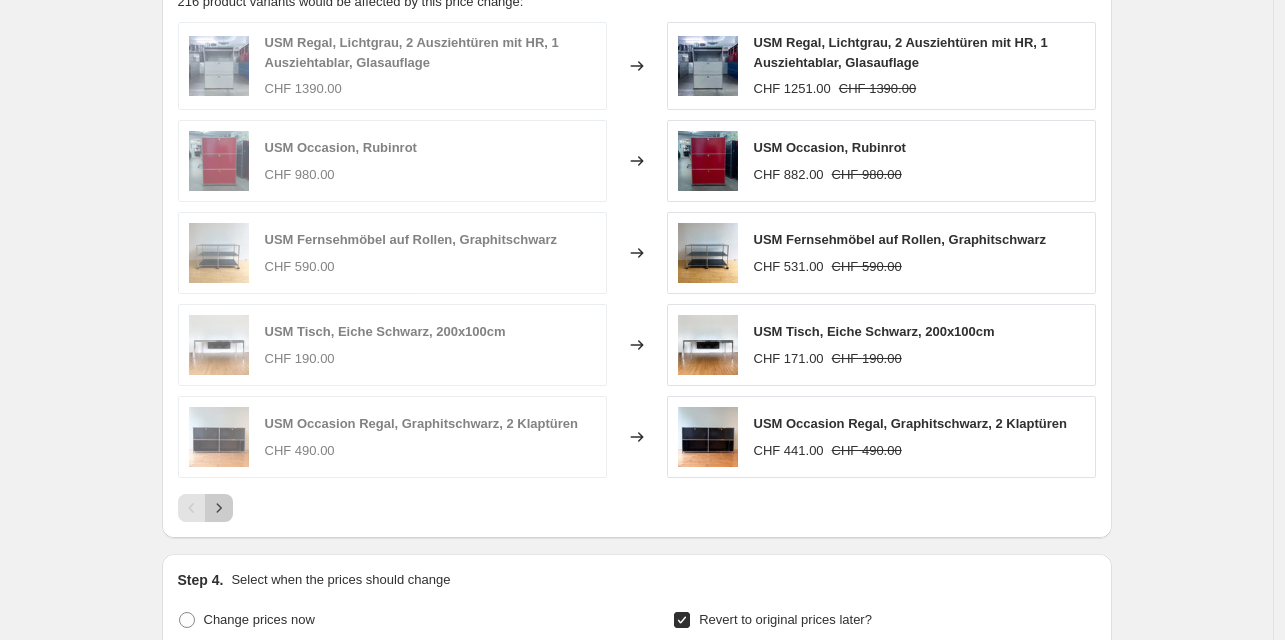 drag, startPoint x: 230, startPoint y: 512, endPoint x: 258, endPoint y: 511, distance: 28.01785 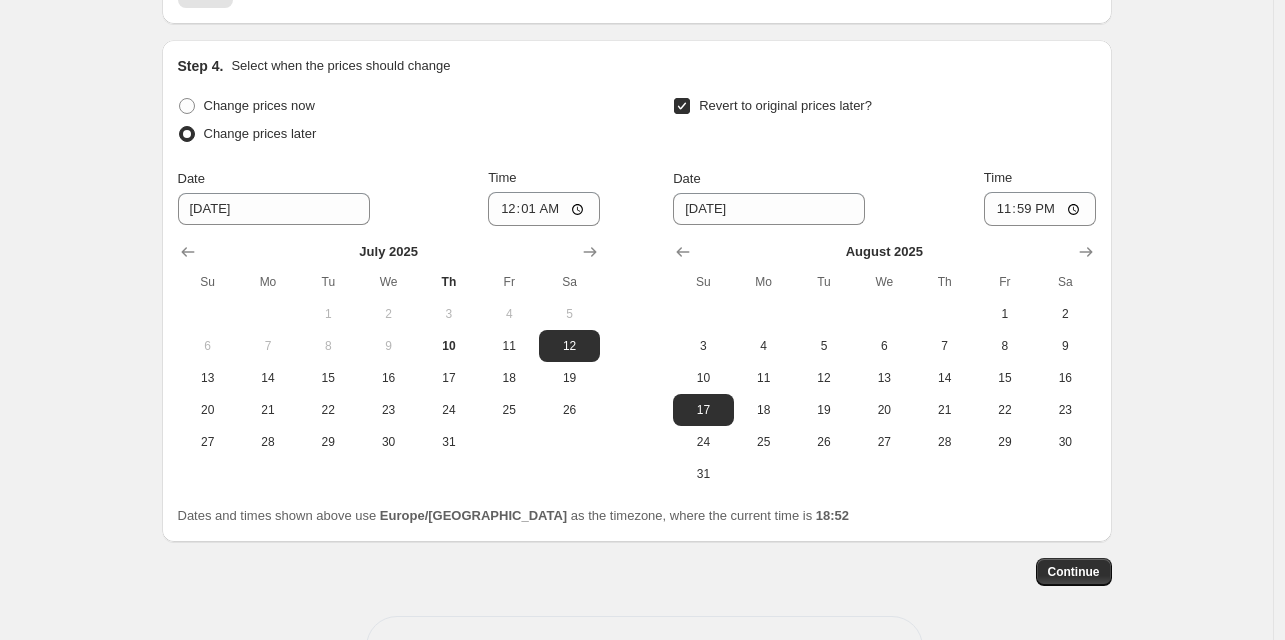 scroll, scrollTop: 2272, scrollLeft: 0, axis: vertical 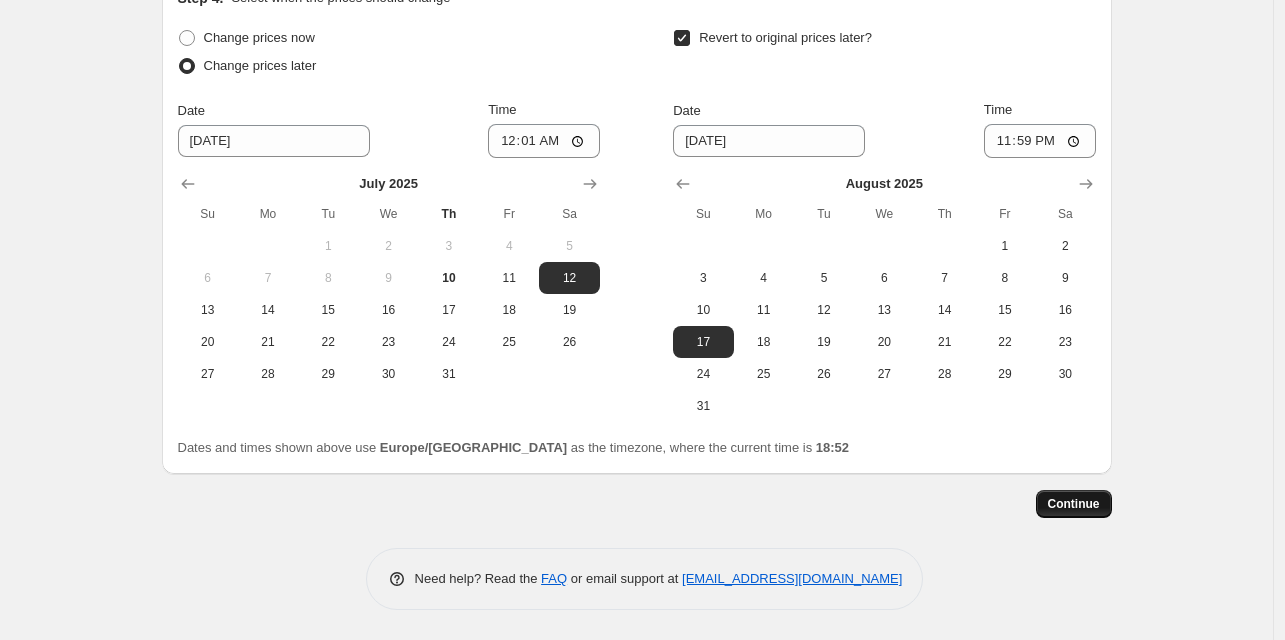 click on "Continue" at bounding box center (1074, 504) 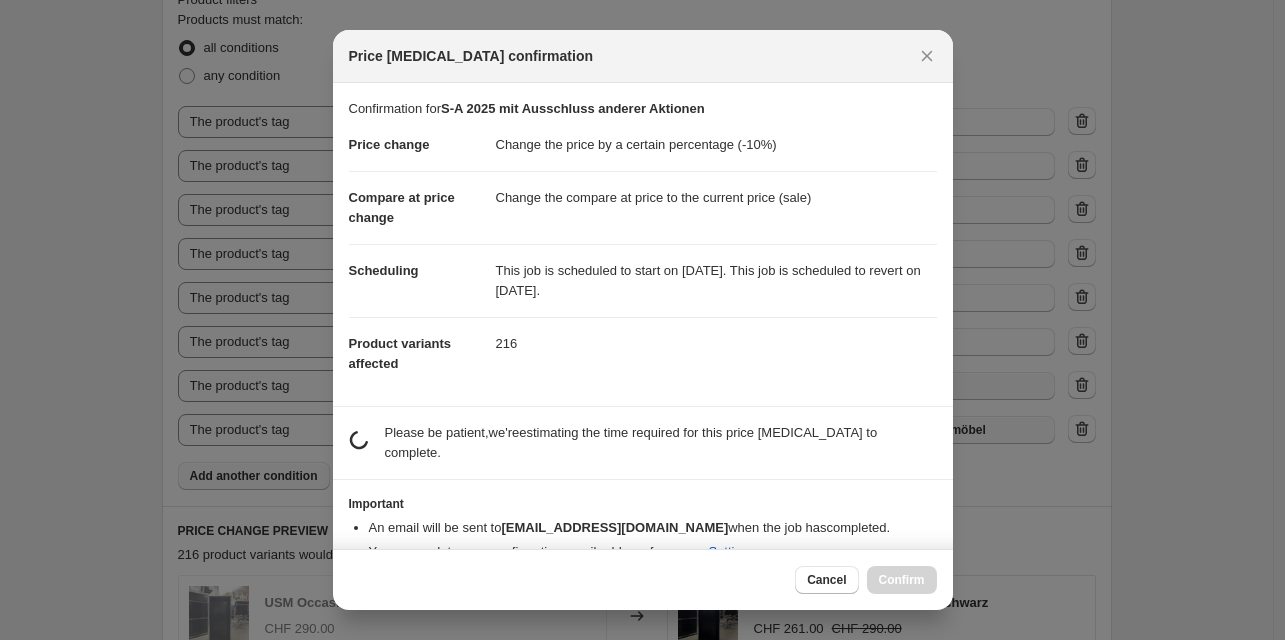 scroll, scrollTop: 2272, scrollLeft: 0, axis: vertical 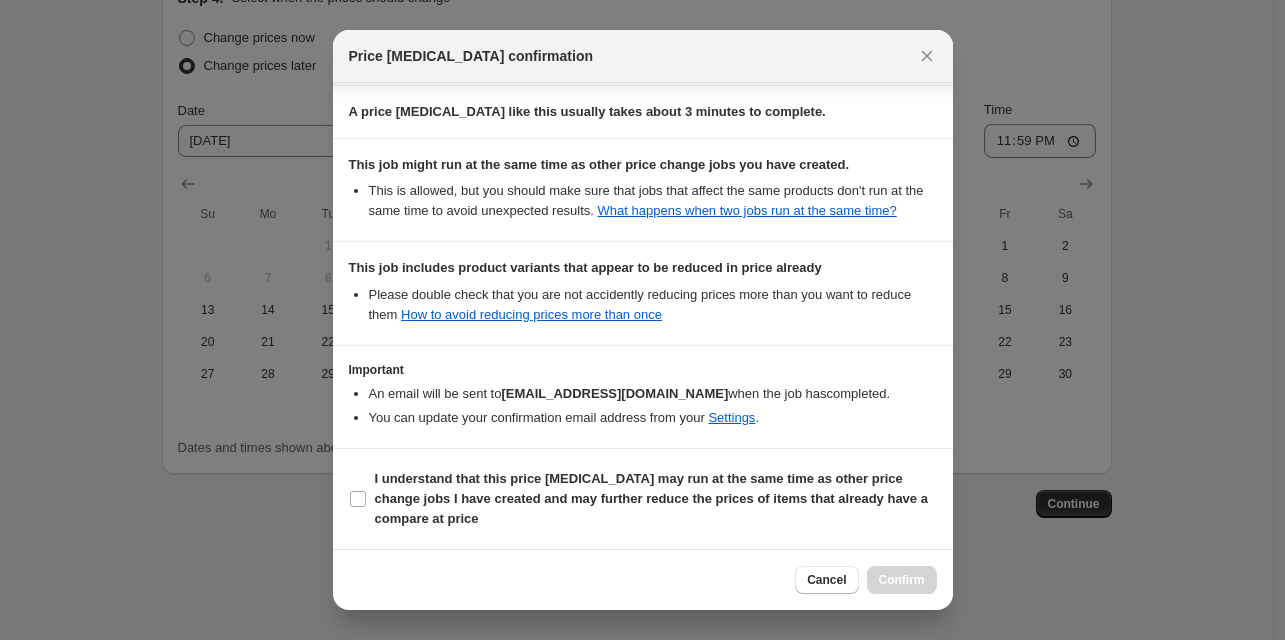 drag, startPoint x: 360, startPoint y: 491, endPoint x: 469, endPoint y: 540, distance: 119.507324 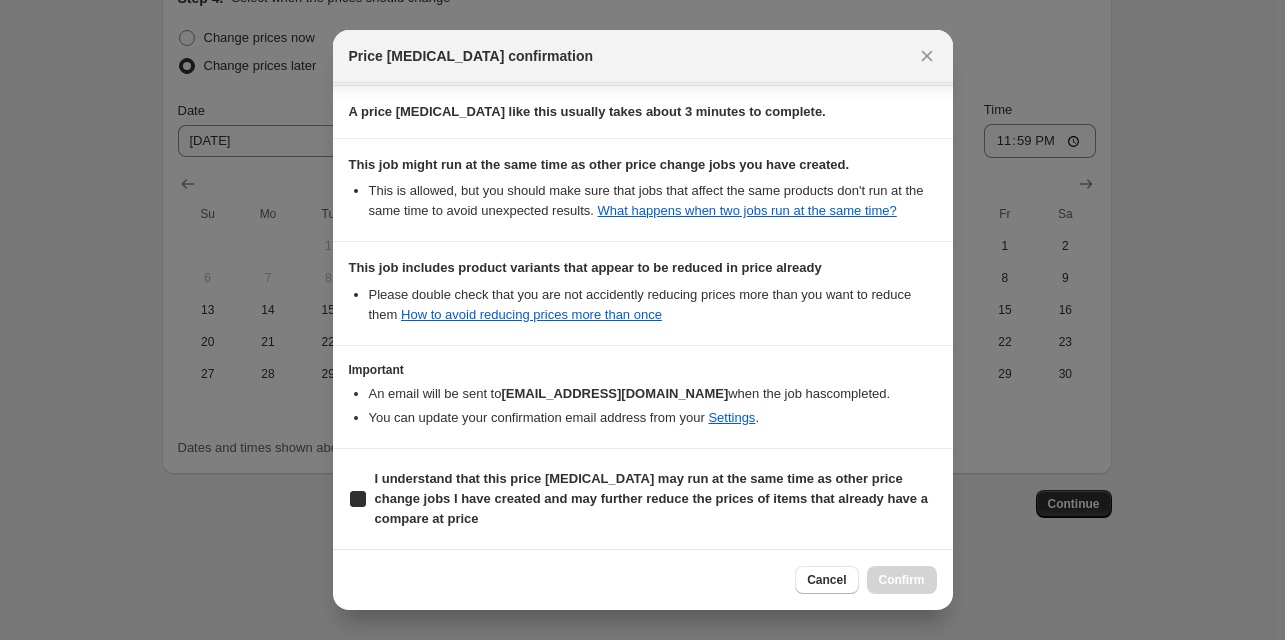 checkbox on "true" 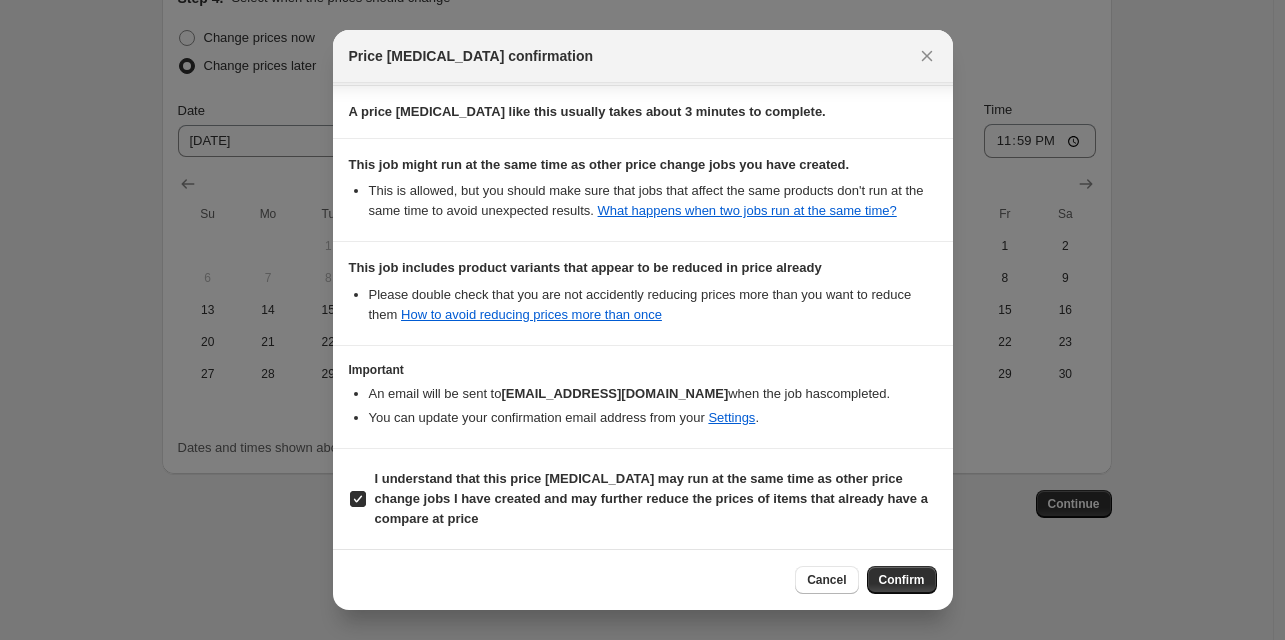 drag, startPoint x: 906, startPoint y: 579, endPoint x: 917, endPoint y: 575, distance: 11.7046995 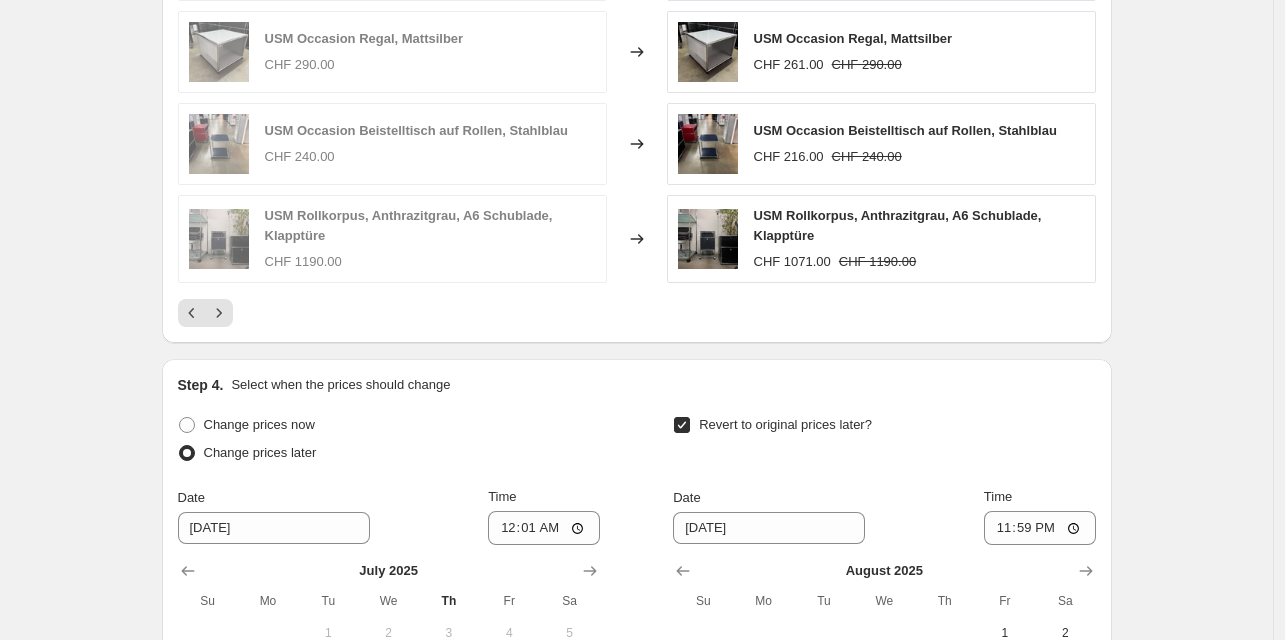 scroll, scrollTop: 2013, scrollLeft: 0, axis: vertical 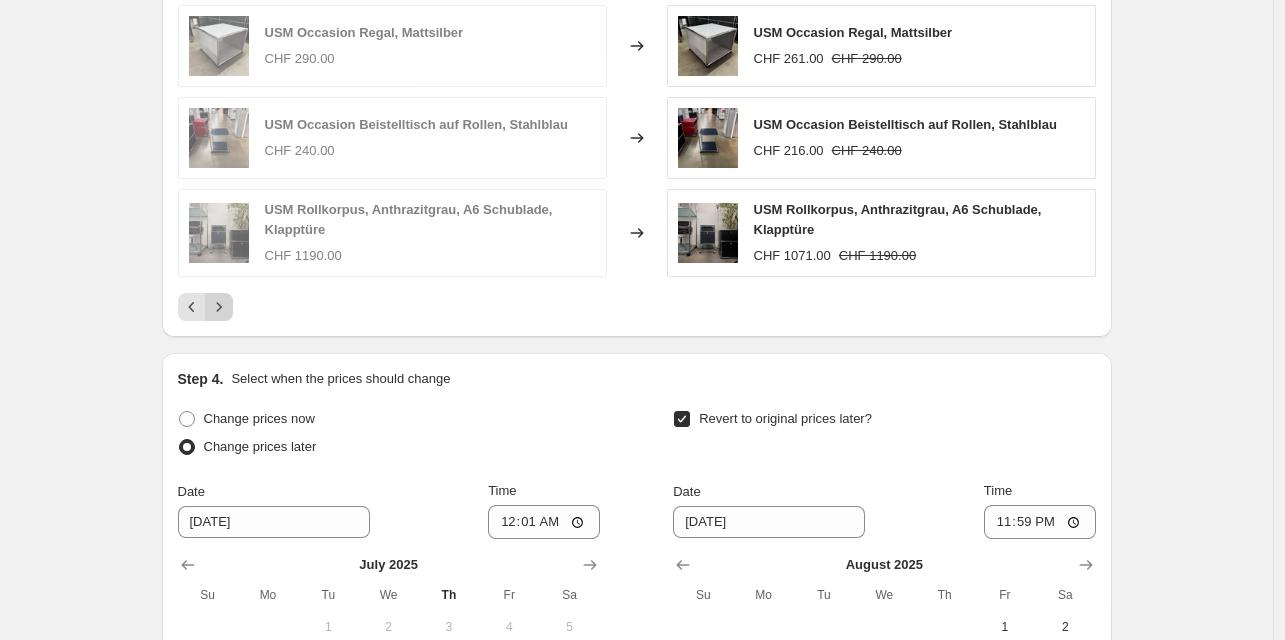 click 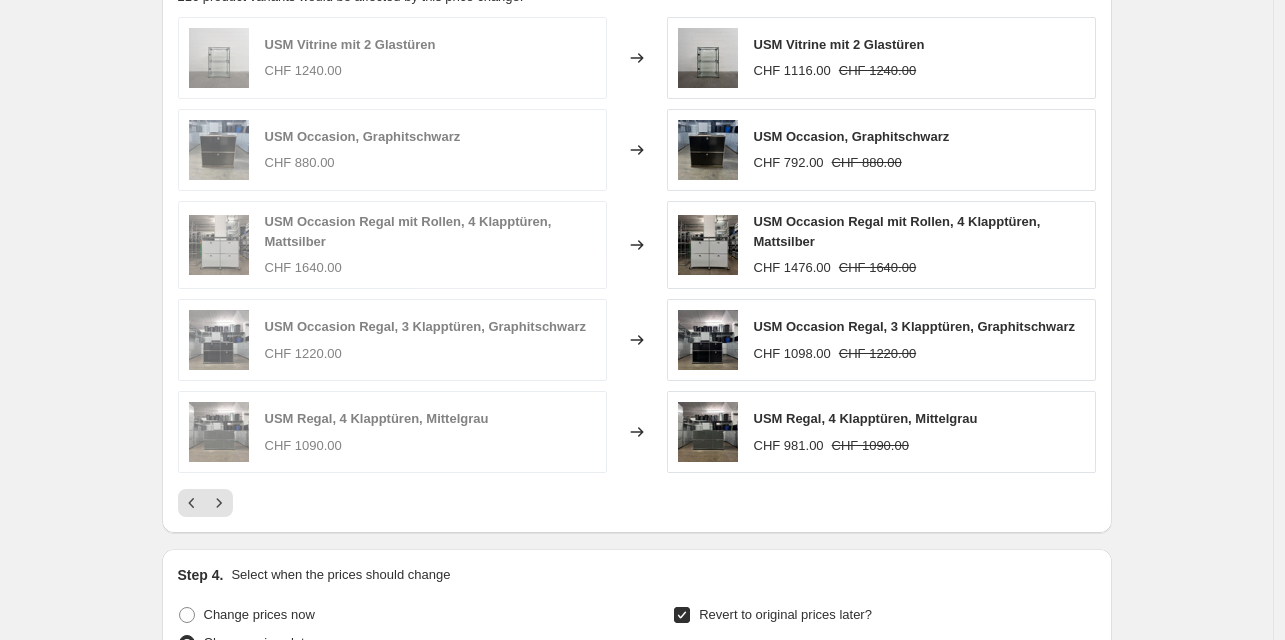 scroll, scrollTop: 1816, scrollLeft: 0, axis: vertical 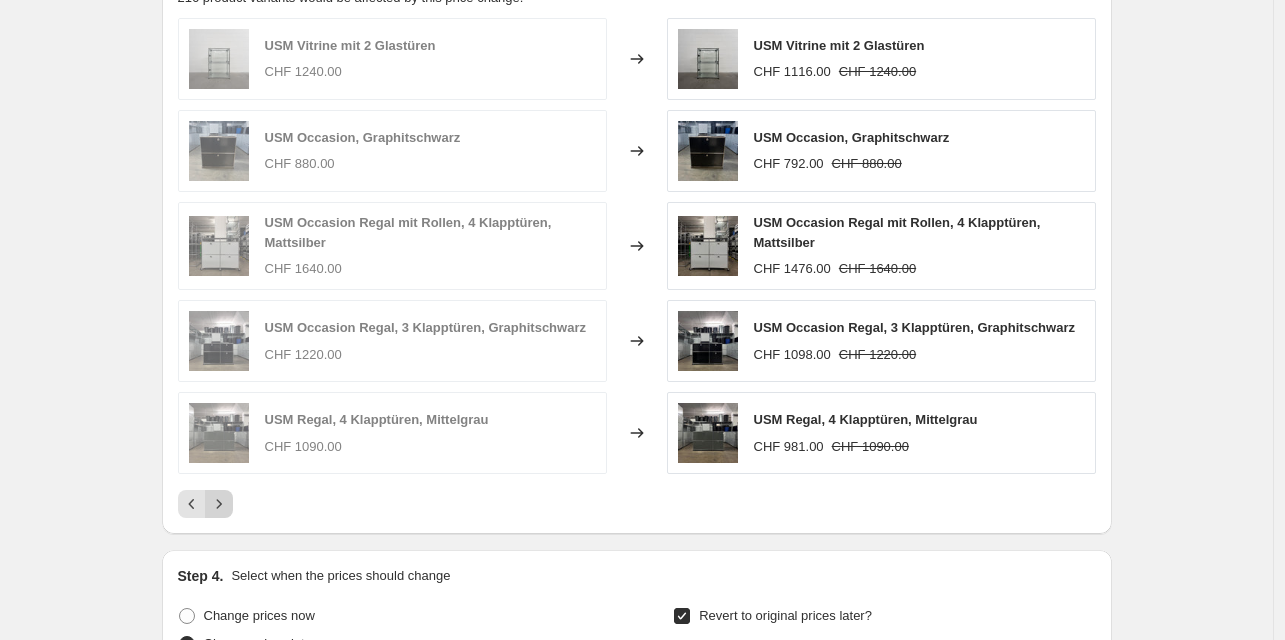 click 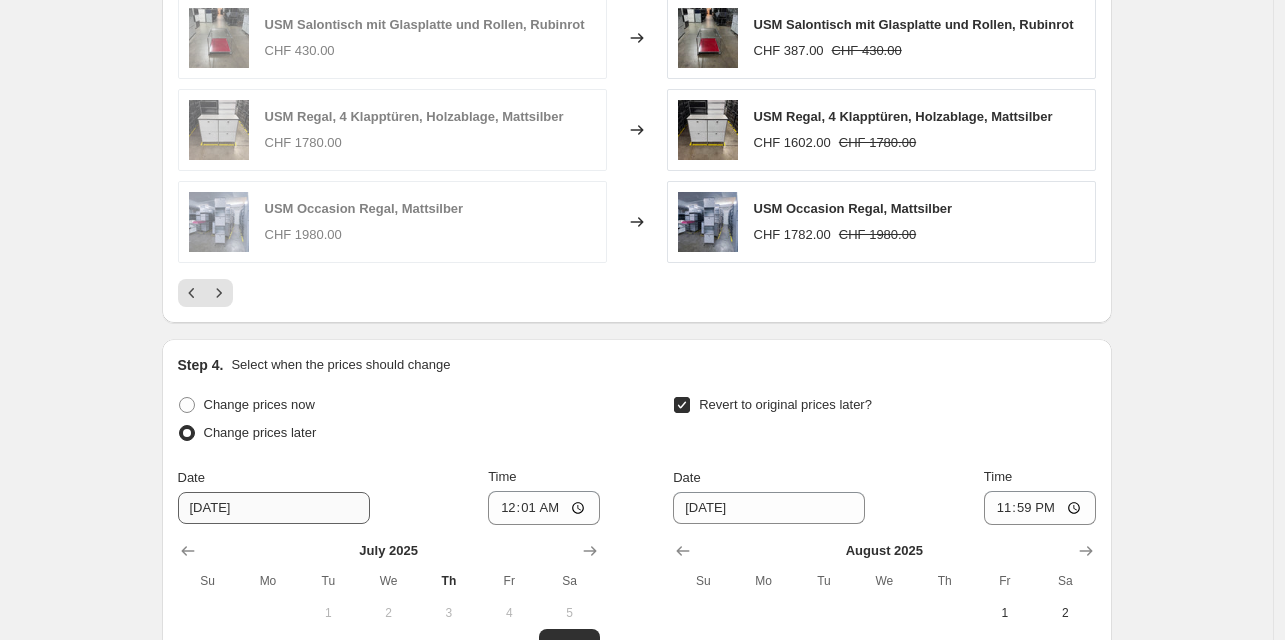 scroll, scrollTop: 2067, scrollLeft: 0, axis: vertical 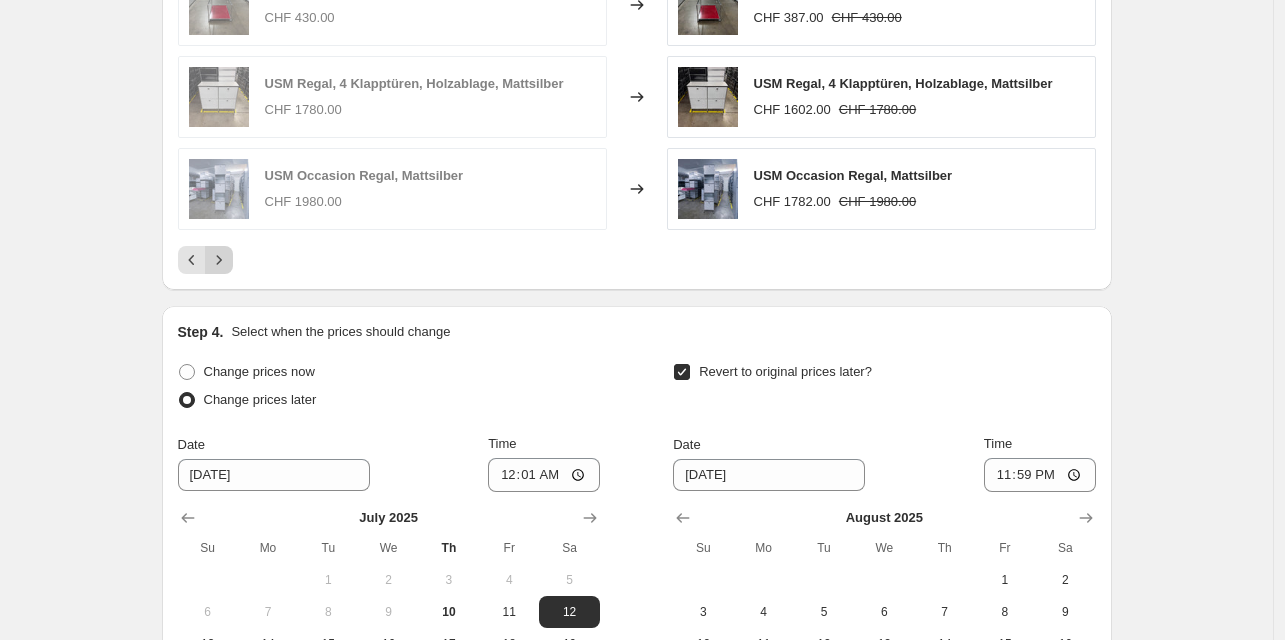 click 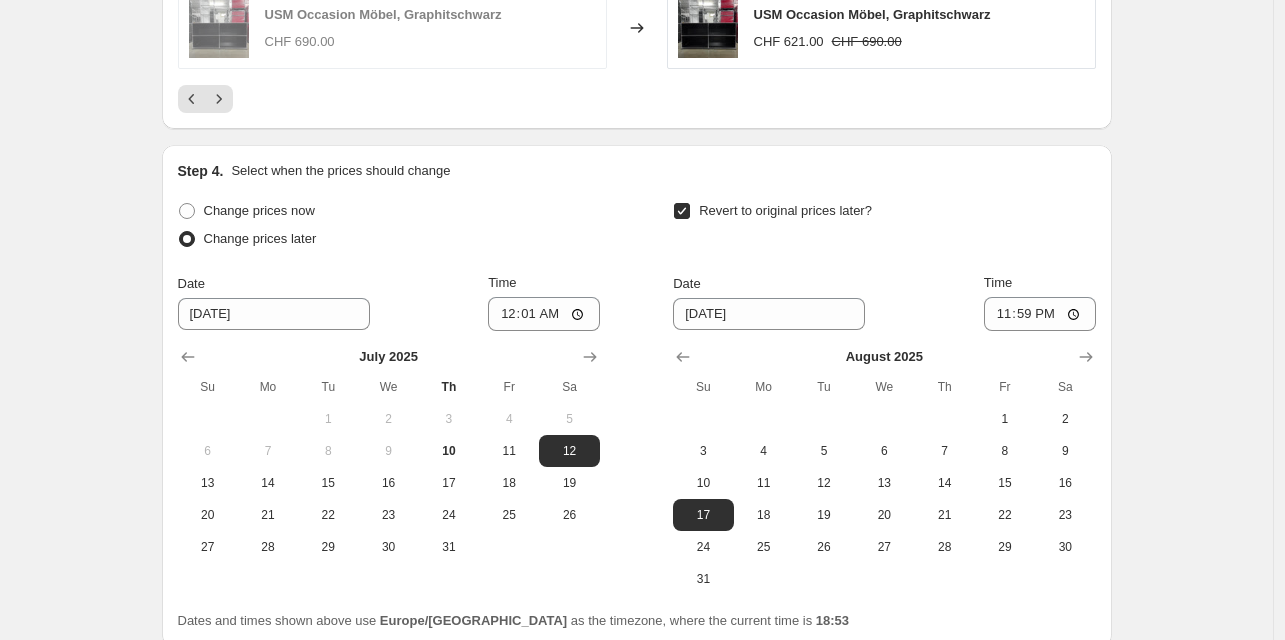 scroll, scrollTop: 2267, scrollLeft: 0, axis: vertical 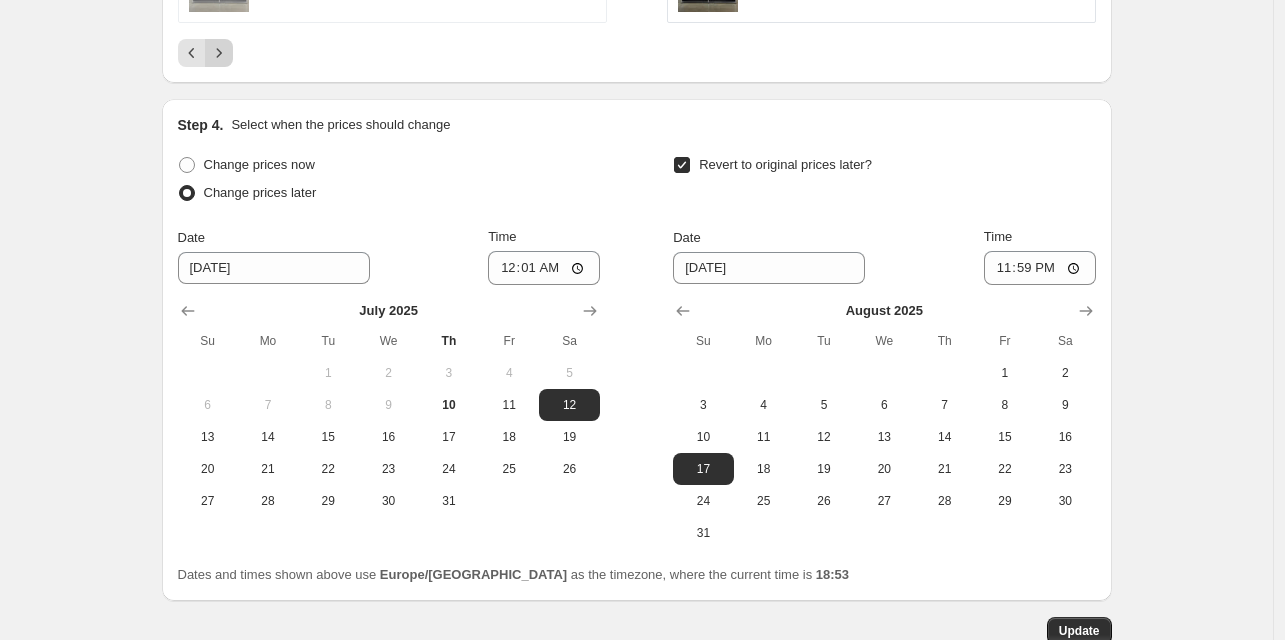 click 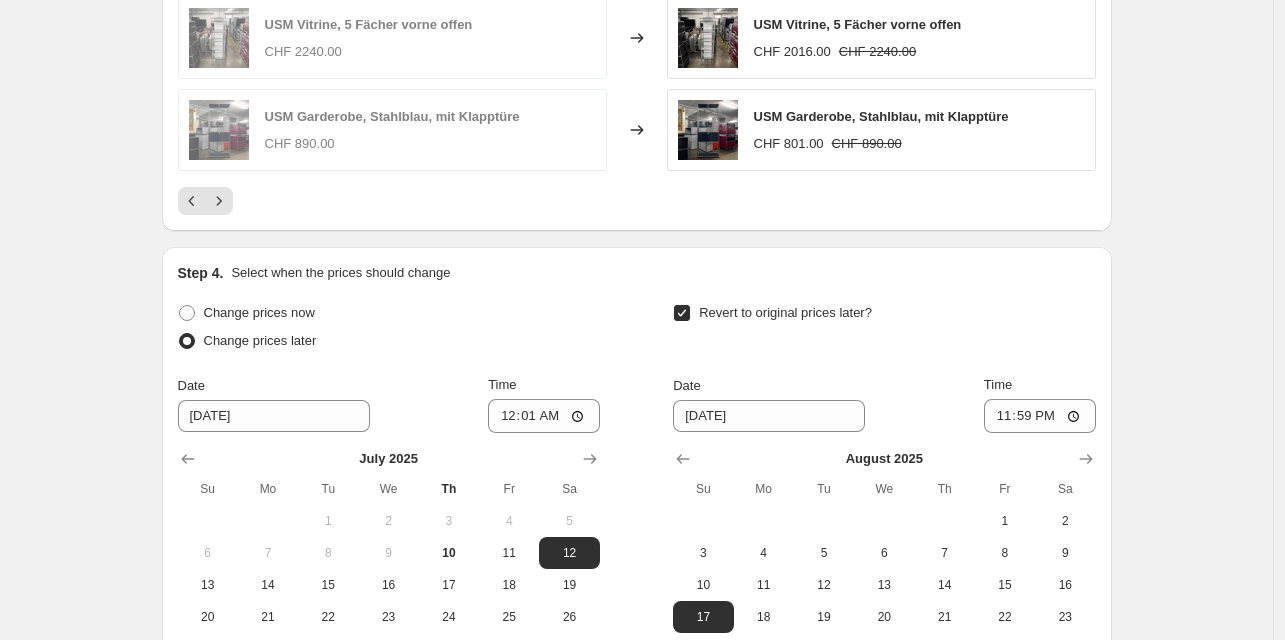 scroll, scrollTop: 2131, scrollLeft: 0, axis: vertical 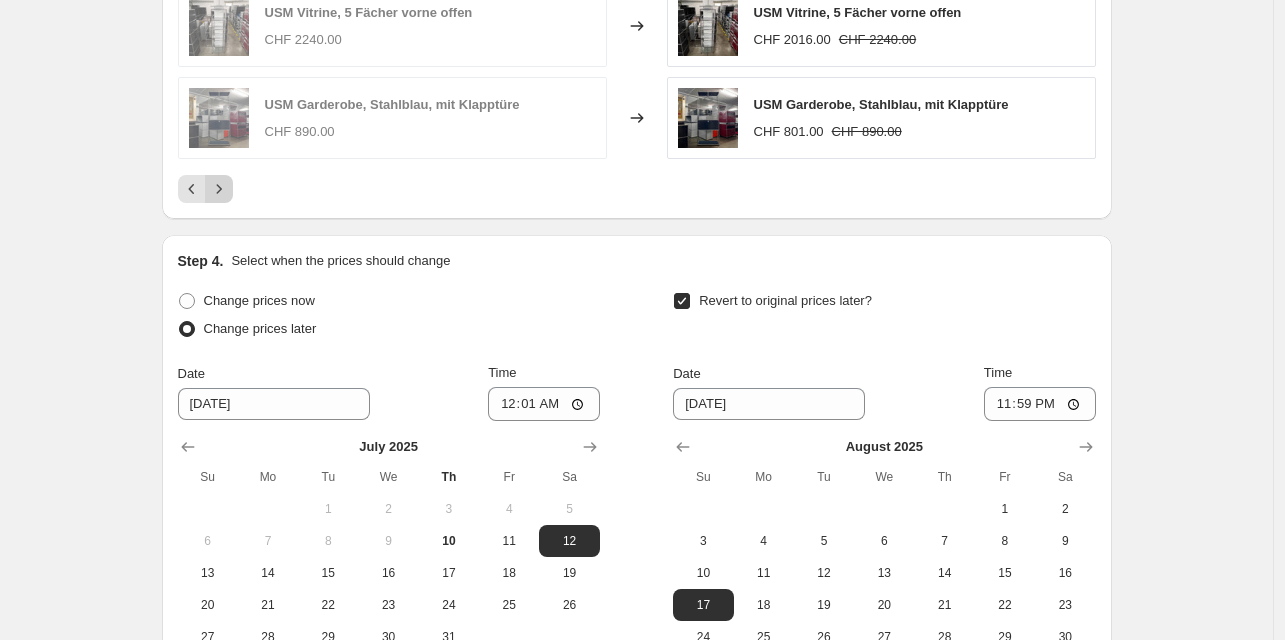 click 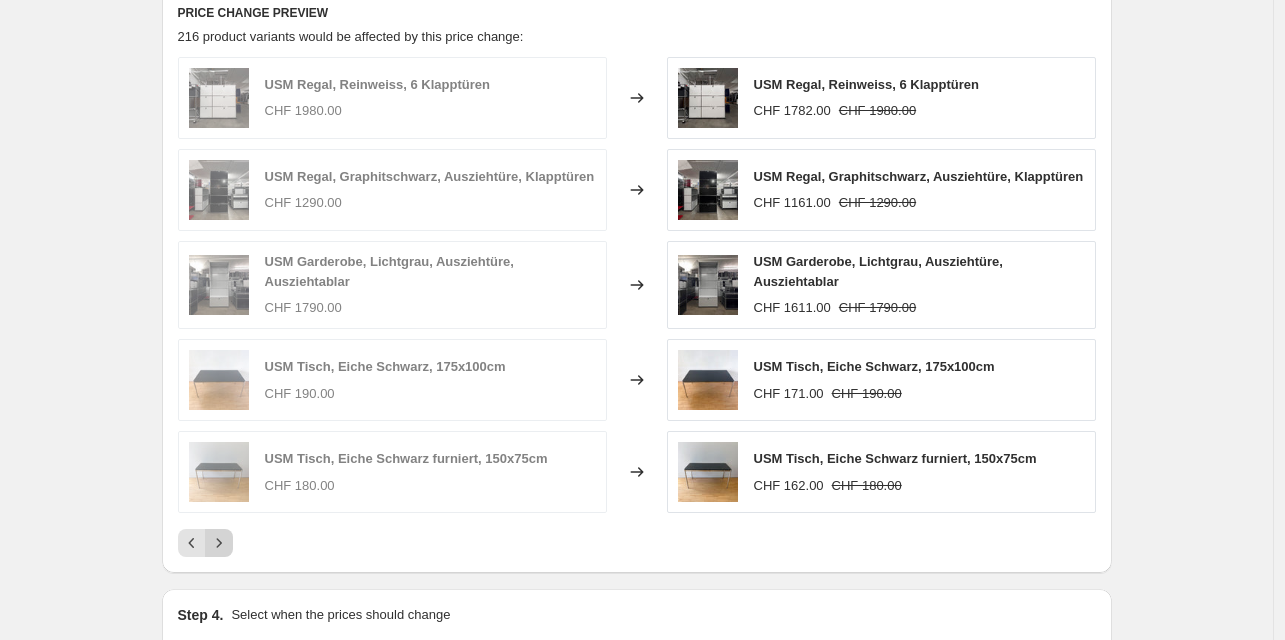 scroll, scrollTop: 1778, scrollLeft: 0, axis: vertical 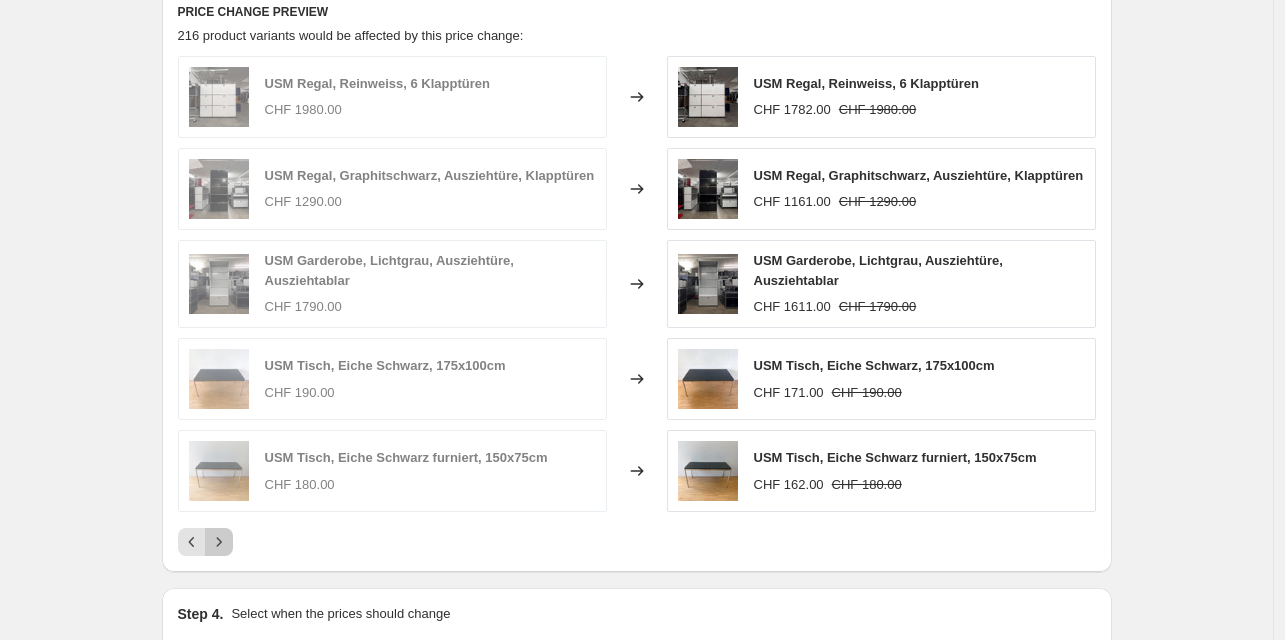 drag, startPoint x: 228, startPoint y: 552, endPoint x: 241, endPoint y: 551, distance: 13.038404 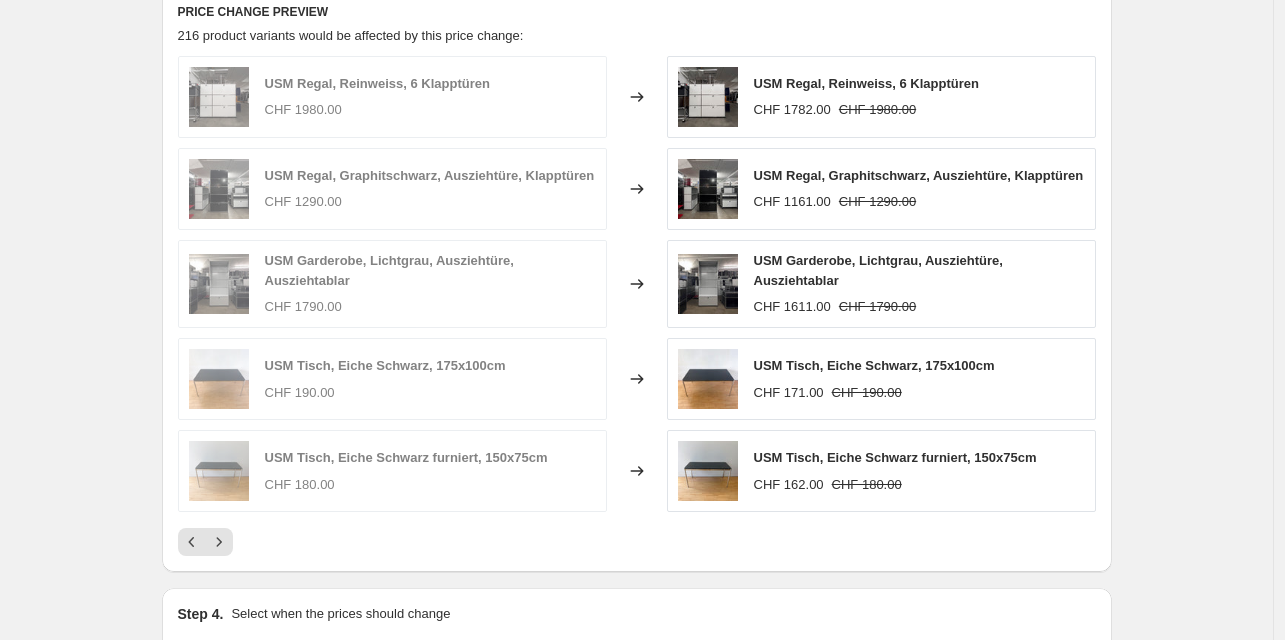 click 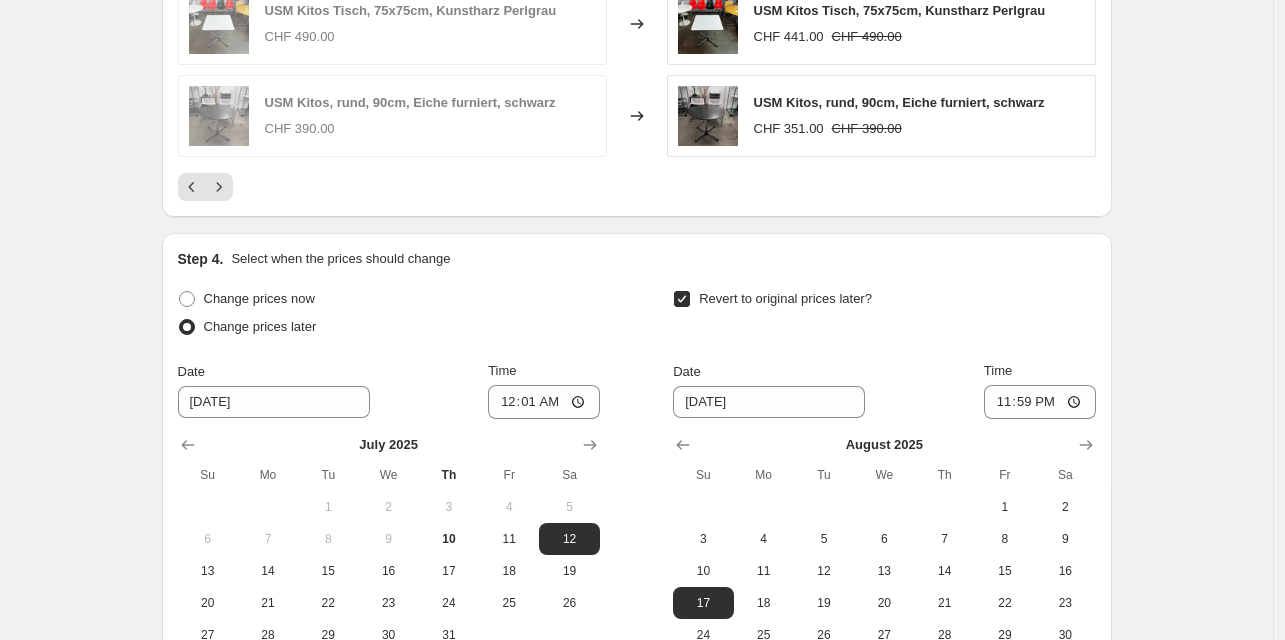 scroll, scrollTop: 2162, scrollLeft: 0, axis: vertical 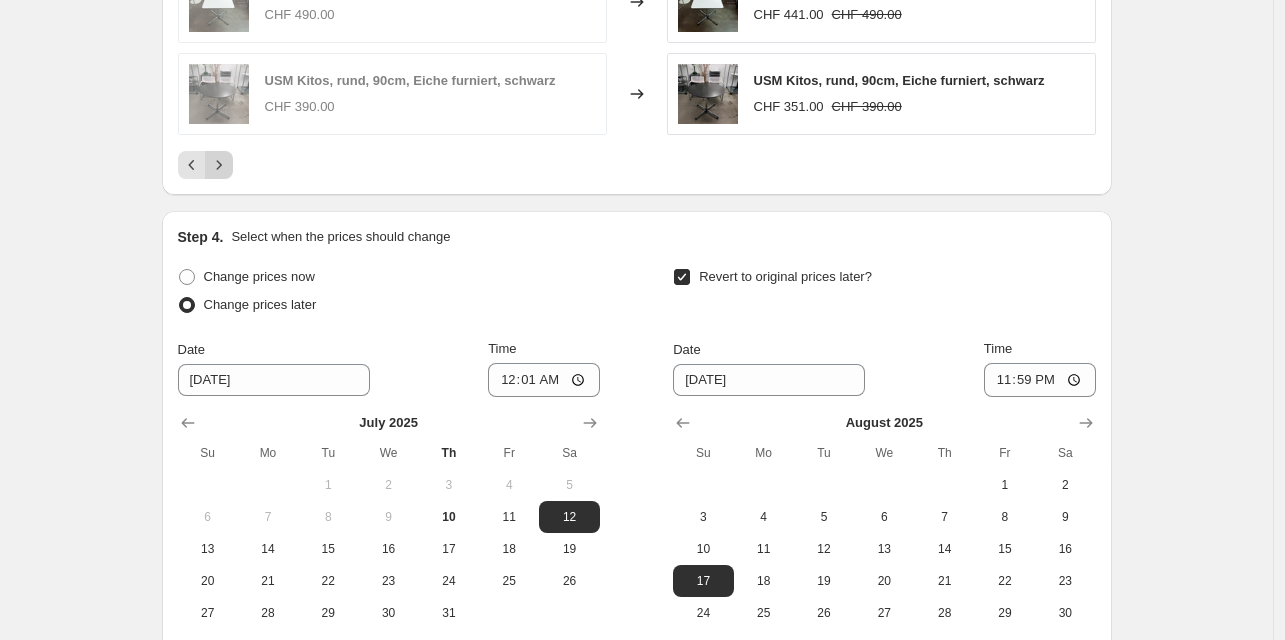 click 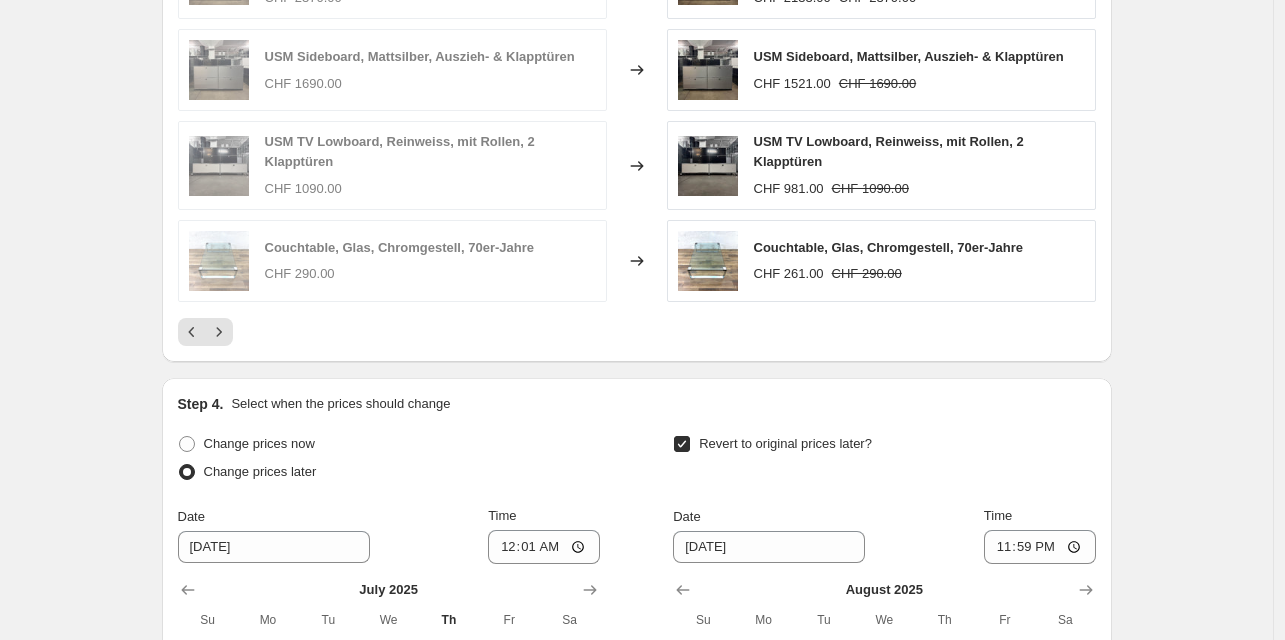 scroll, scrollTop: 1997, scrollLeft: 0, axis: vertical 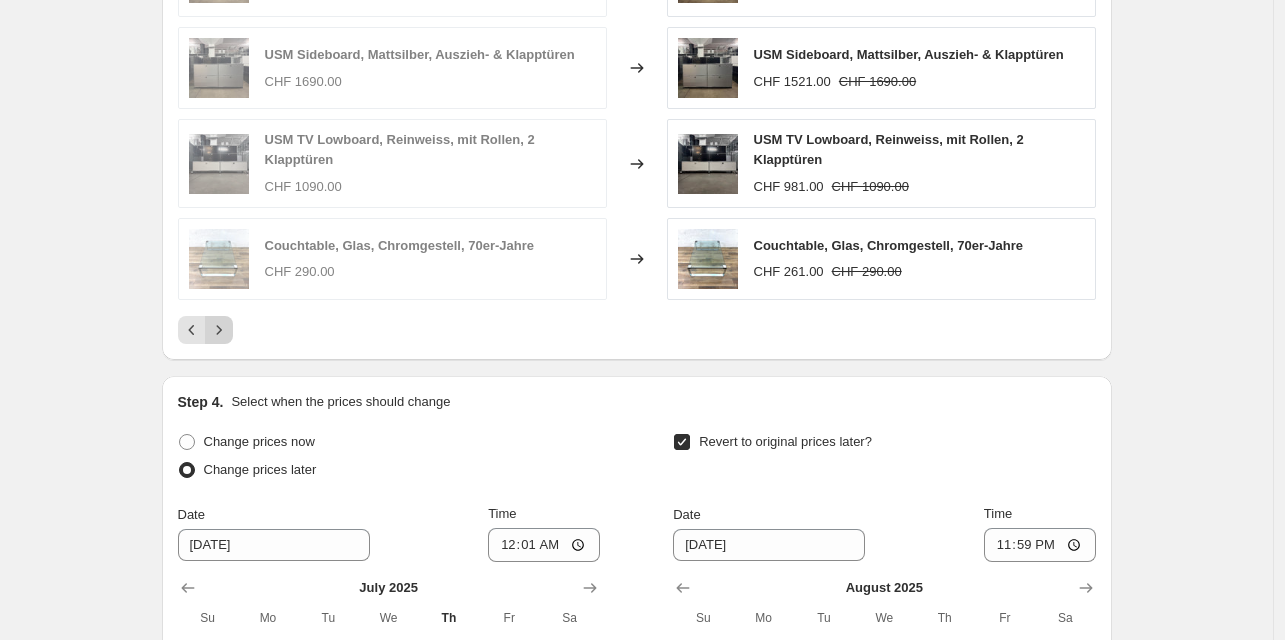 click 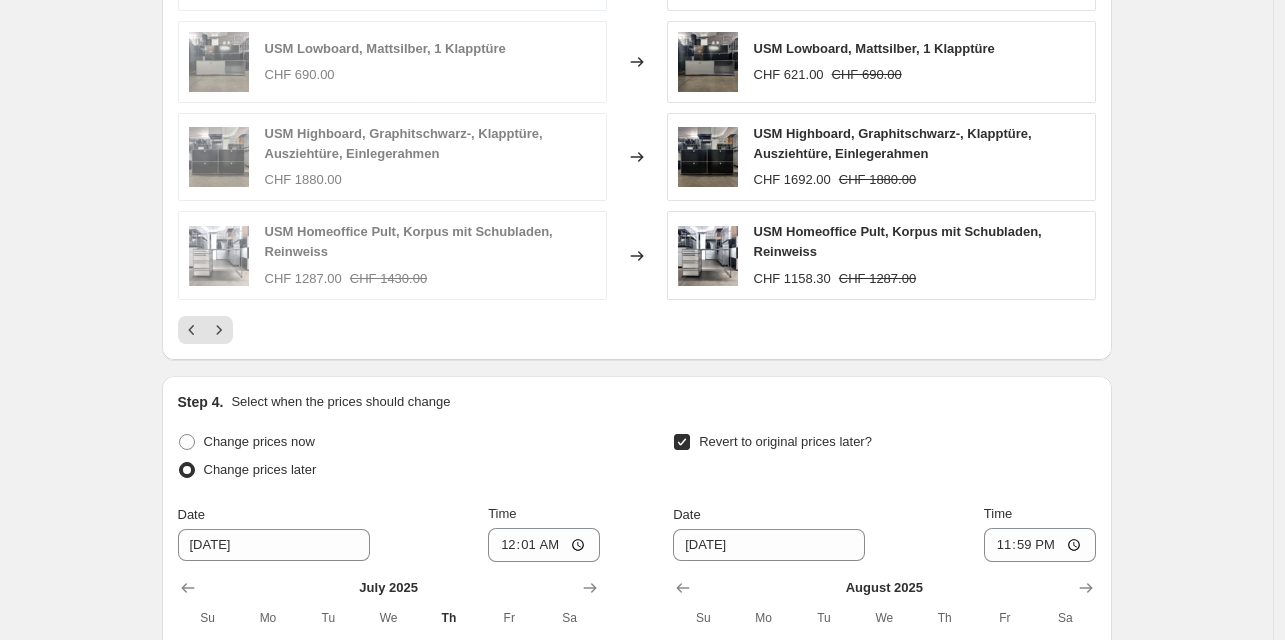click 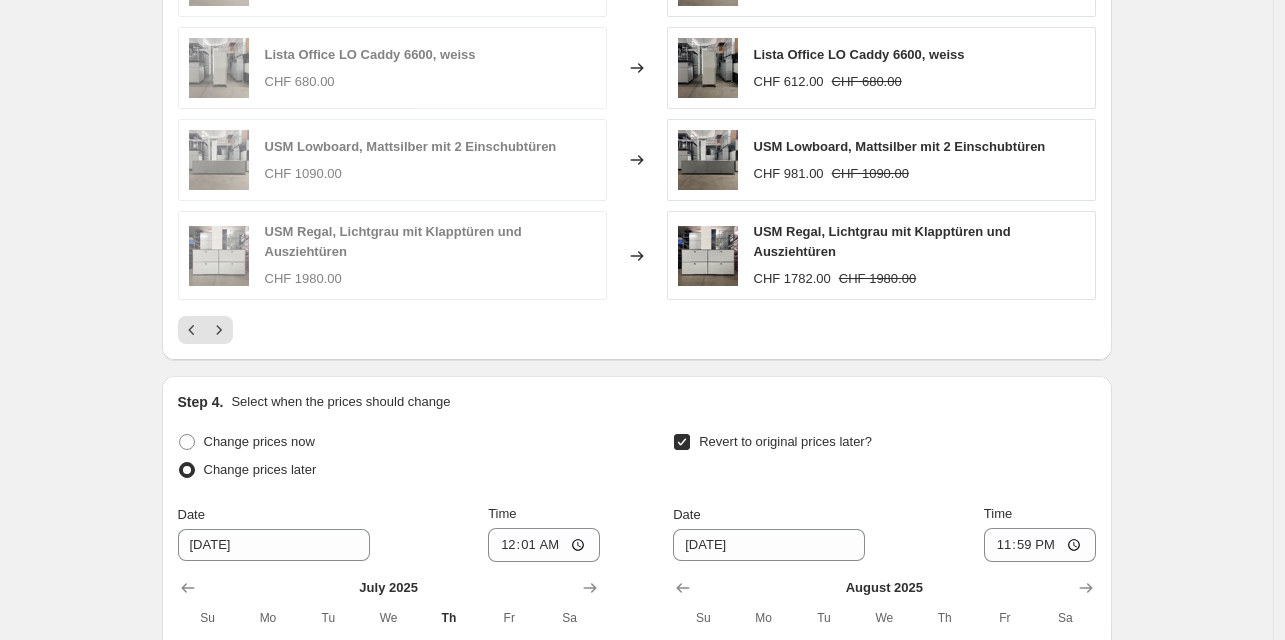 drag, startPoint x: 1152, startPoint y: 268, endPoint x: 1148, endPoint y: 289, distance: 21.377558 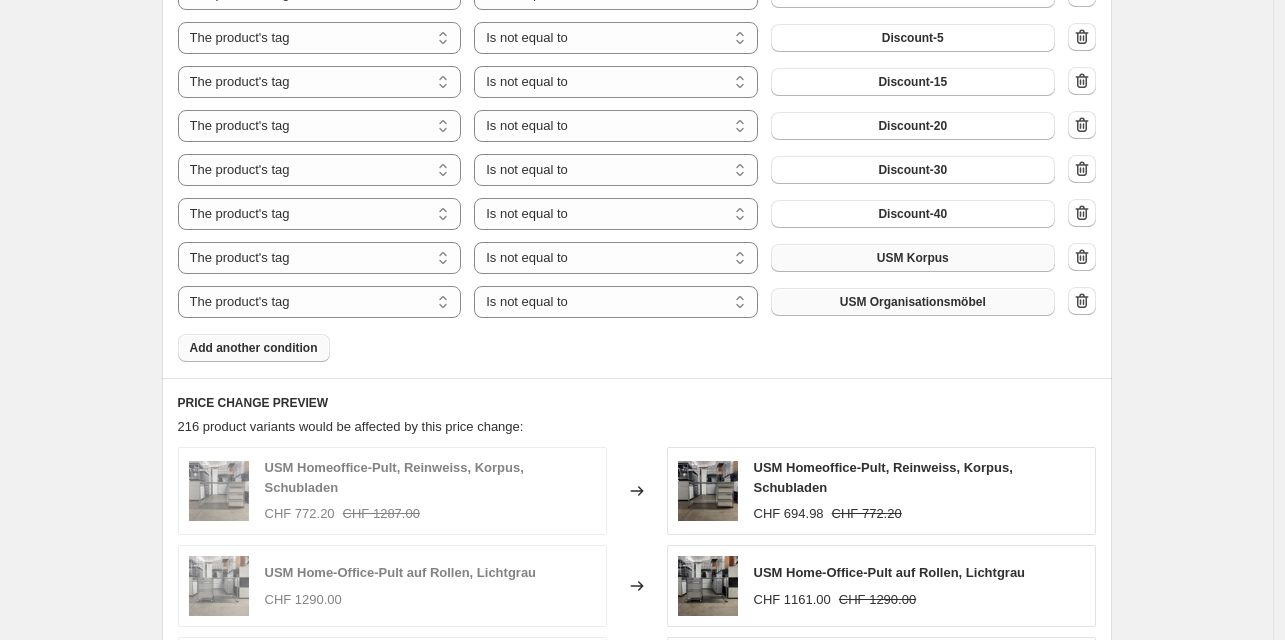scroll, scrollTop: 1352, scrollLeft: 0, axis: vertical 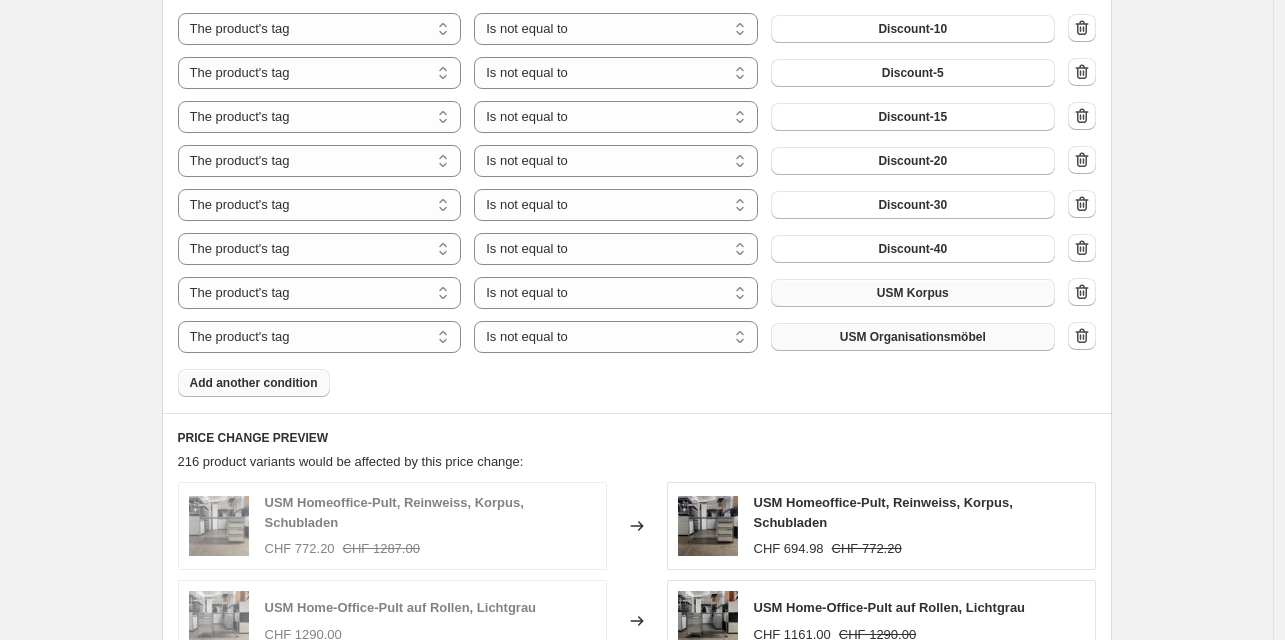 click on "Add another condition" at bounding box center [254, 383] 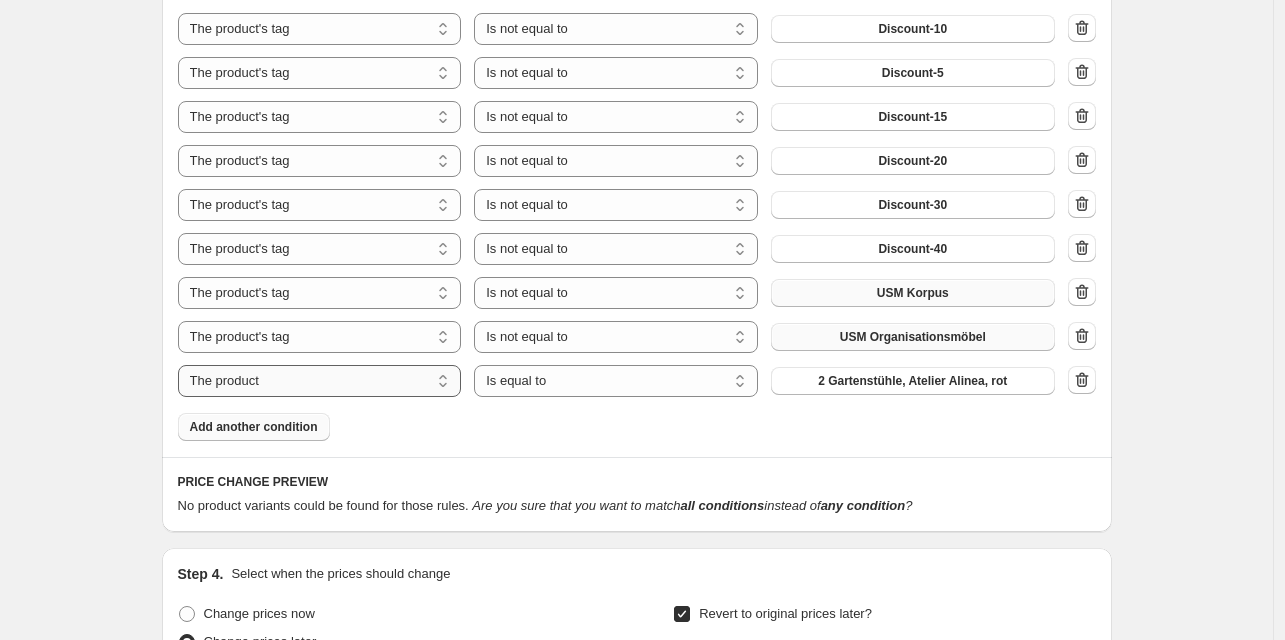 click on "The product The product's collection The product's tag The product's vendor The product's type The product's status The variant's title Inventory quantity" at bounding box center [320, 381] 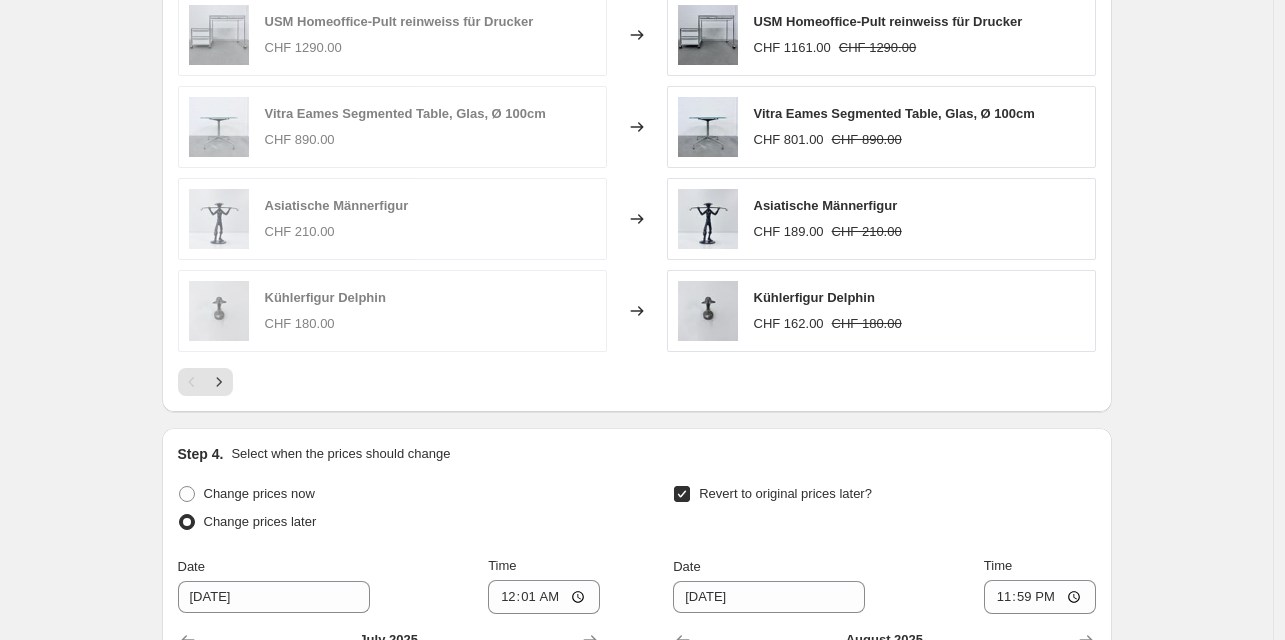 scroll, scrollTop: 1978, scrollLeft: 0, axis: vertical 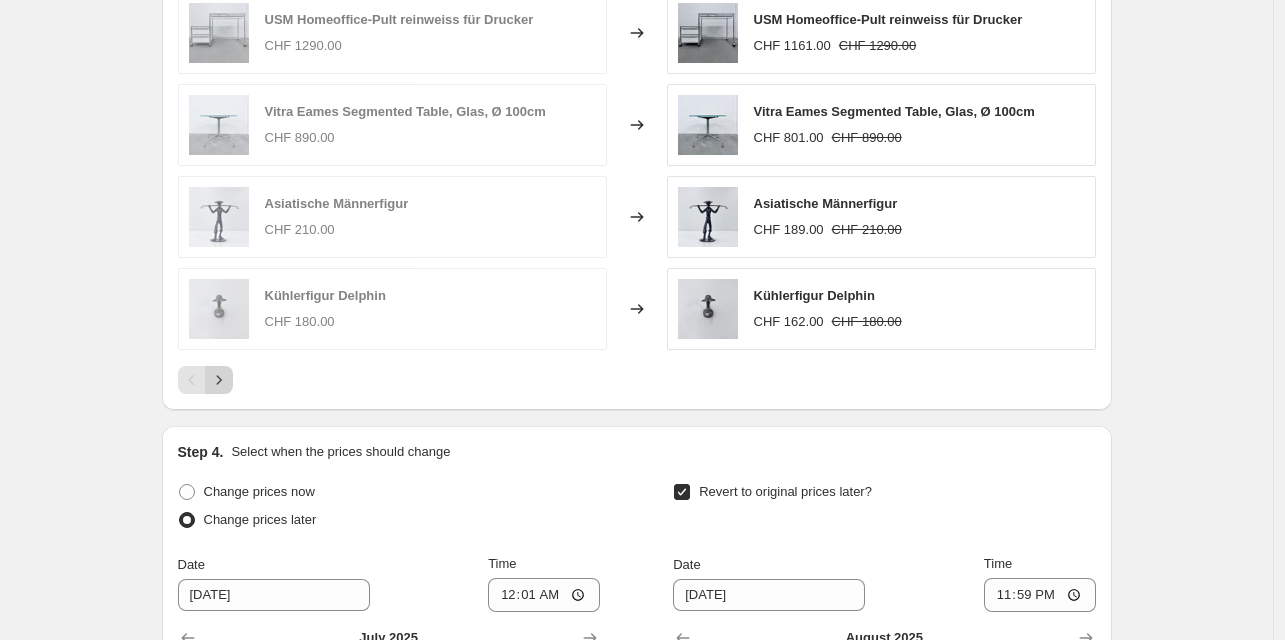 click 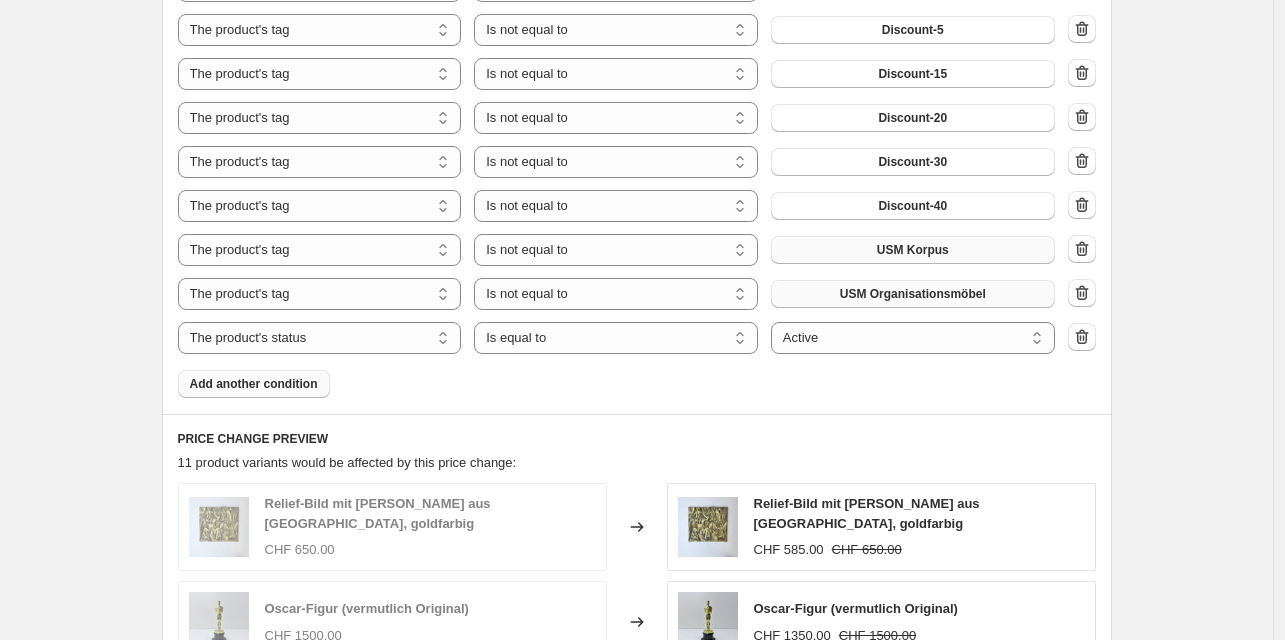 scroll, scrollTop: 1386, scrollLeft: 0, axis: vertical 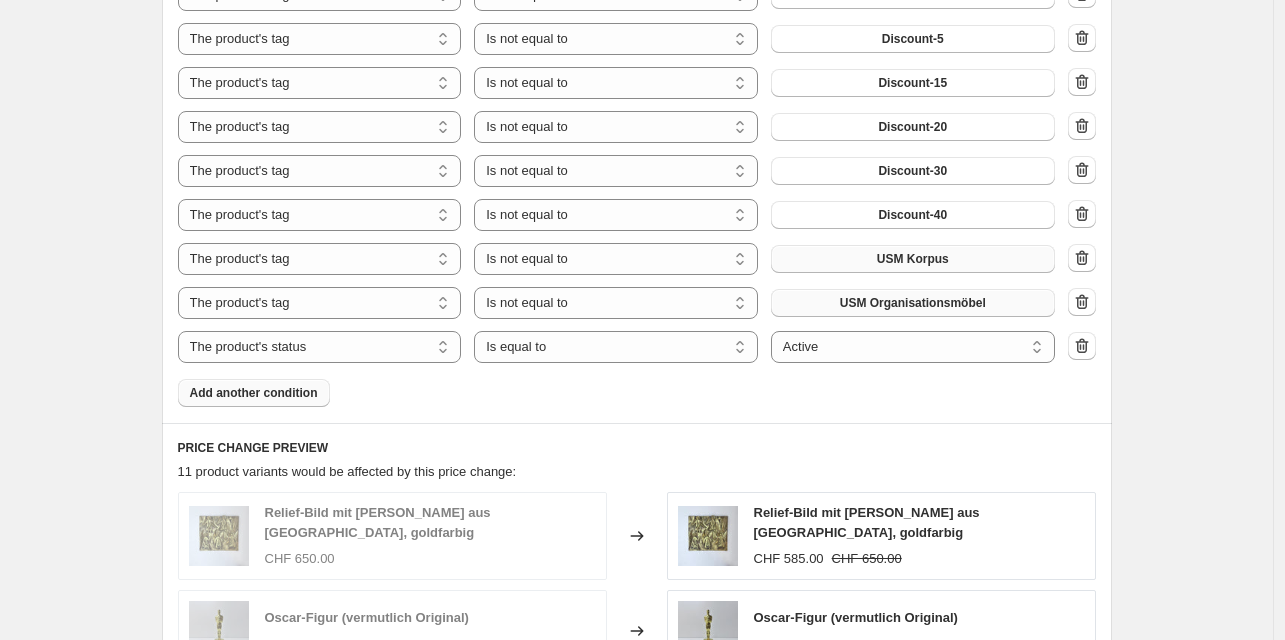 click 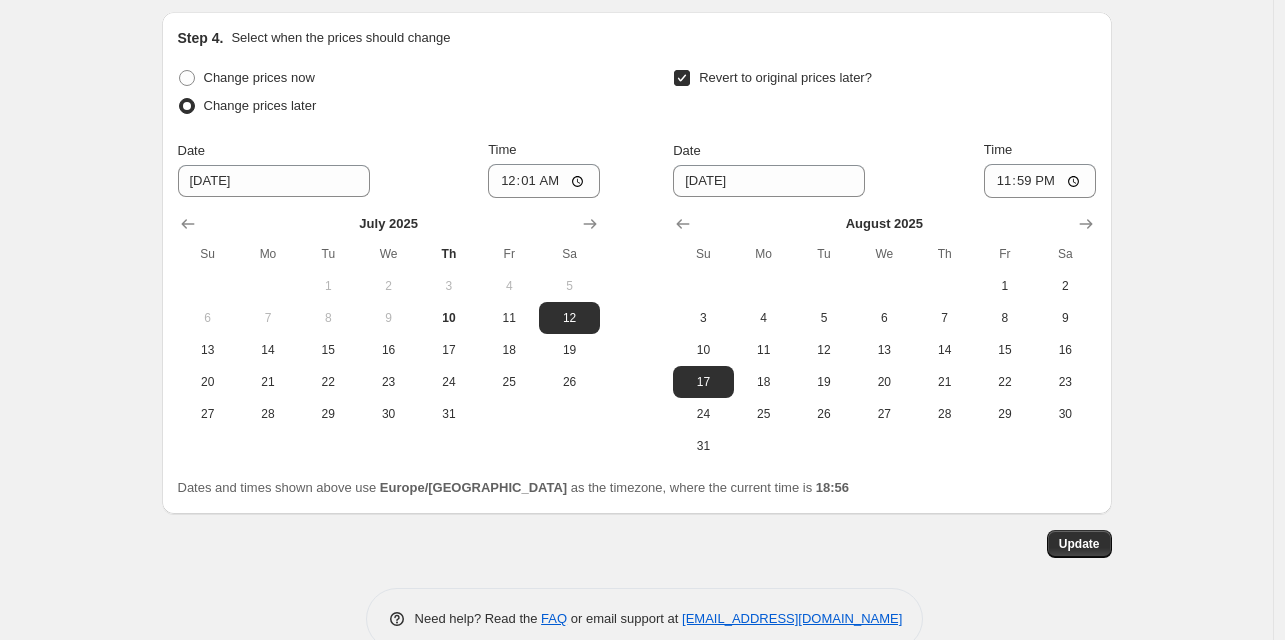 scroll, scrollTop: 2355, scrollLeft: 0, axis: vertical 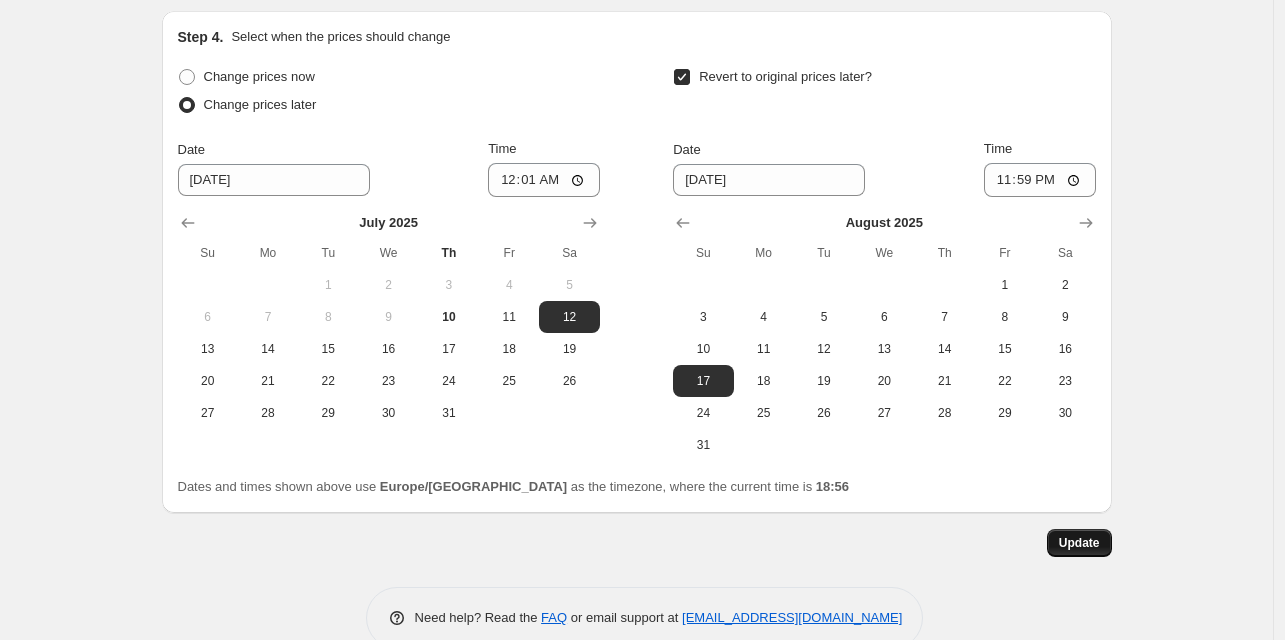 click on "Update" at bounding box center (1079, 543) 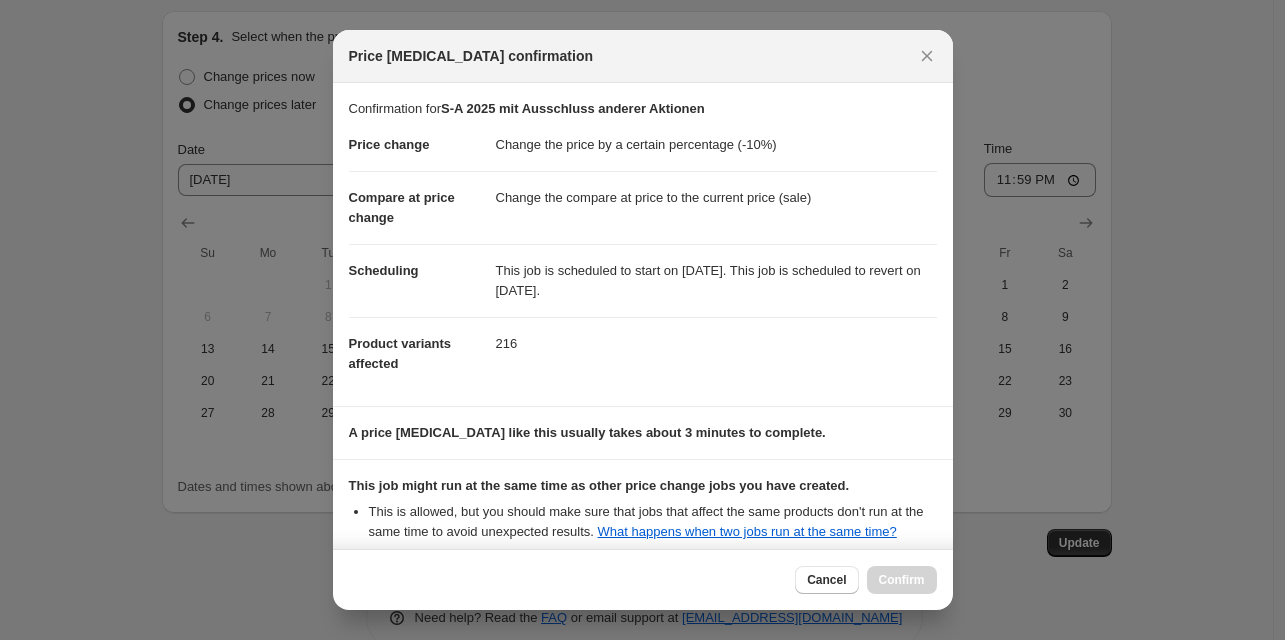 scroll, scrollTop: 341, scrollLeft: 0, axis: vertical 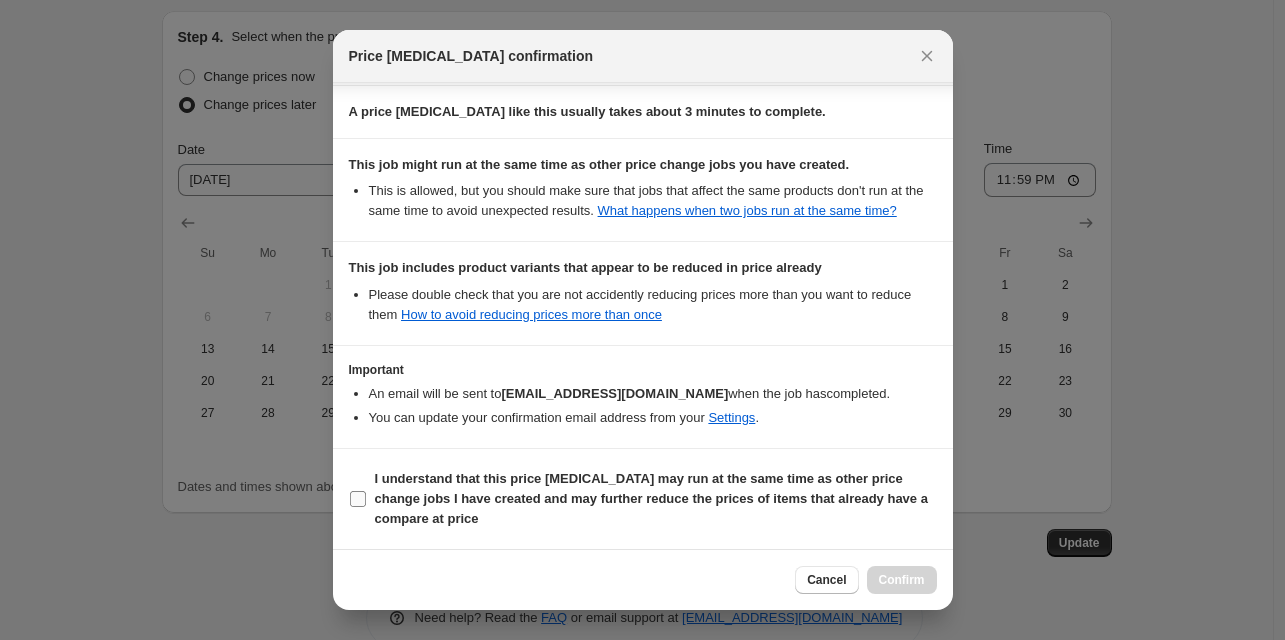 click on "I understand that this price [MEDICAL_DATA] may run at the same time as other price change jobs I have created and may further reduce the prices of items that already have a compare at price" at bounding box center [358, 499] 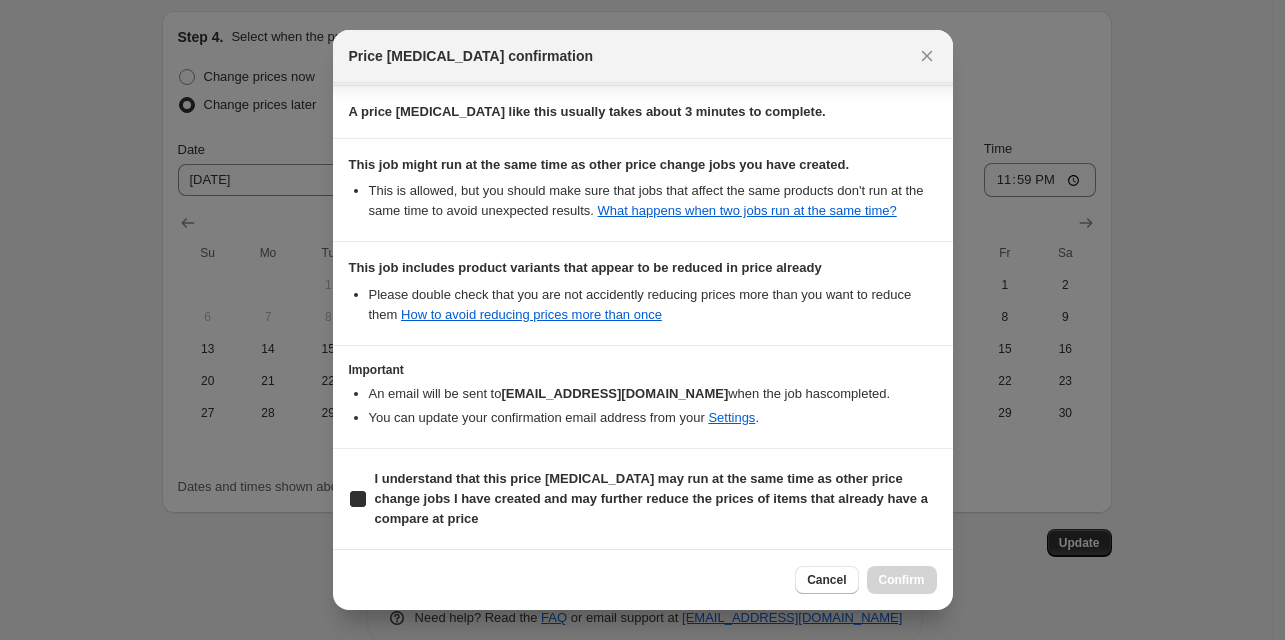 checkbox on "true" 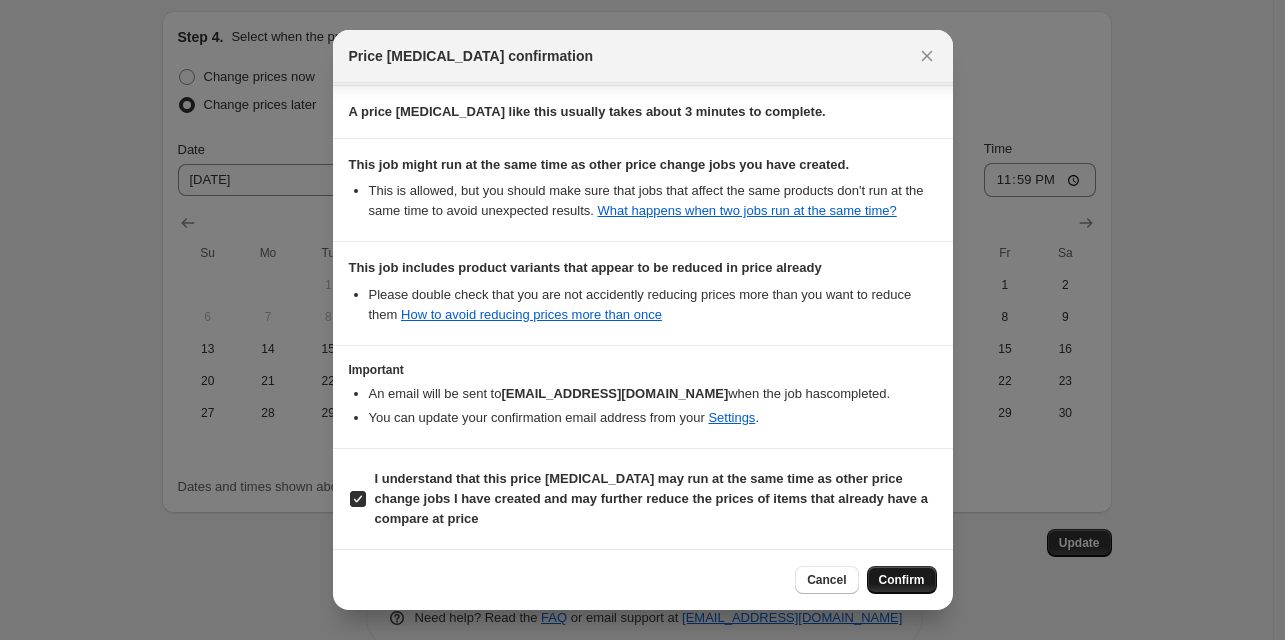 click on "Confirm" at bounding box center [902, 580] 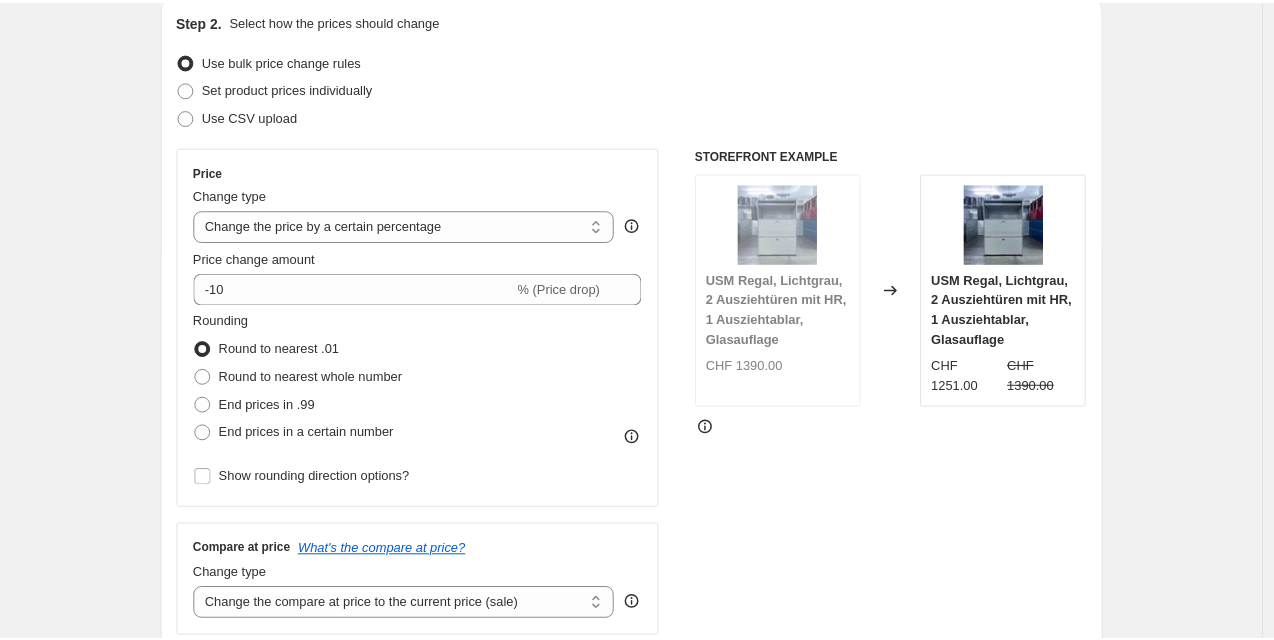 scroll, scrollTop: 0, scrollLeft: 0, axis: both 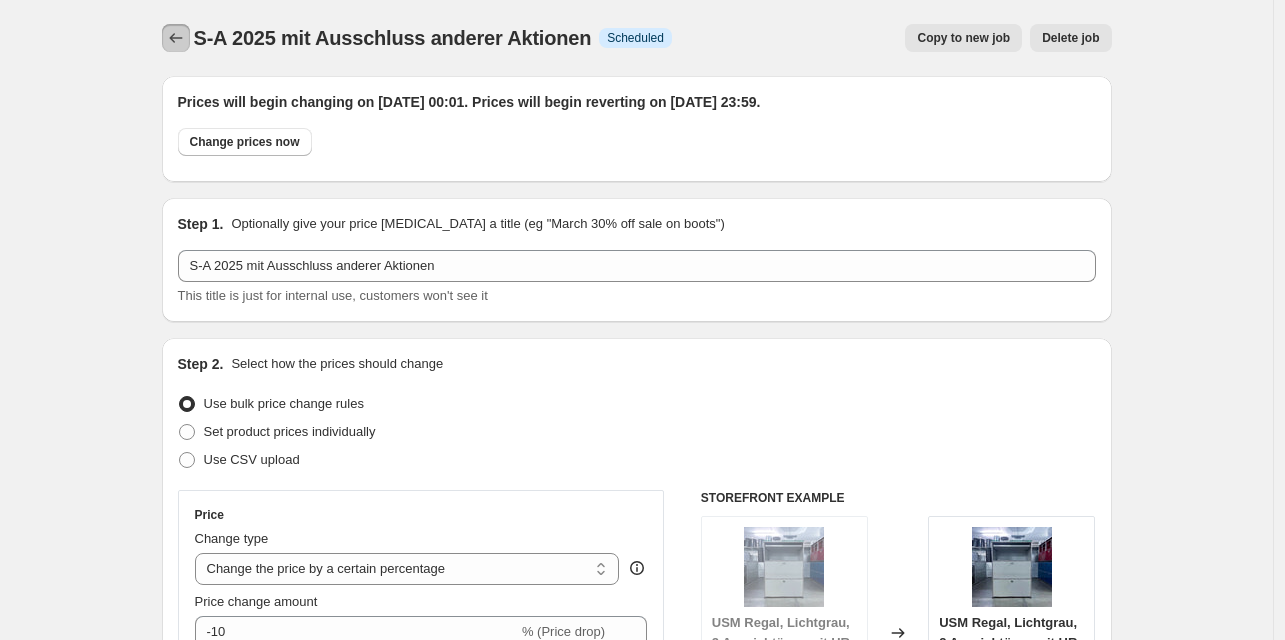 click 